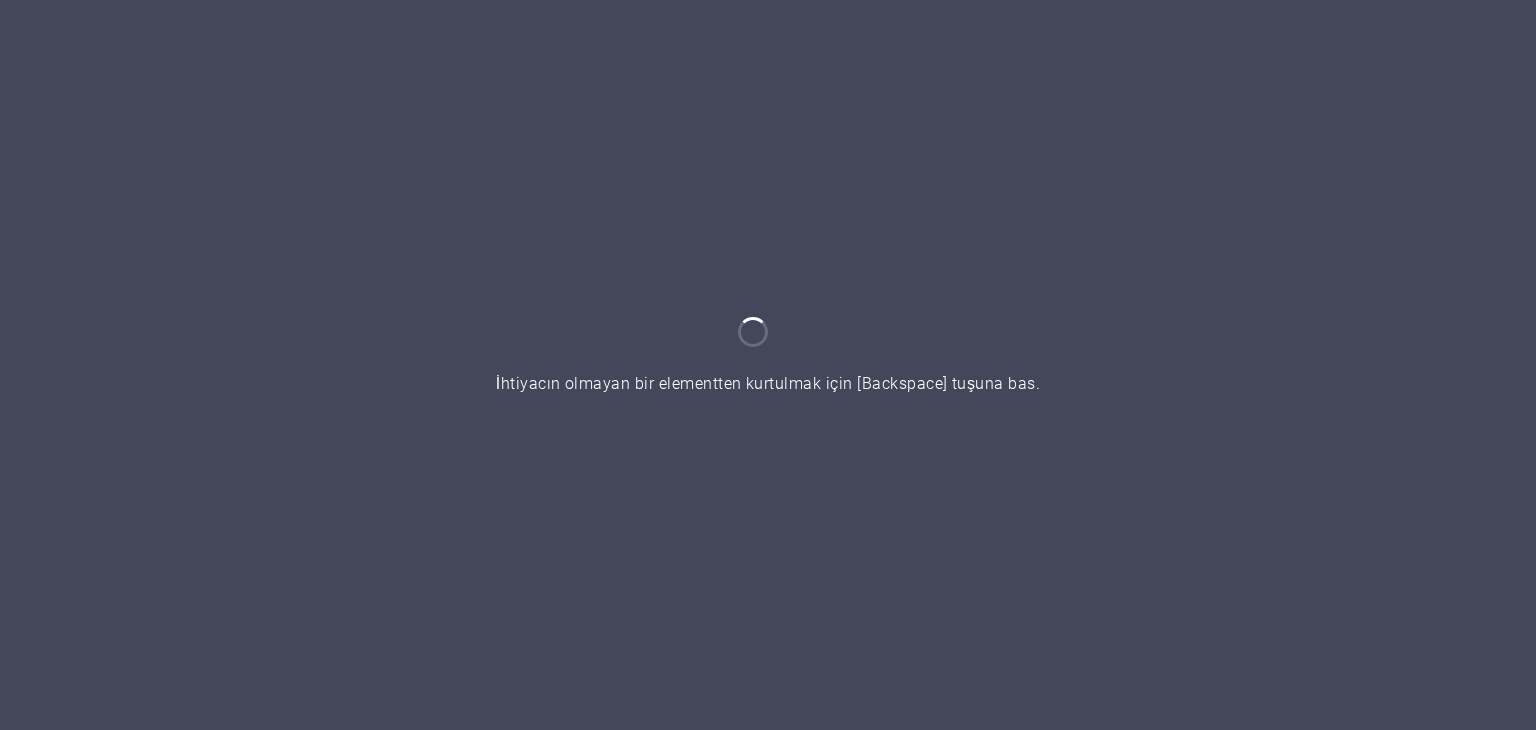 scroll, scrollTop: 0, scrollLeft: 0, axis: both 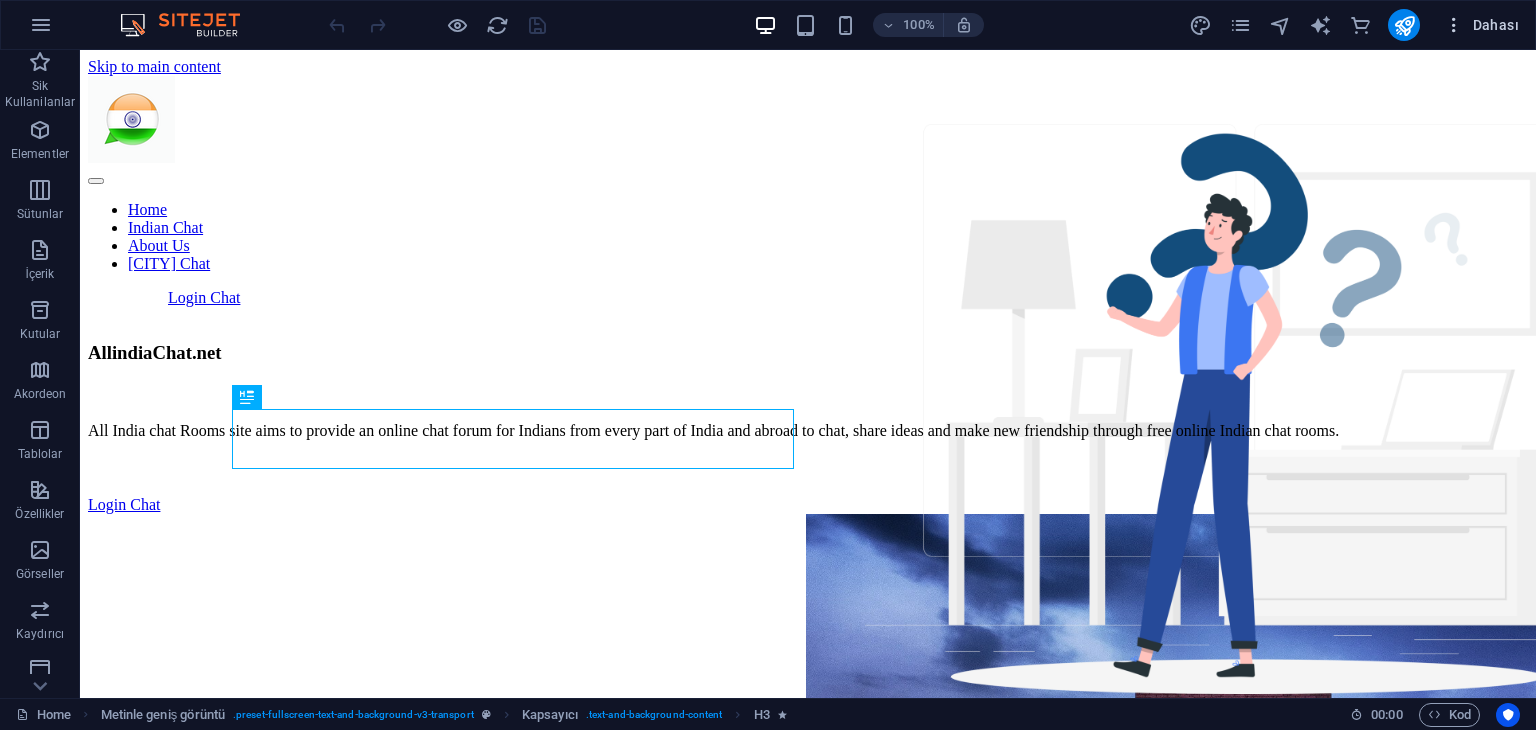 click at bounding box center (1454, 25) 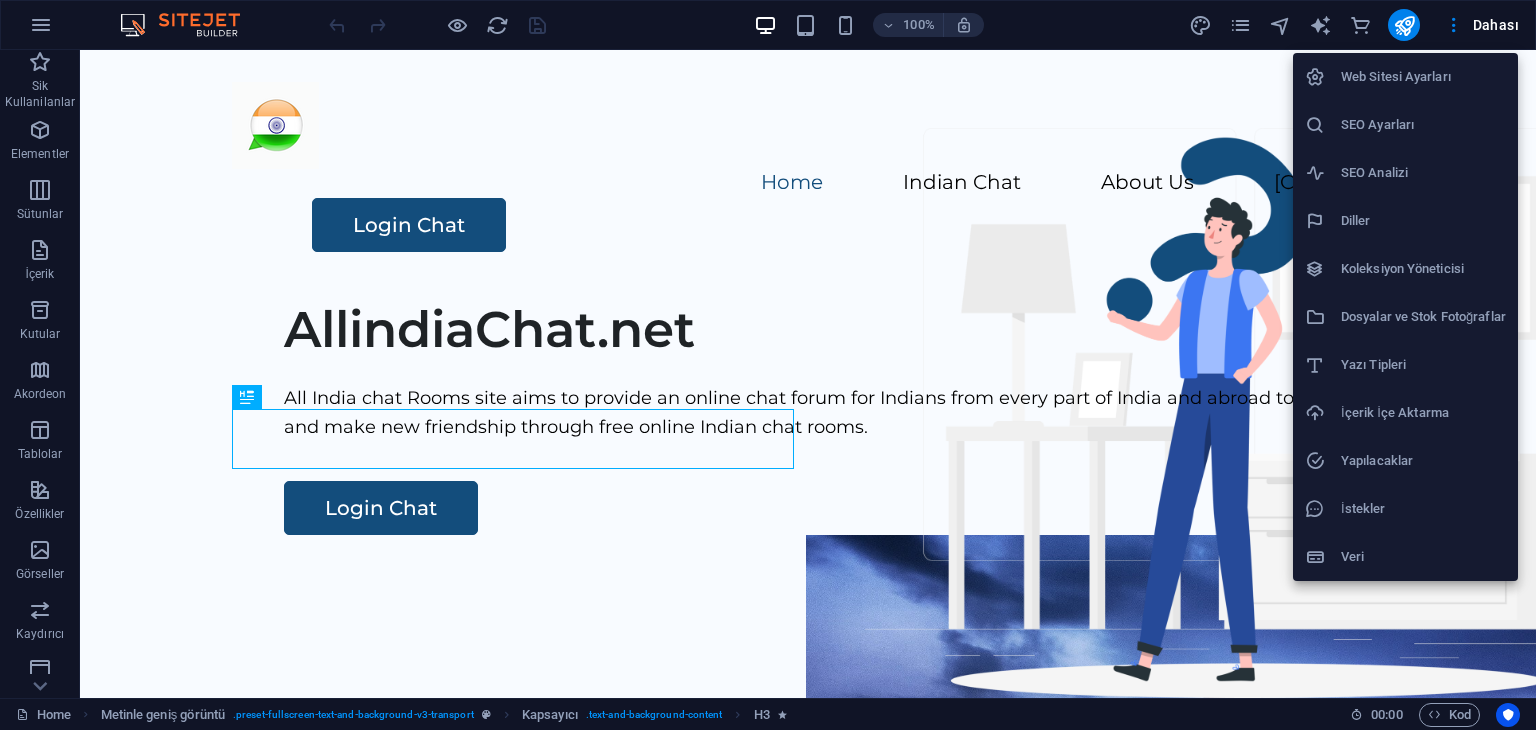 click on "SEO Ayarları" at bounding box center [1423, 125] 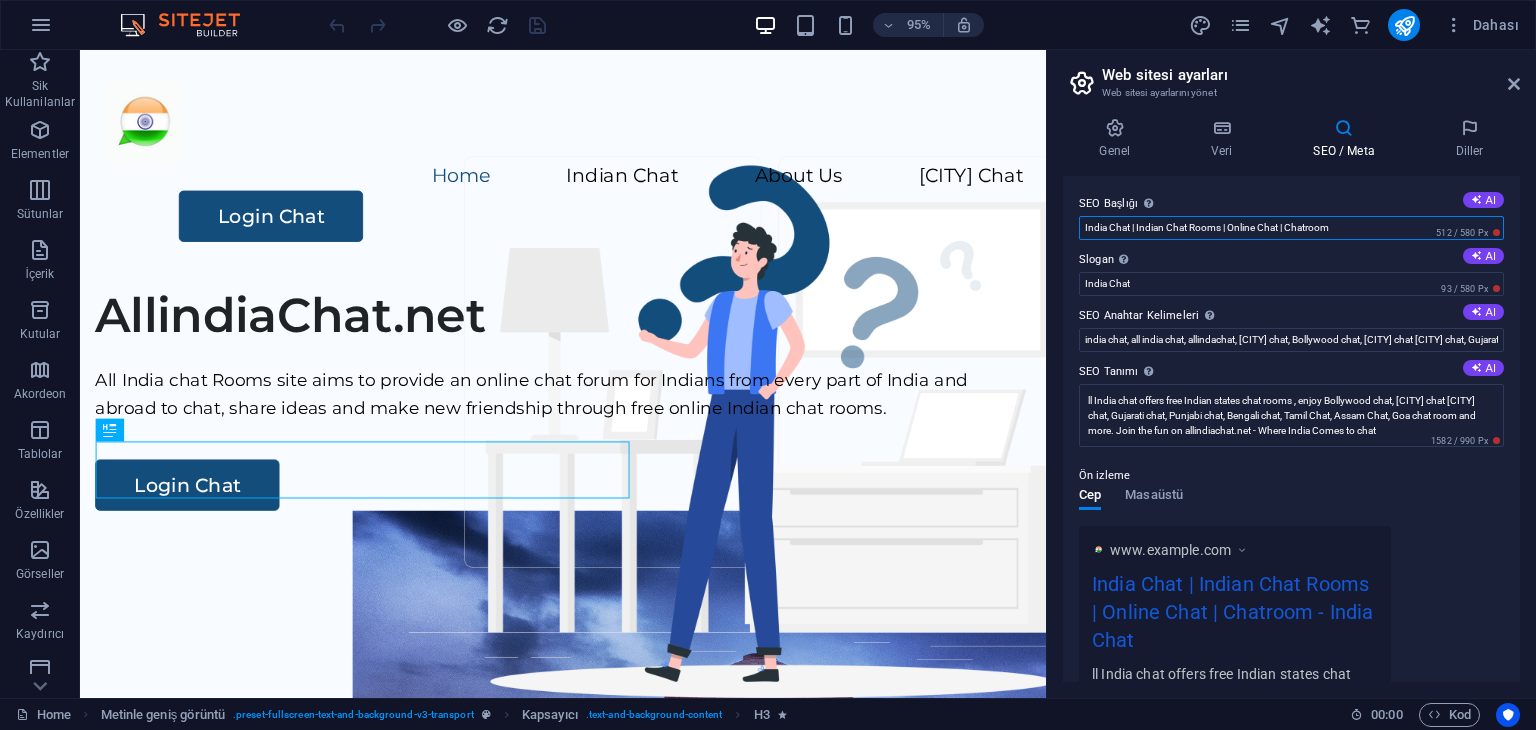 drag, startPoint x: 1221, startPoint y: 225, endPoint x: 1163, endPoint y: 227, distance: 58.034473 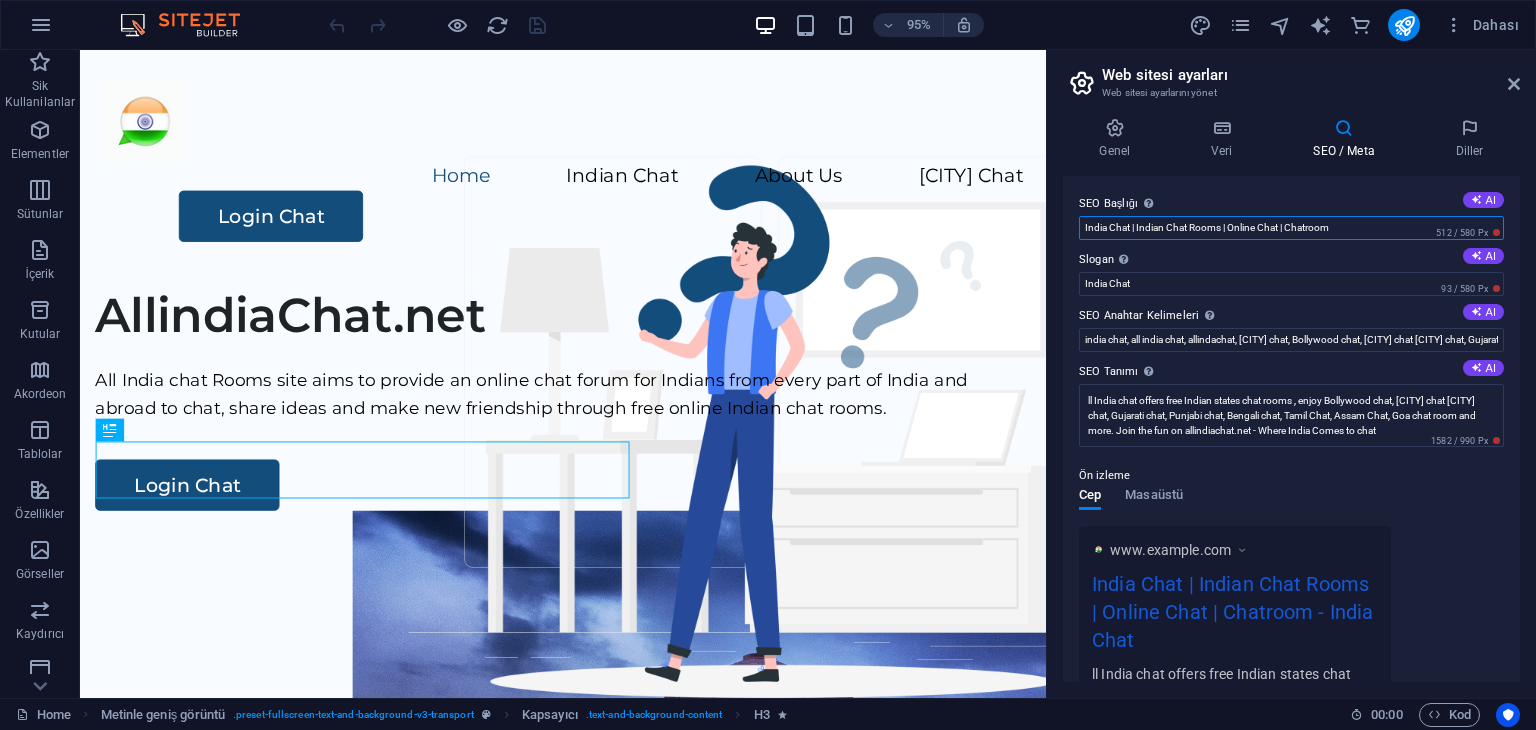 click on "India Chat | Indian Chat Rooms | Online Chat | Chatroom" at bounding box center [1291, 228] 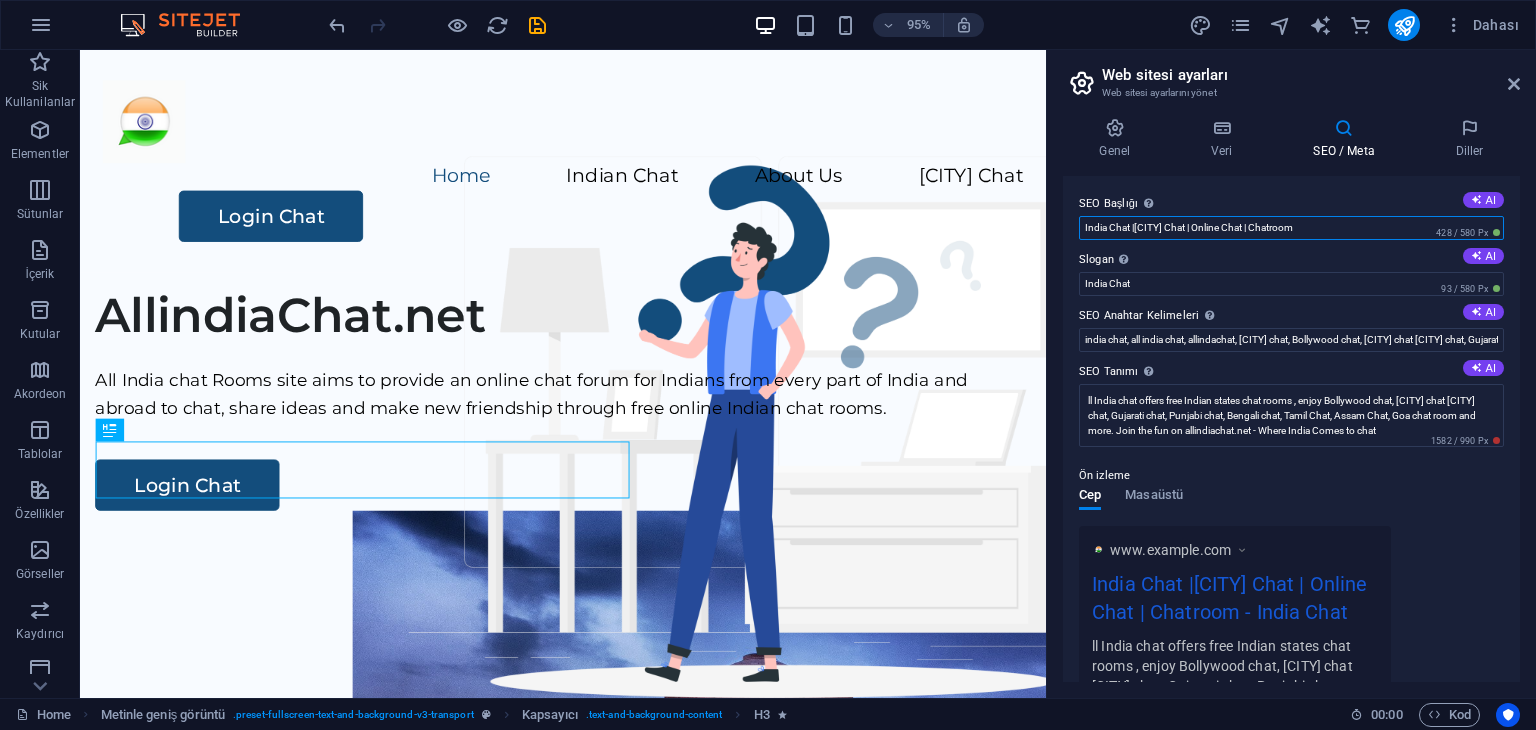 click on "India Chat |[CITY] Chat | Online Chat | Chatroom" at bounding box center (1291, 228) 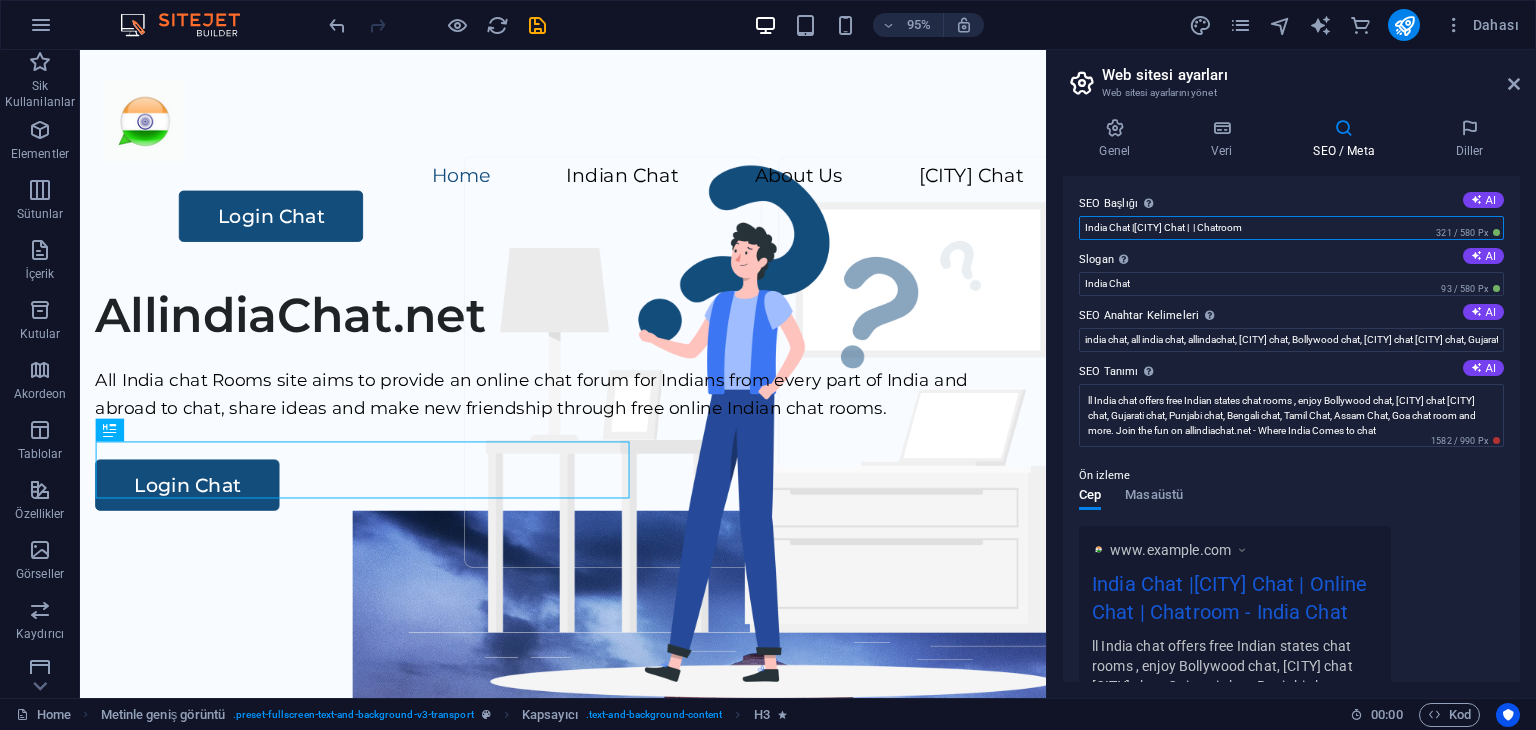 paste on "allindiachat" 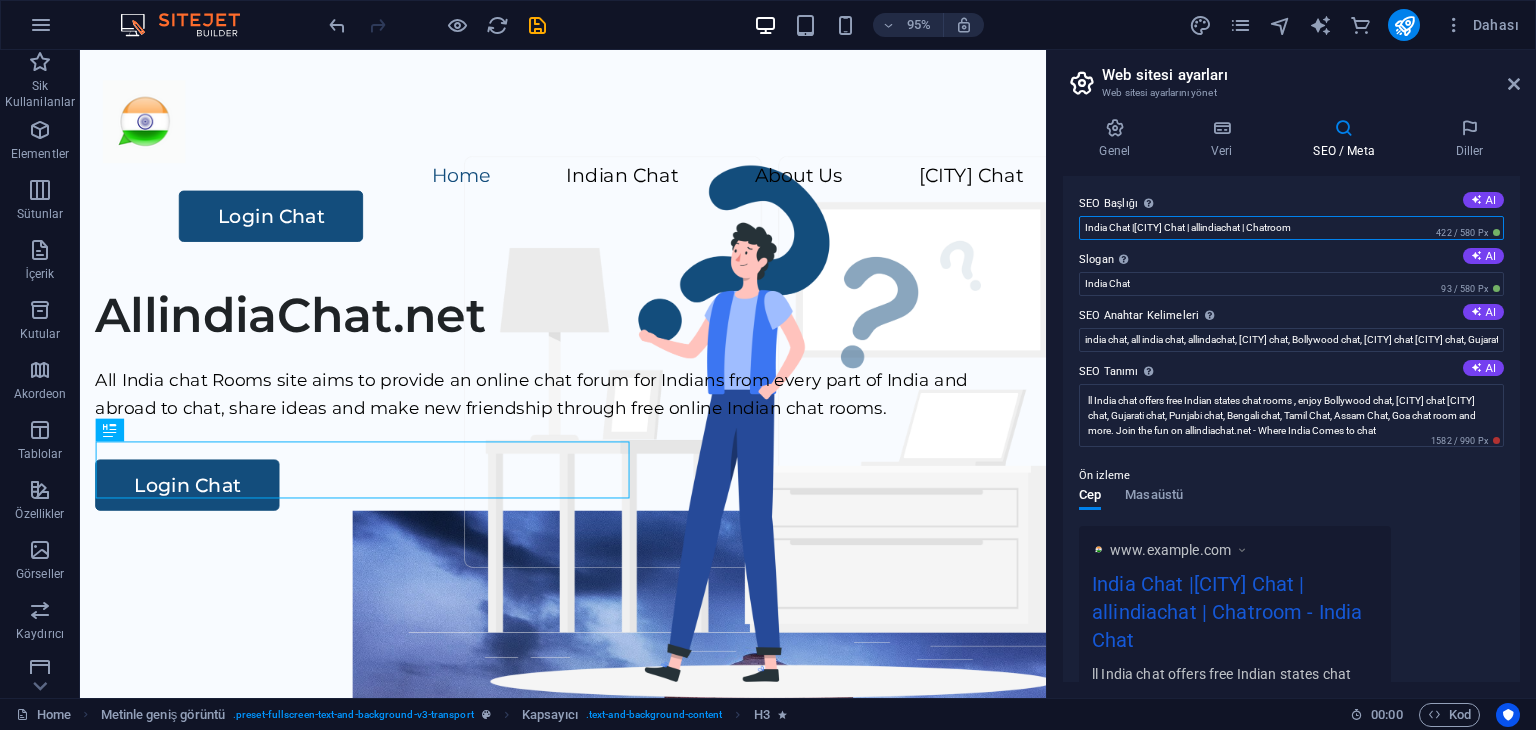 click on "India Chat |[CITY] Chat | allindiachat | Chatroom" at bounding box center (1291, 228) 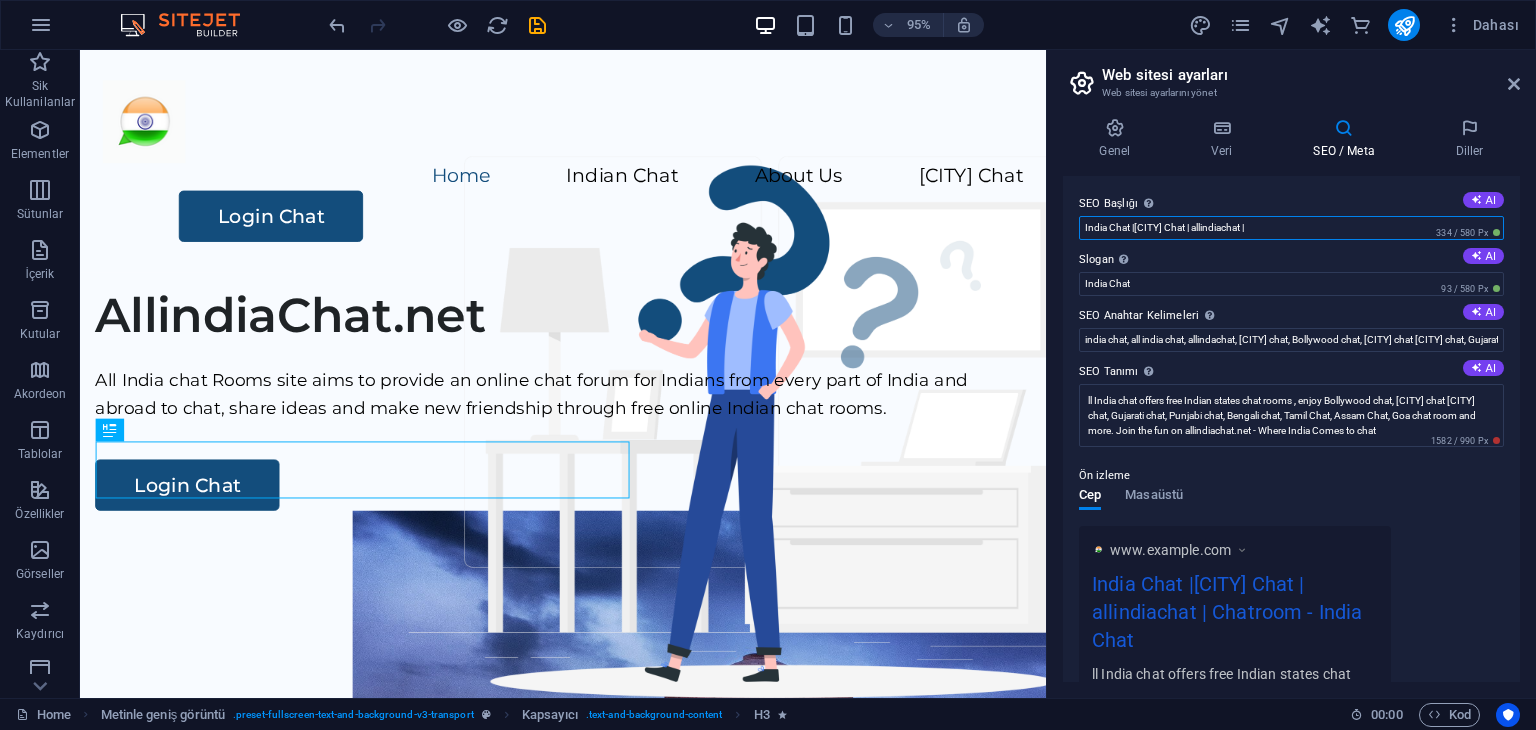paste on "[CITY] chat" 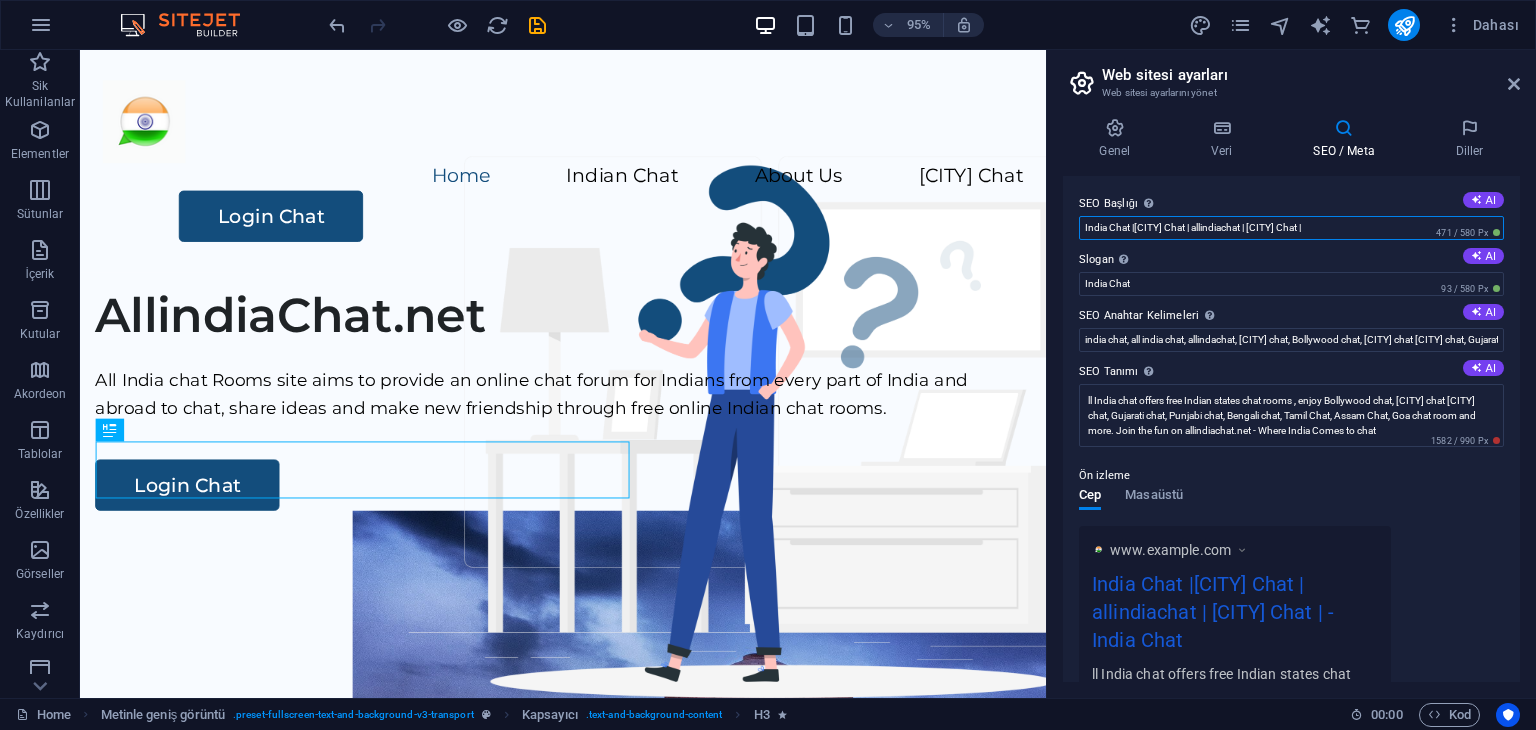 paste on "Punjabi chat" 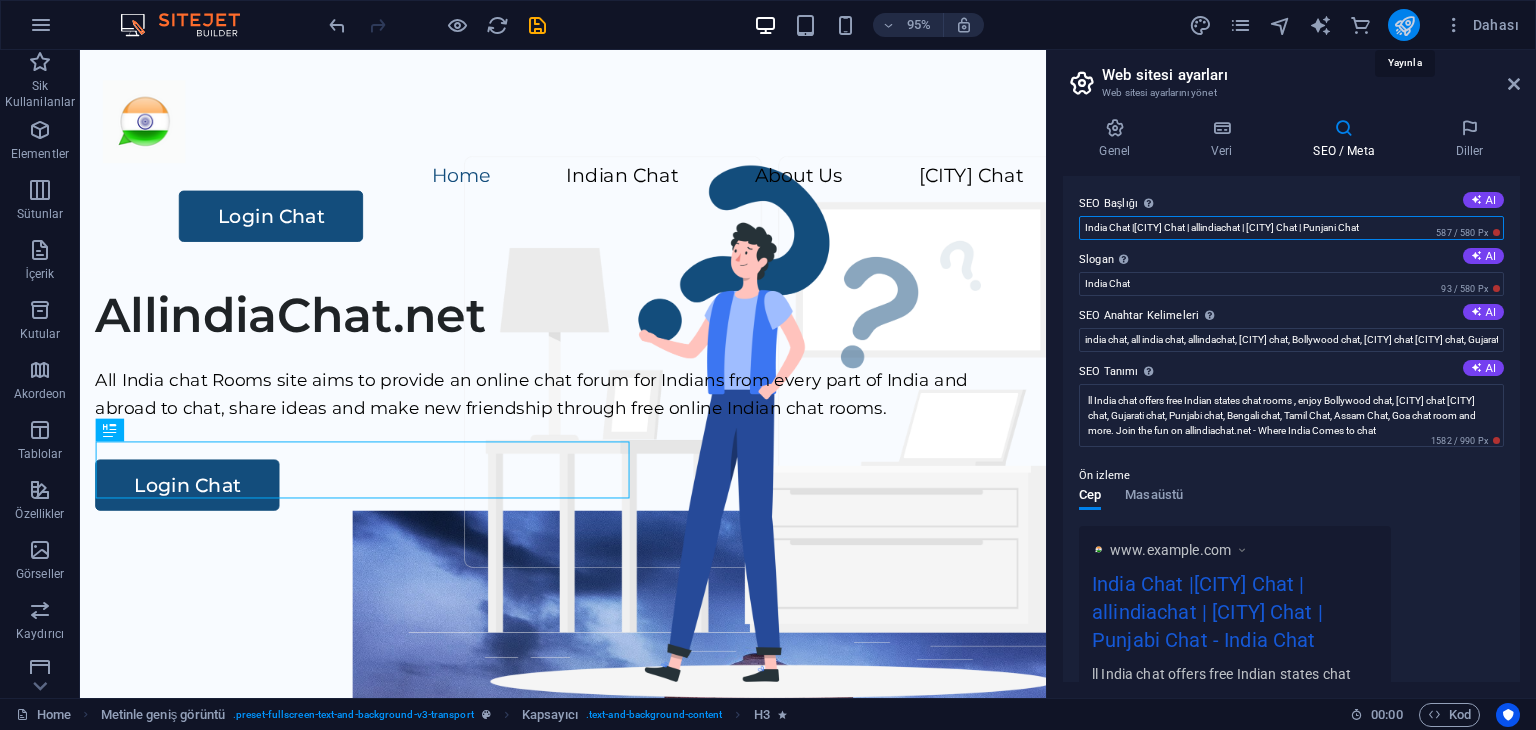 type on "India Chat |[CITY] Chat | allindiachat | [CITY] Chat | Punjani Chat" 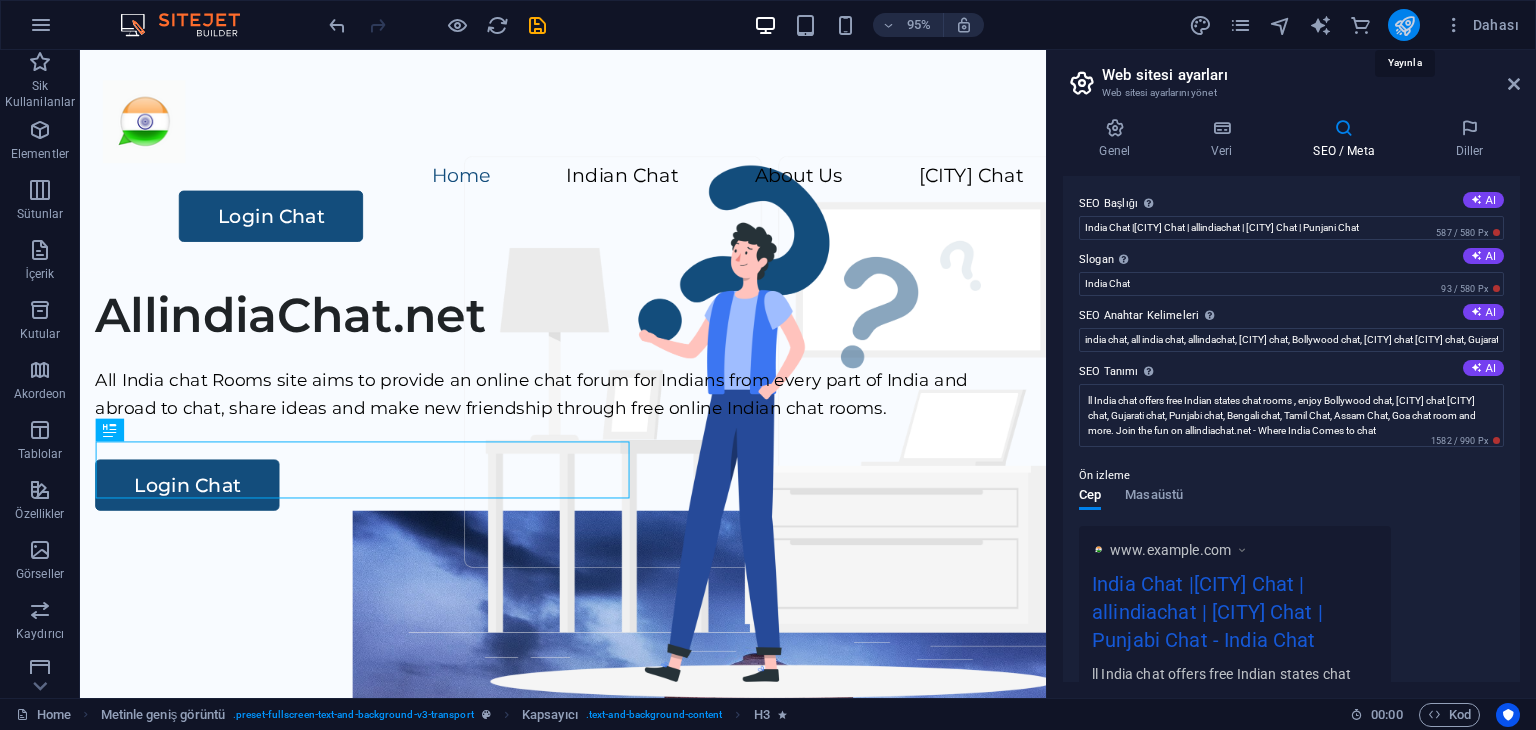 click at bounding box center (1404, 25) 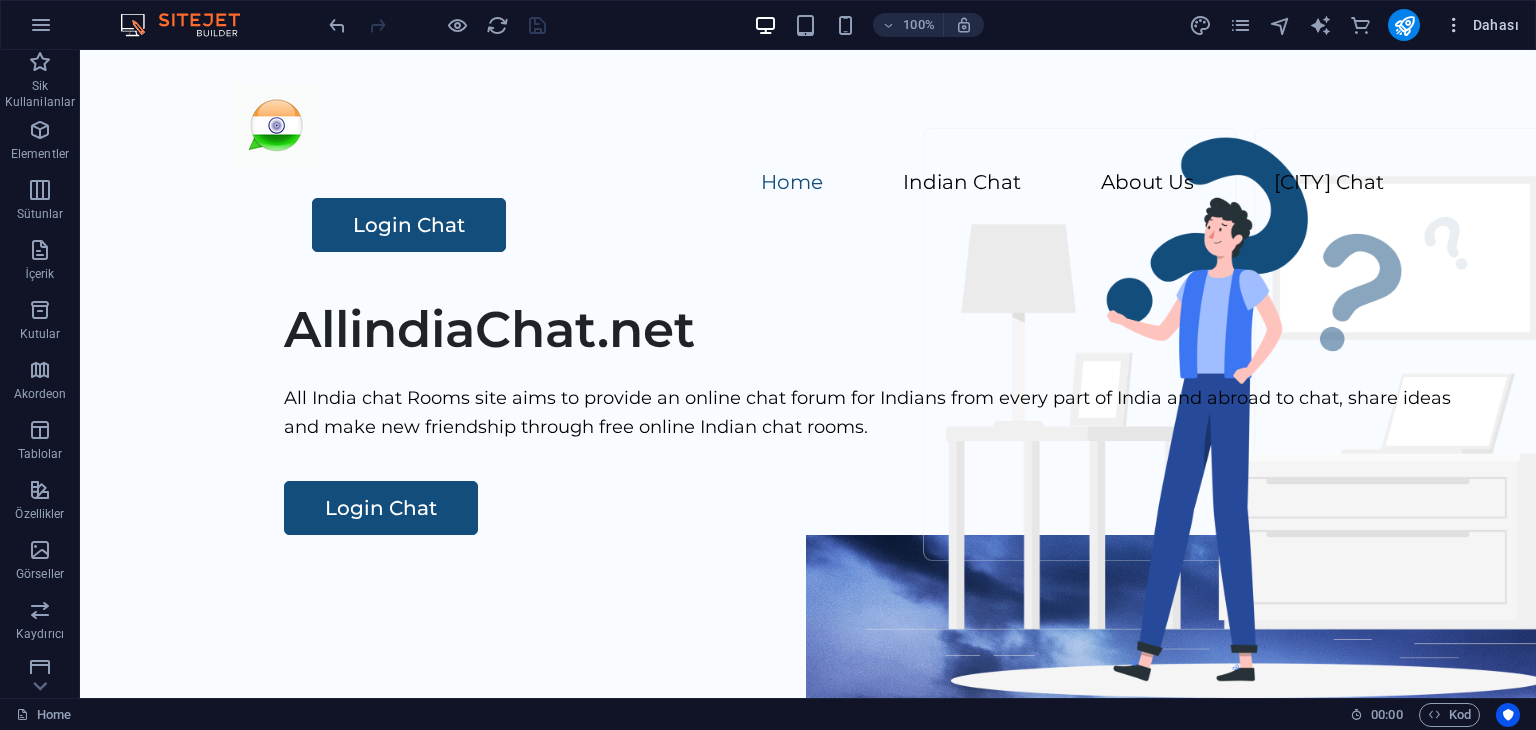 click at bounding box center [1454, 25] 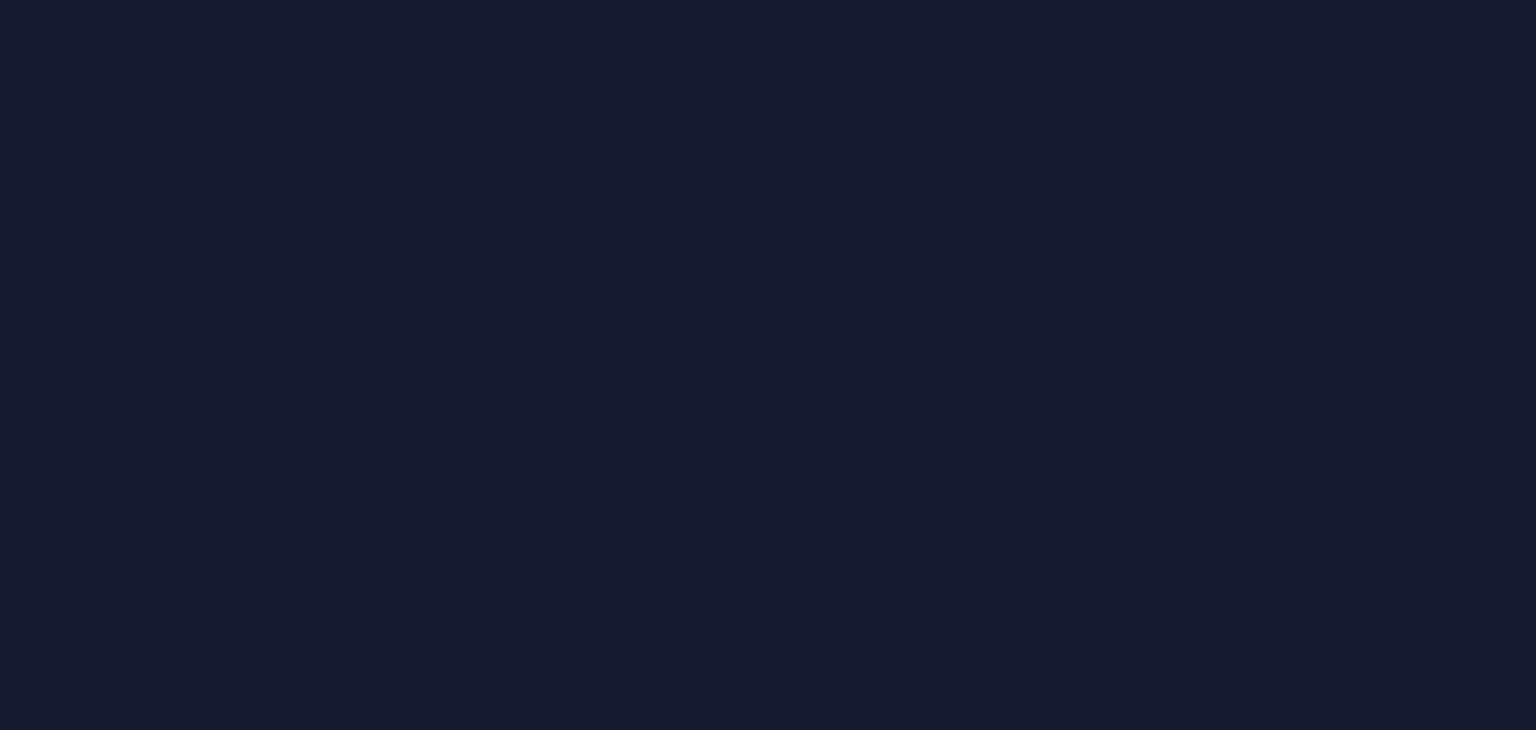 scroll, scrollTop: 0, scrollLeft: 0, axis: both 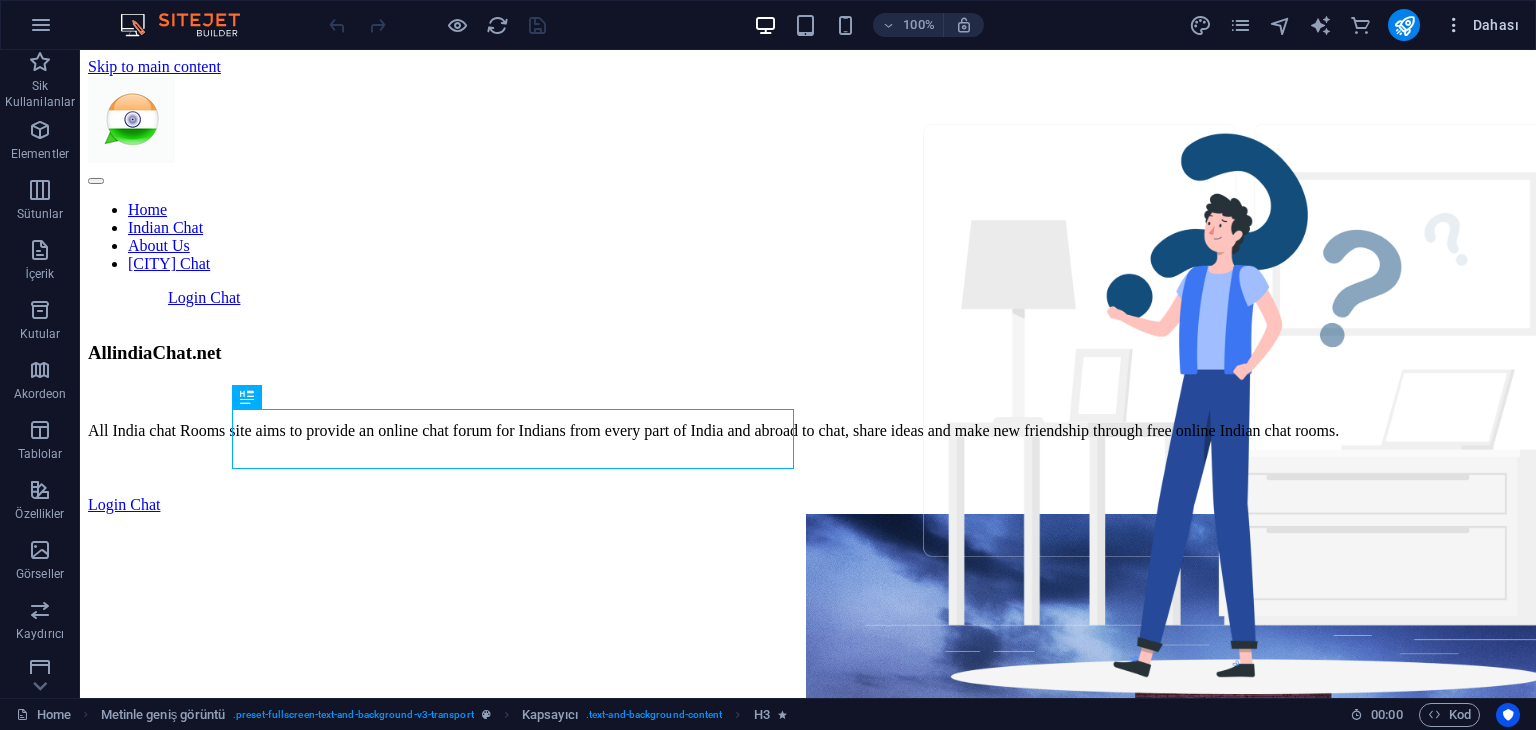 click at bounding box center (1454, 25) 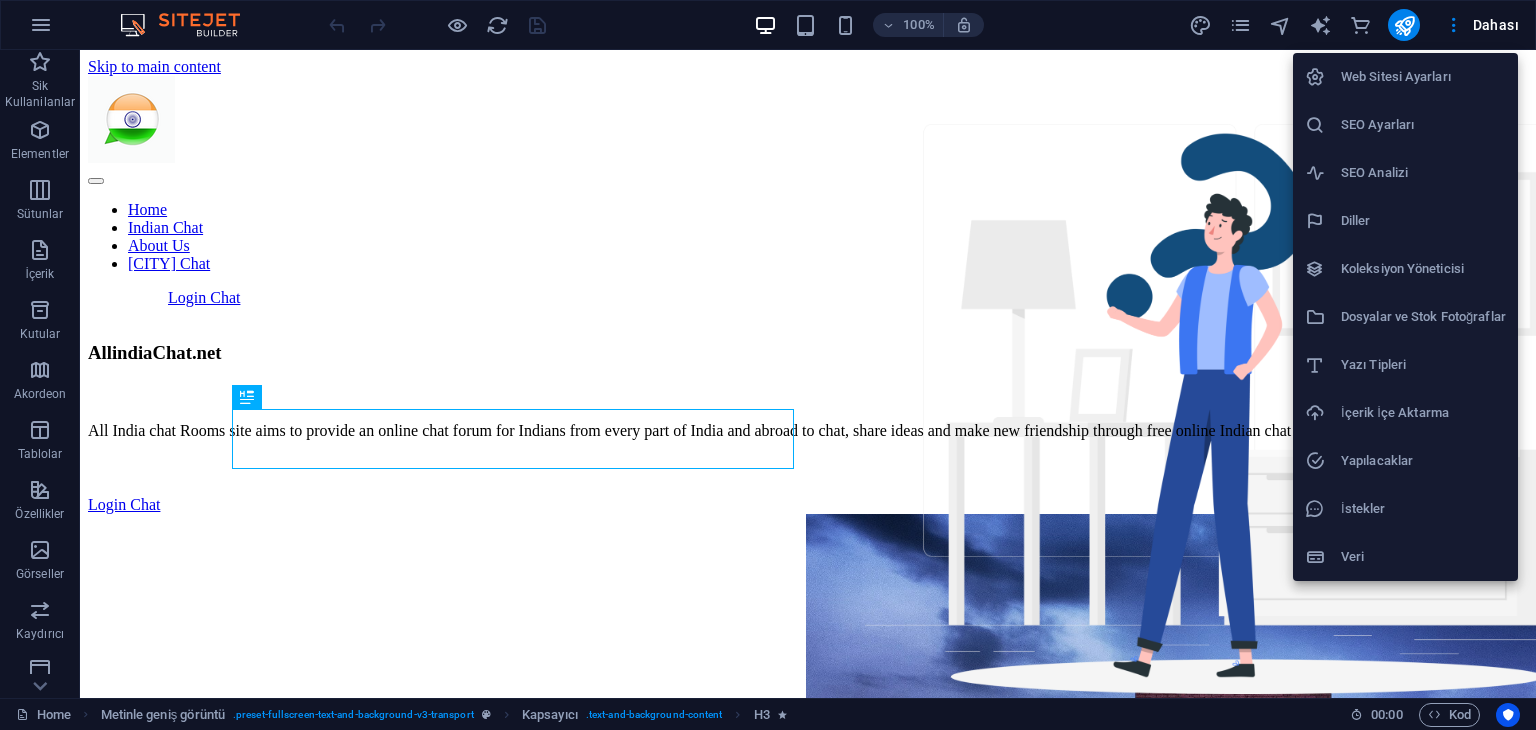 click on "SEO Ayarları" at bounding box center [1423, 125] 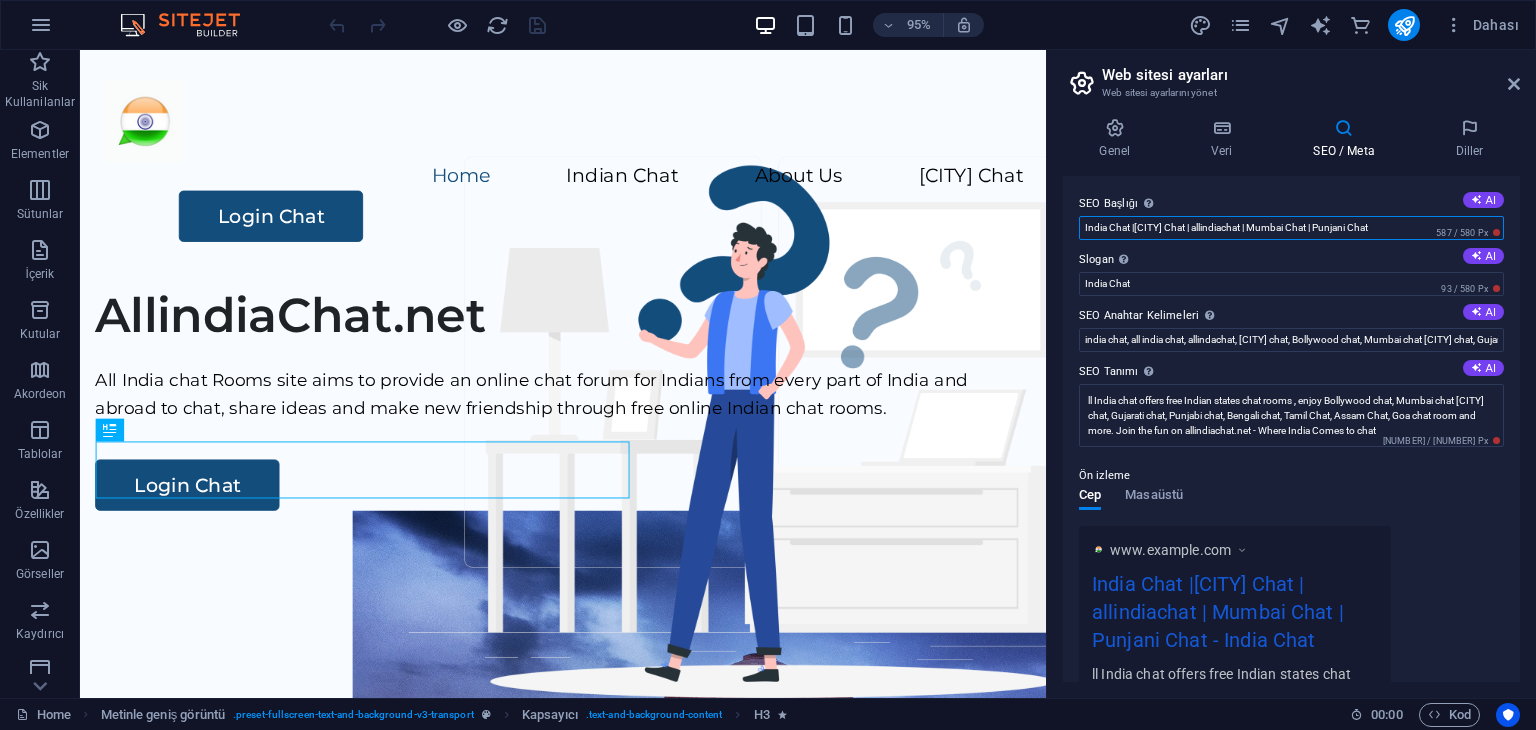 drag, startPoint x: 1132, startPoint y: 227, endPoint x: 1166, endPoint y: 196, distance: 46.010868 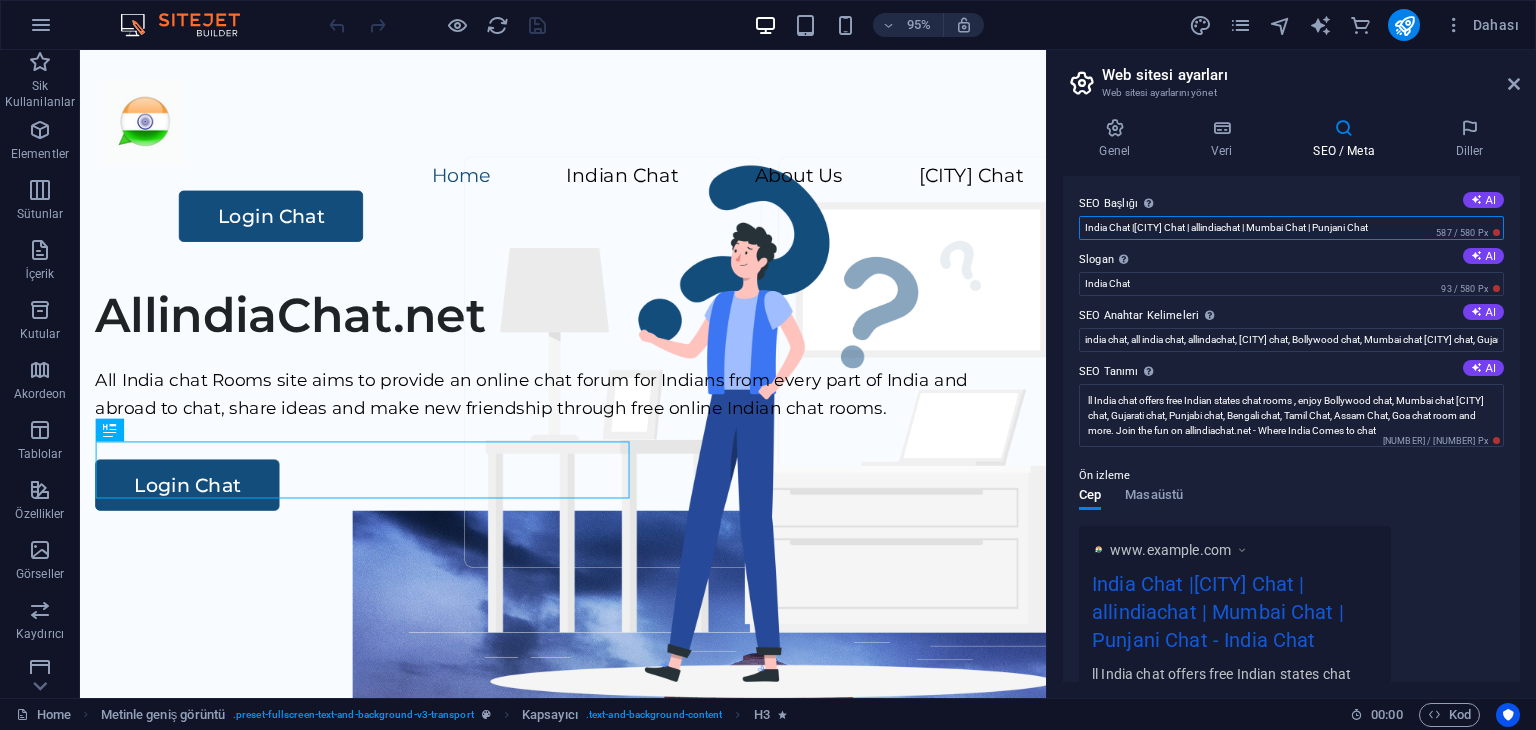 click on "India Chat |[CITY] Chat | allindiachat | [CITY] Chat | Punjani Chat" at bounding box center (1291, 228) 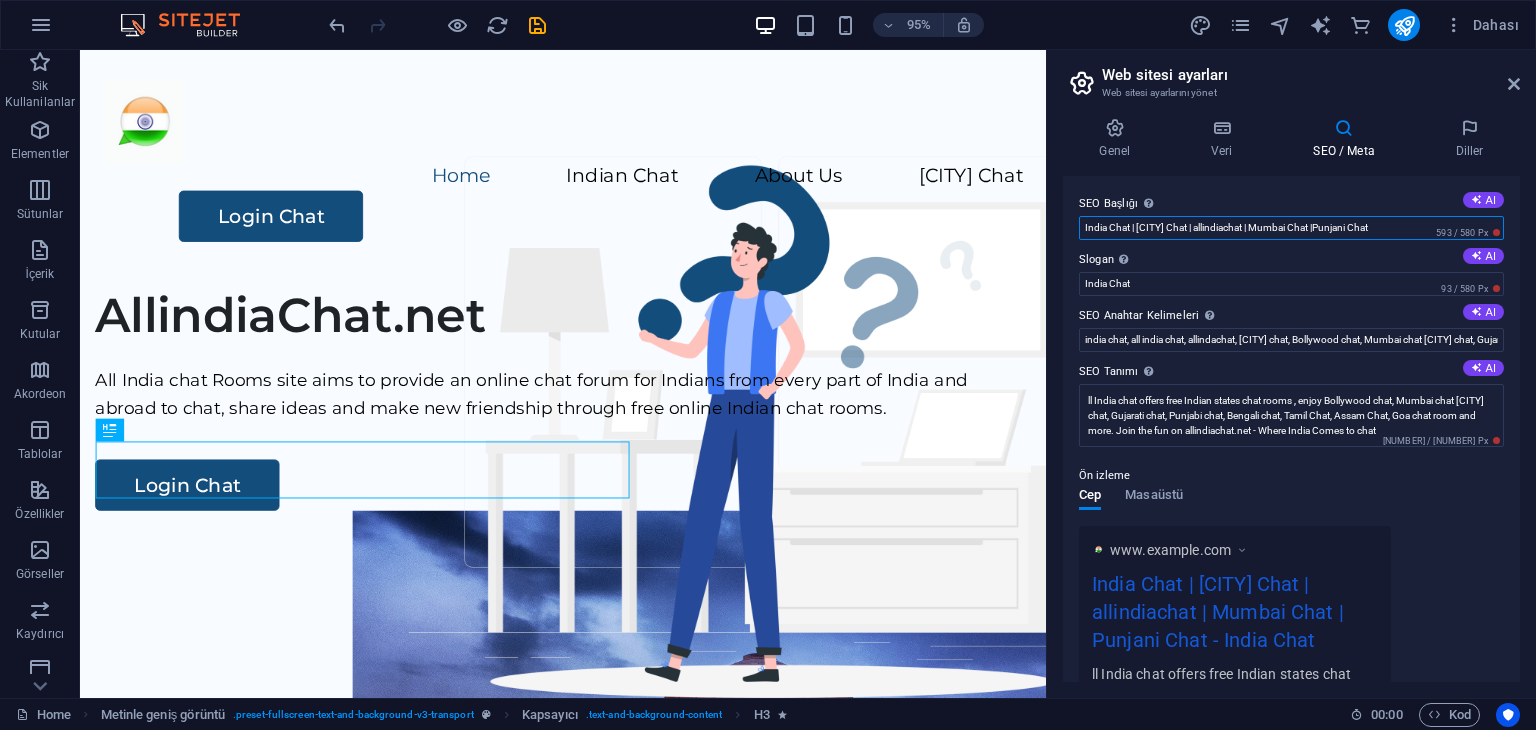 click on "India Chat | Delhi Chat | allindiachat | Mumbai Chat | Punjani Chat" at bounding box center [1291, 228] 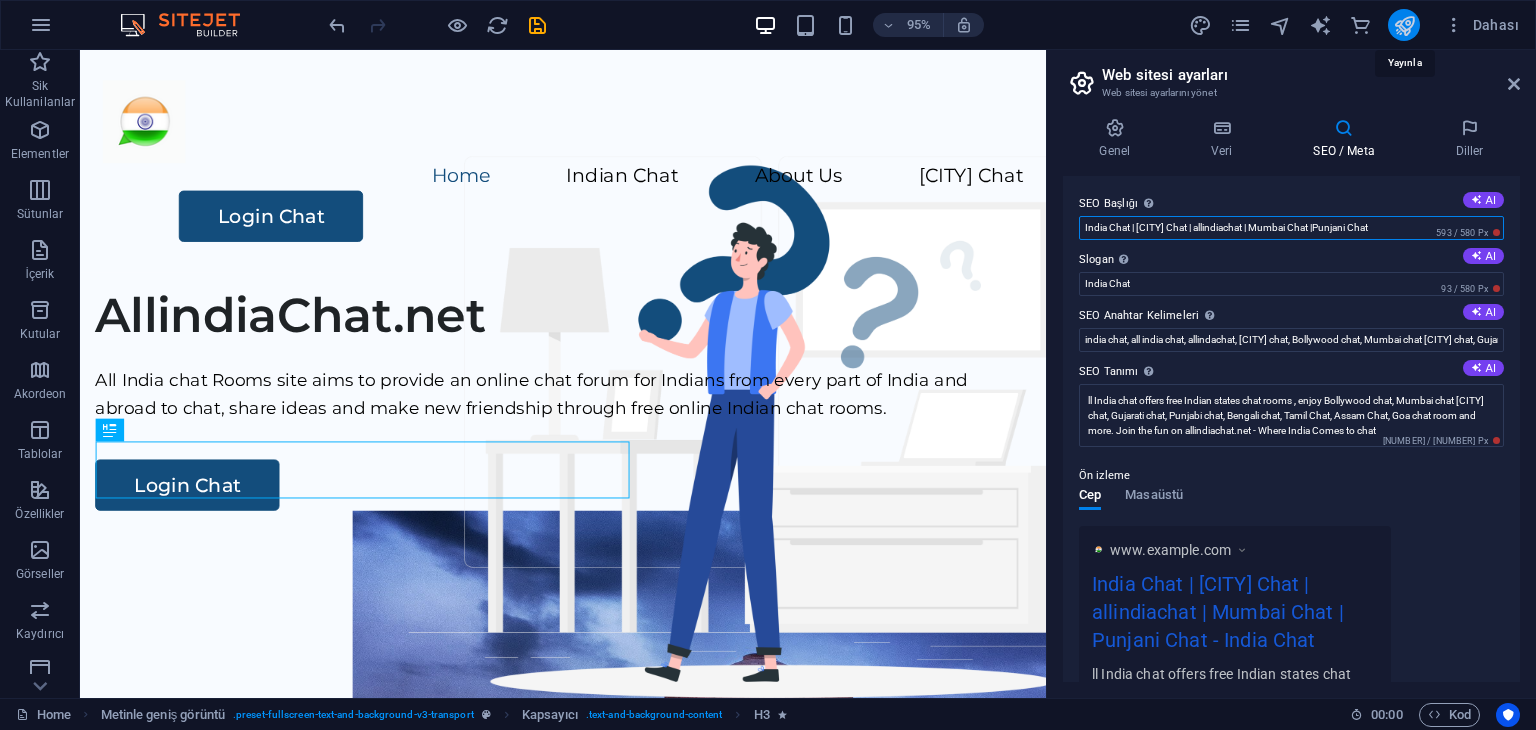 type on "India Chat | Delhi Chat | allindiachat | Mumbai Chat | Punjani Chat" 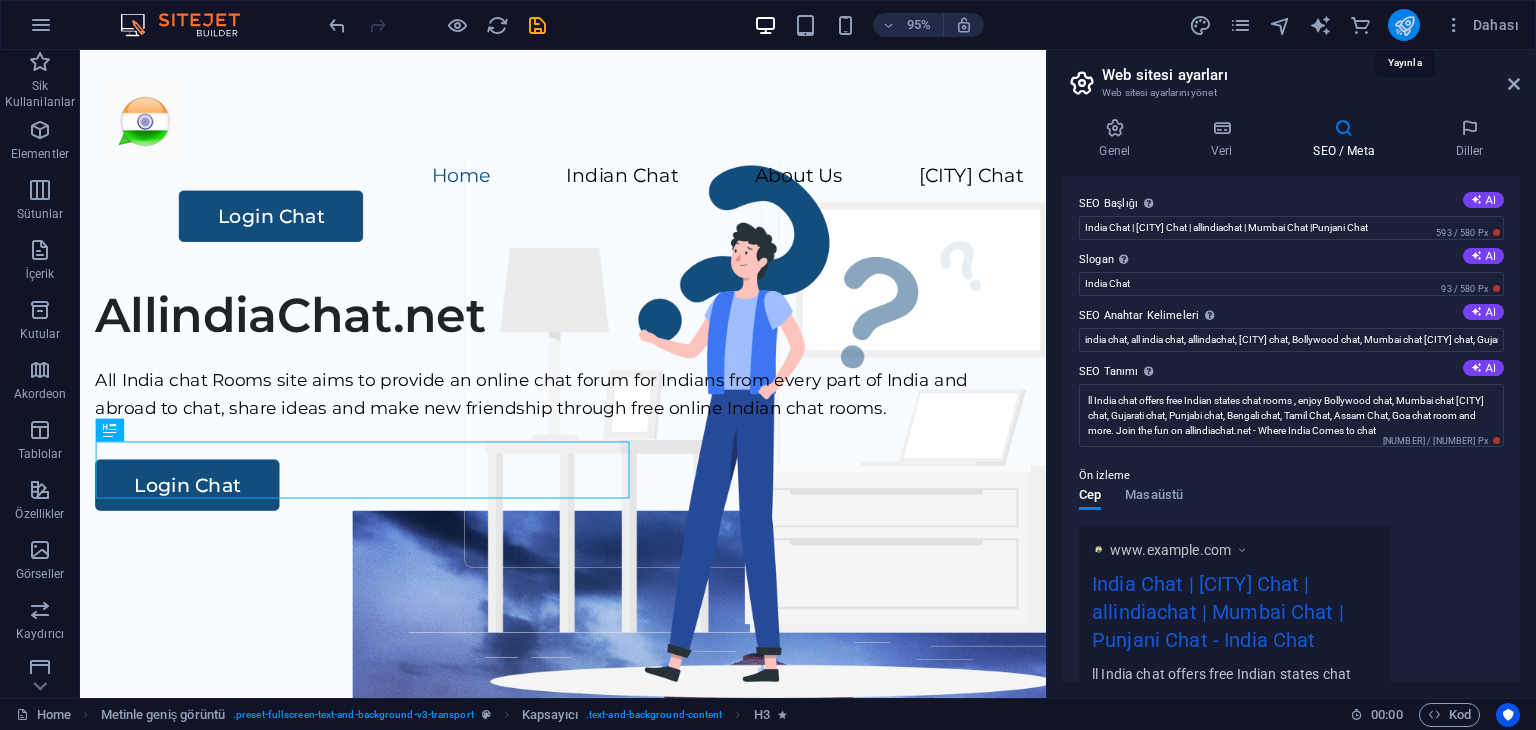 click at bounding box center [1404, 25] 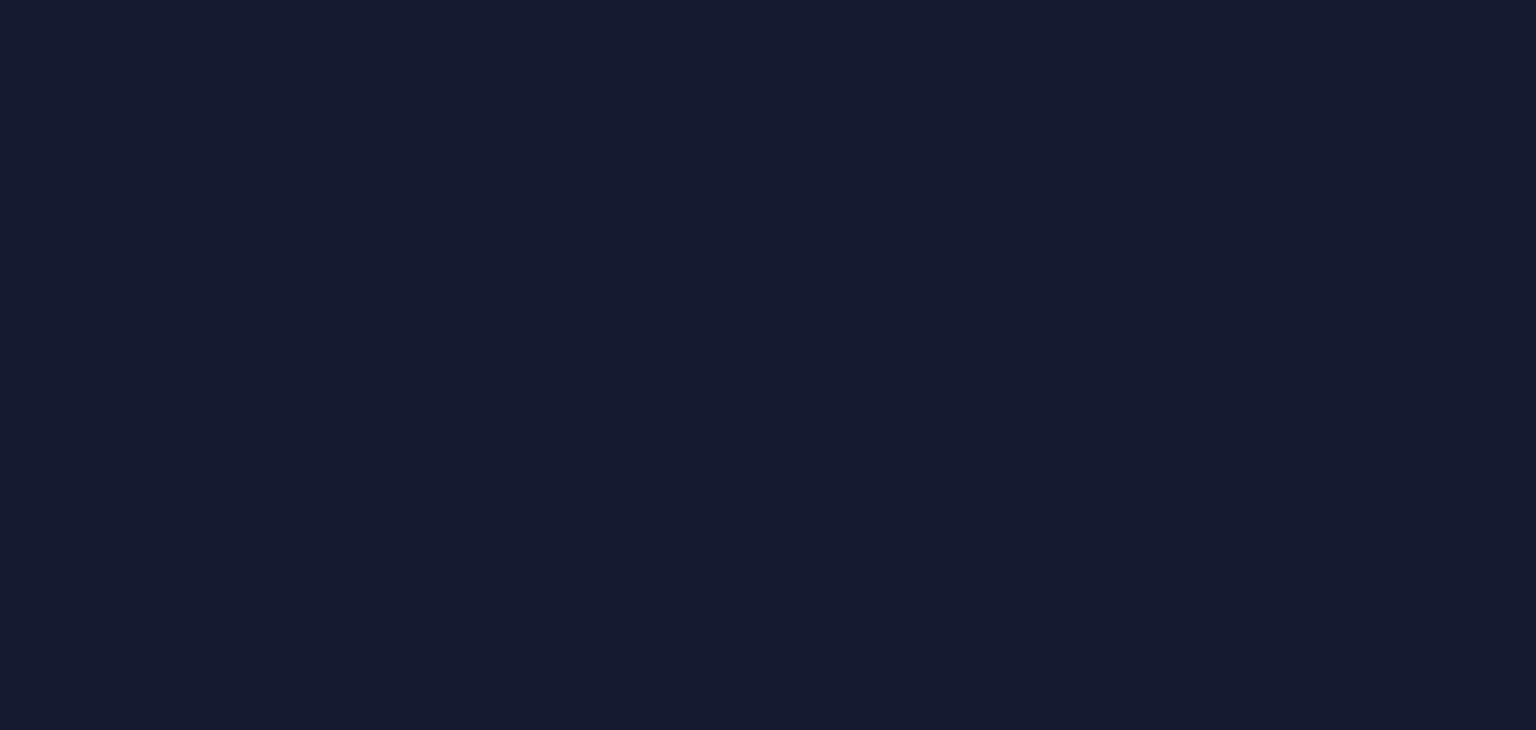 scroll, scrollTop: 0, scrollLeft: 0, axis: both 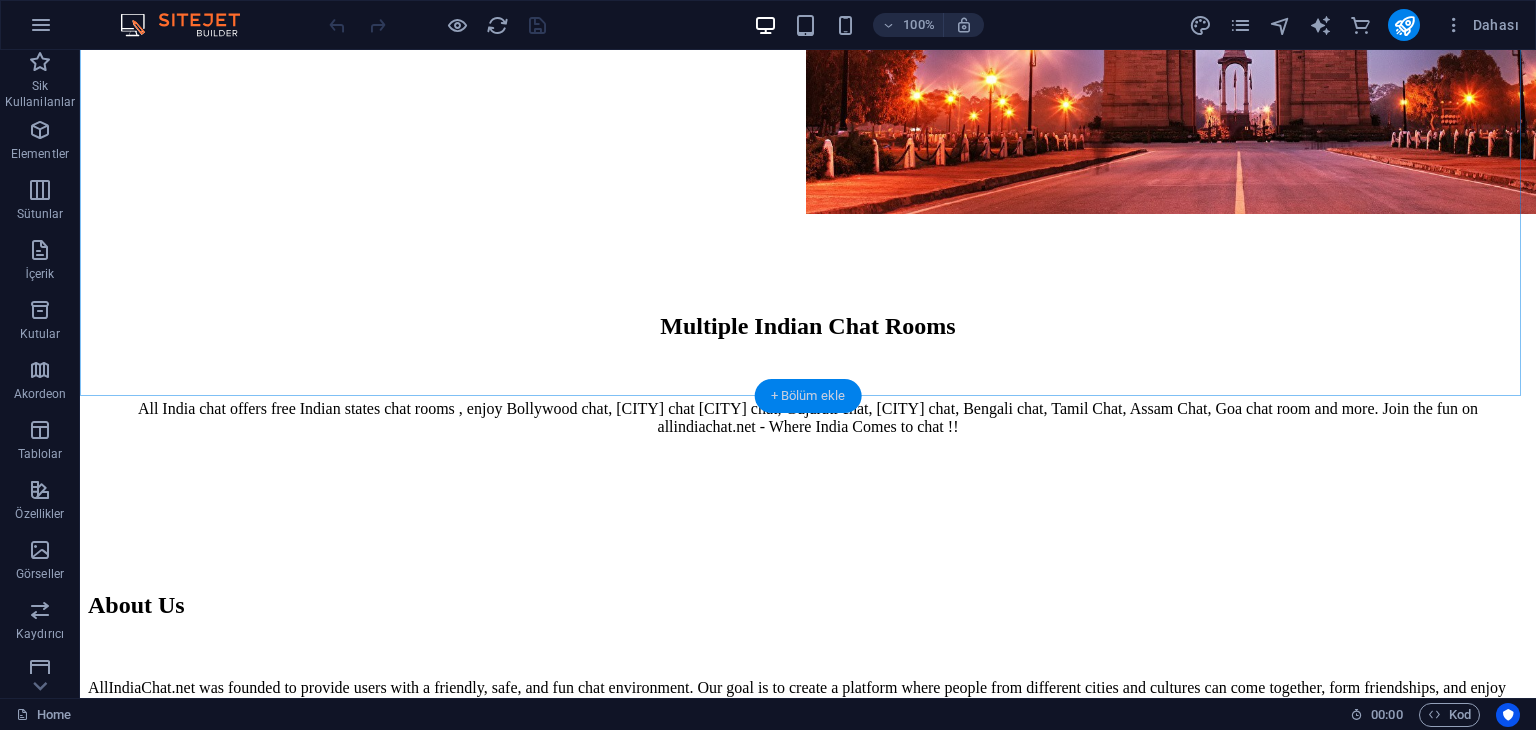 click on "+ Bölüm ekle" at bounding box center (808, 396) 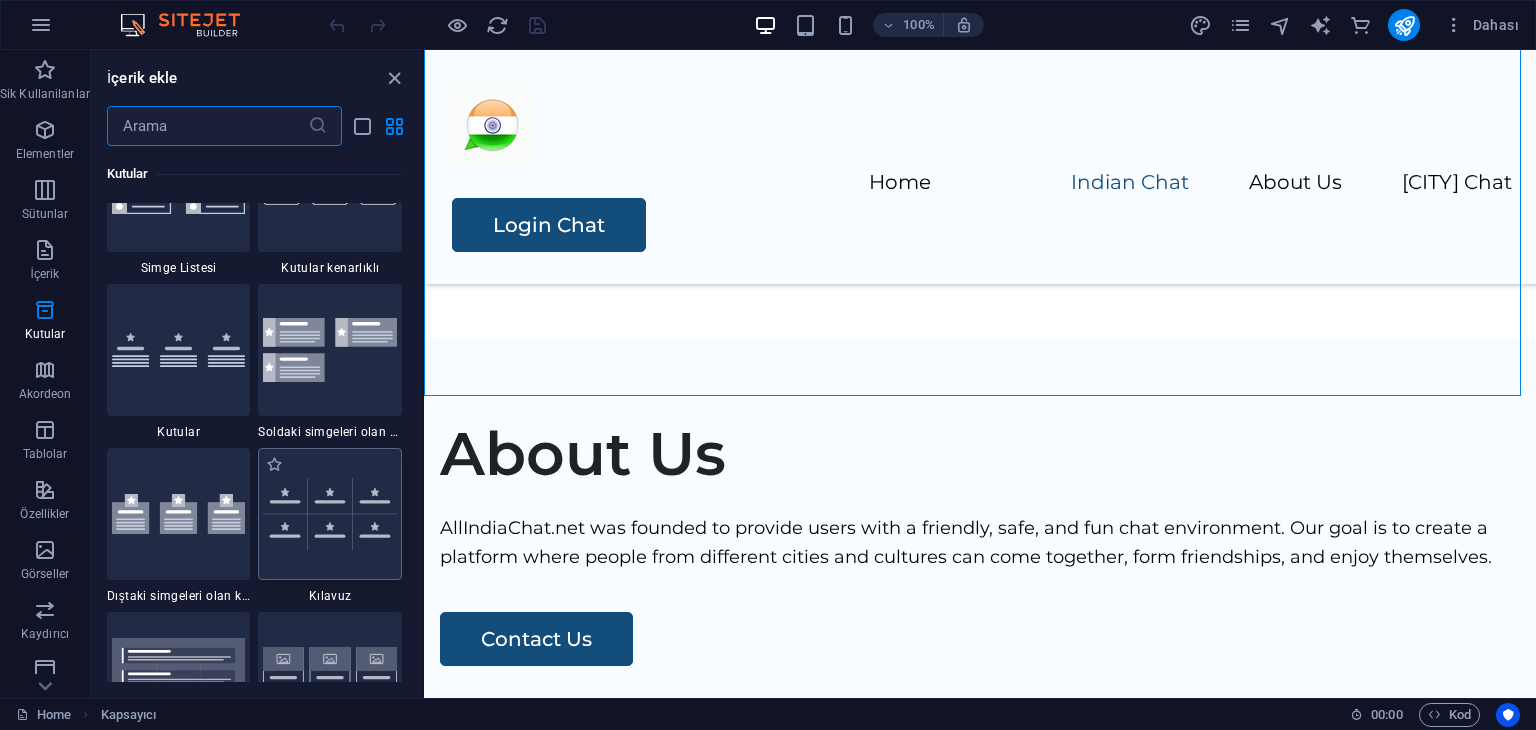 scroll, scrollTop: 5699, scrollLeft: 0, axis: vertical 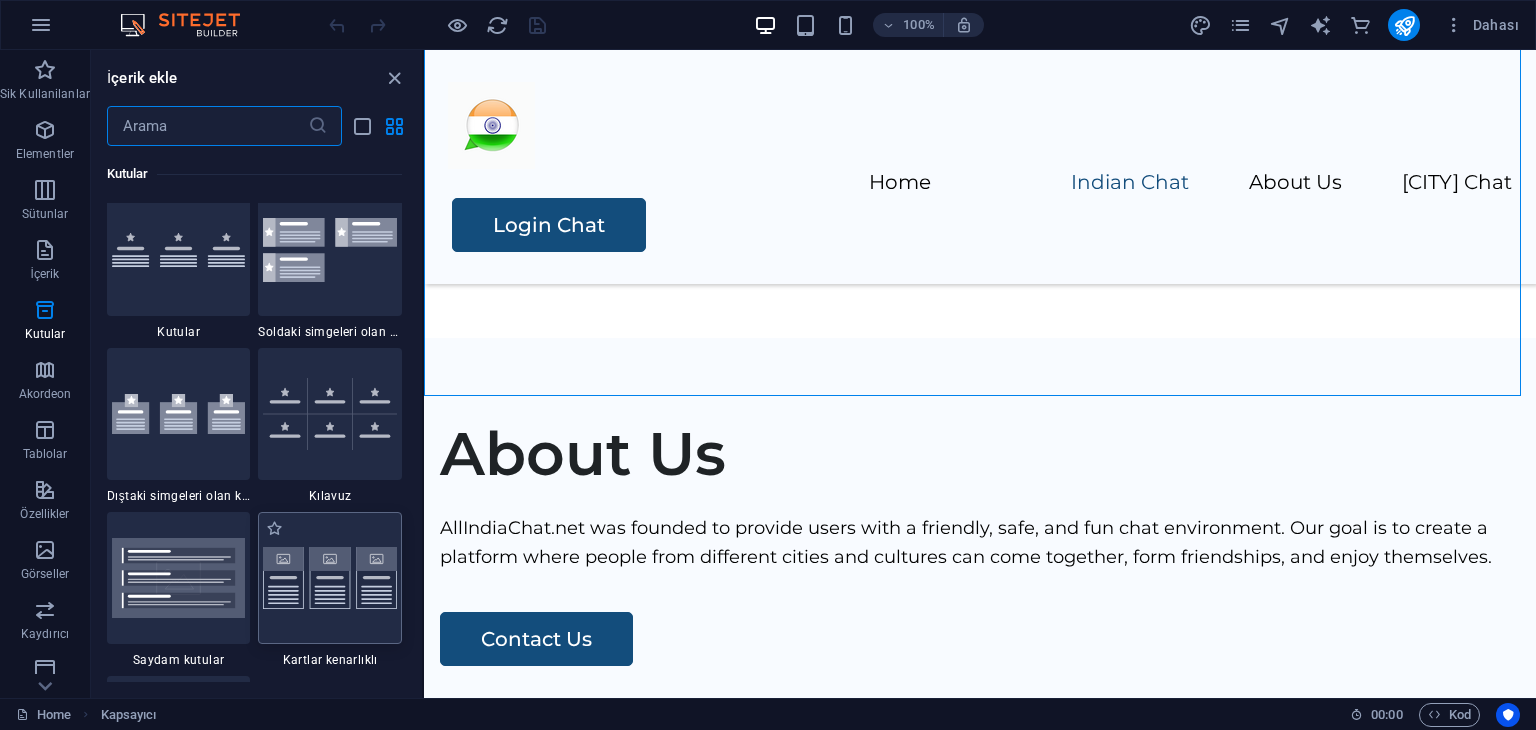 click at bounding box center (330, 578) 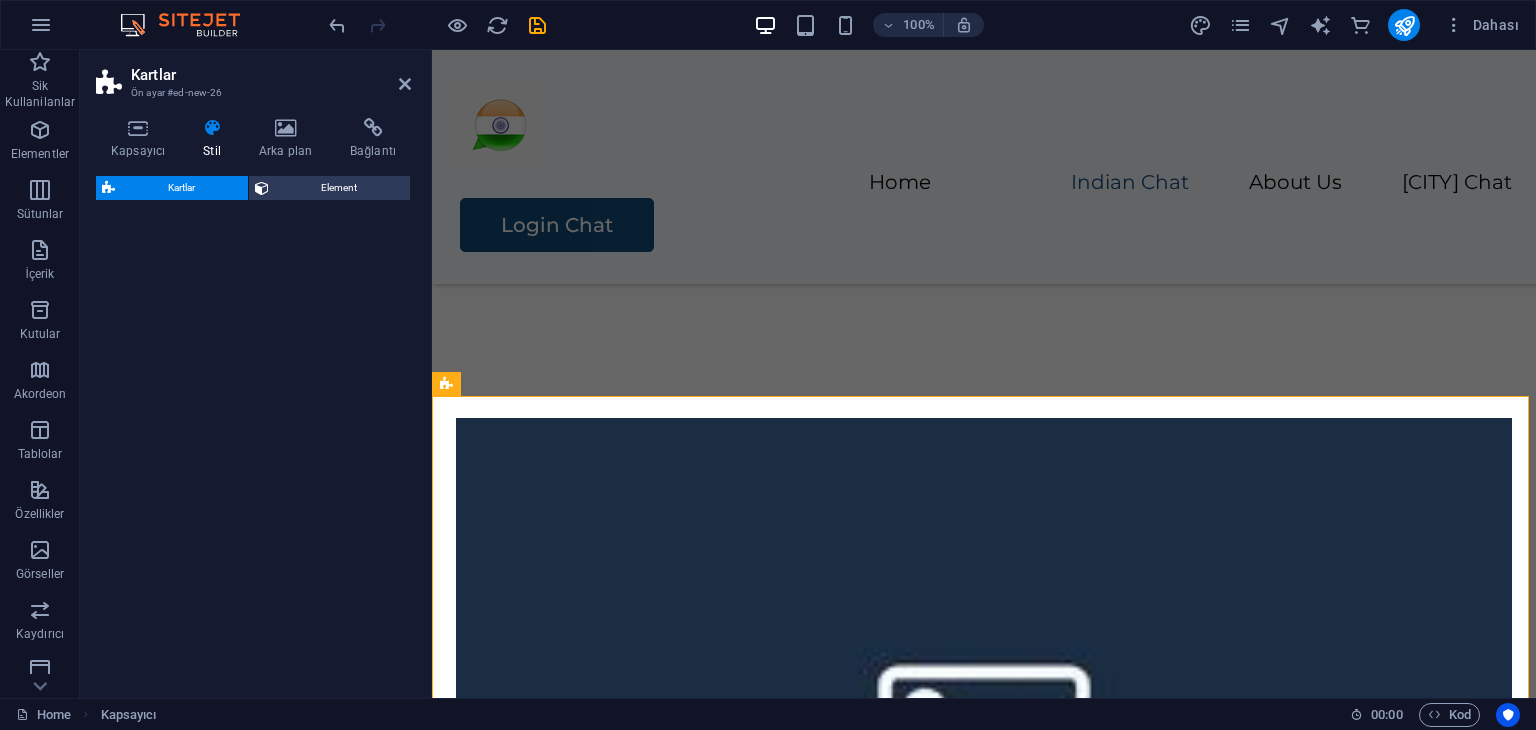 select on "rem" 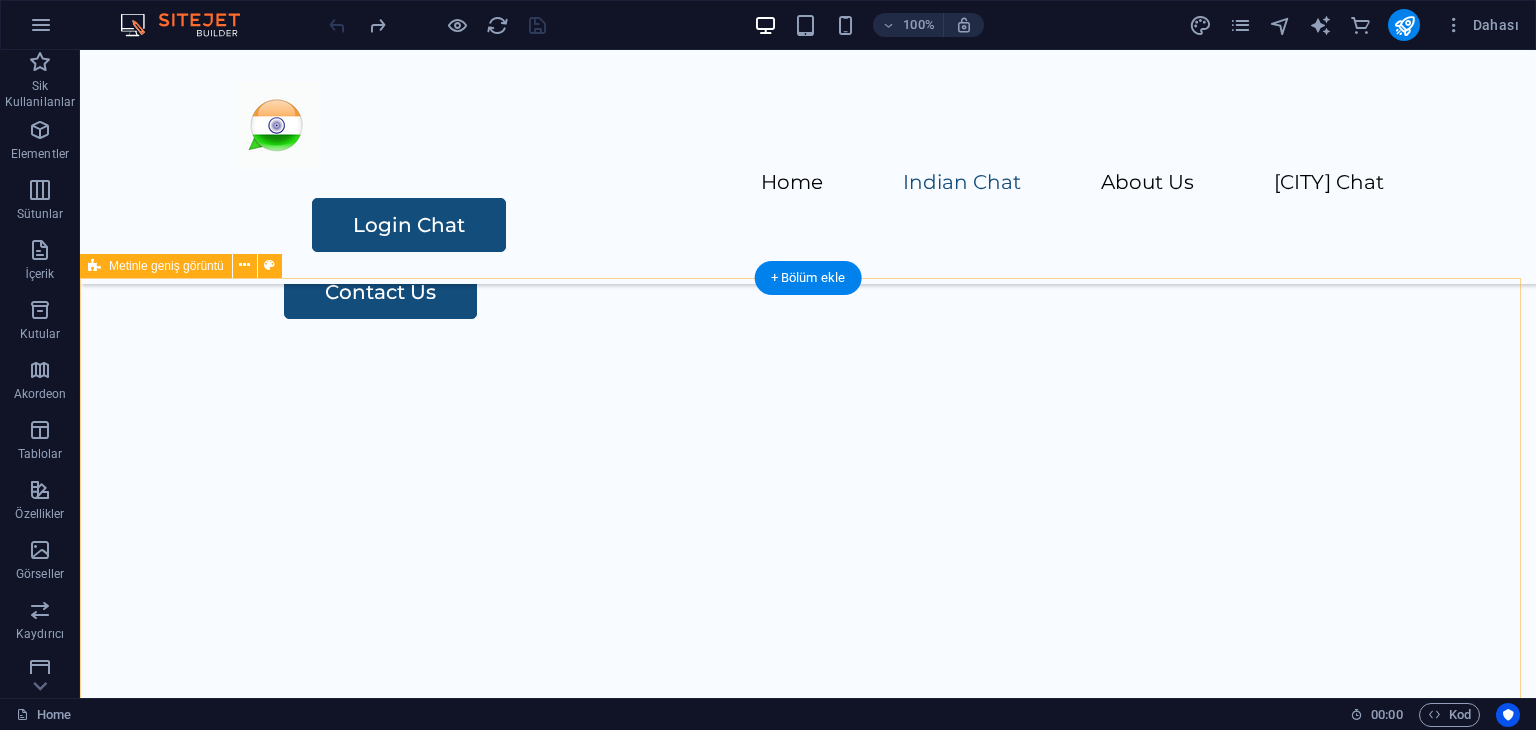 scroll, scrollTop: 918, scrollLeft: 0, axis: vertical 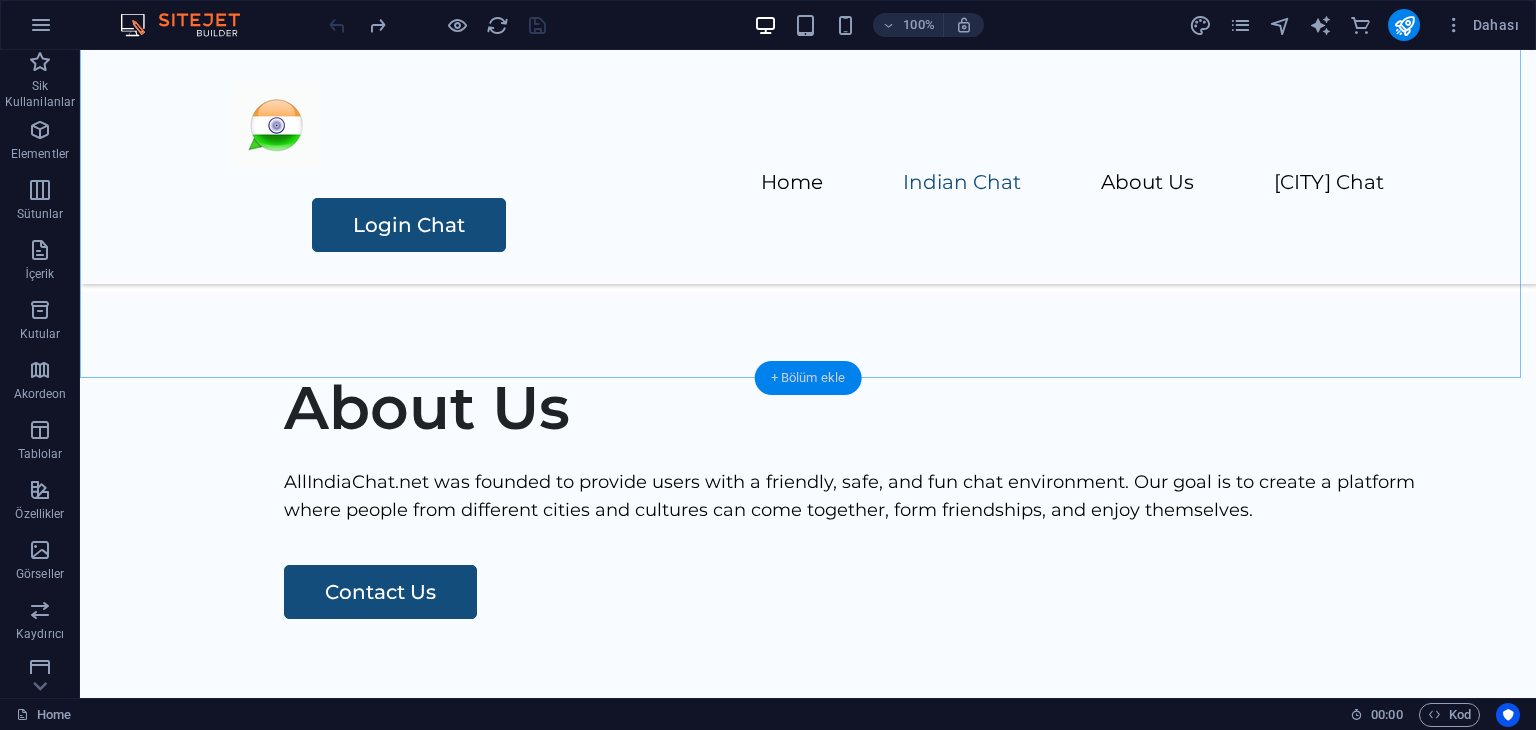 click on "+ Bölüm ekle" at bounding box center [808, 378] 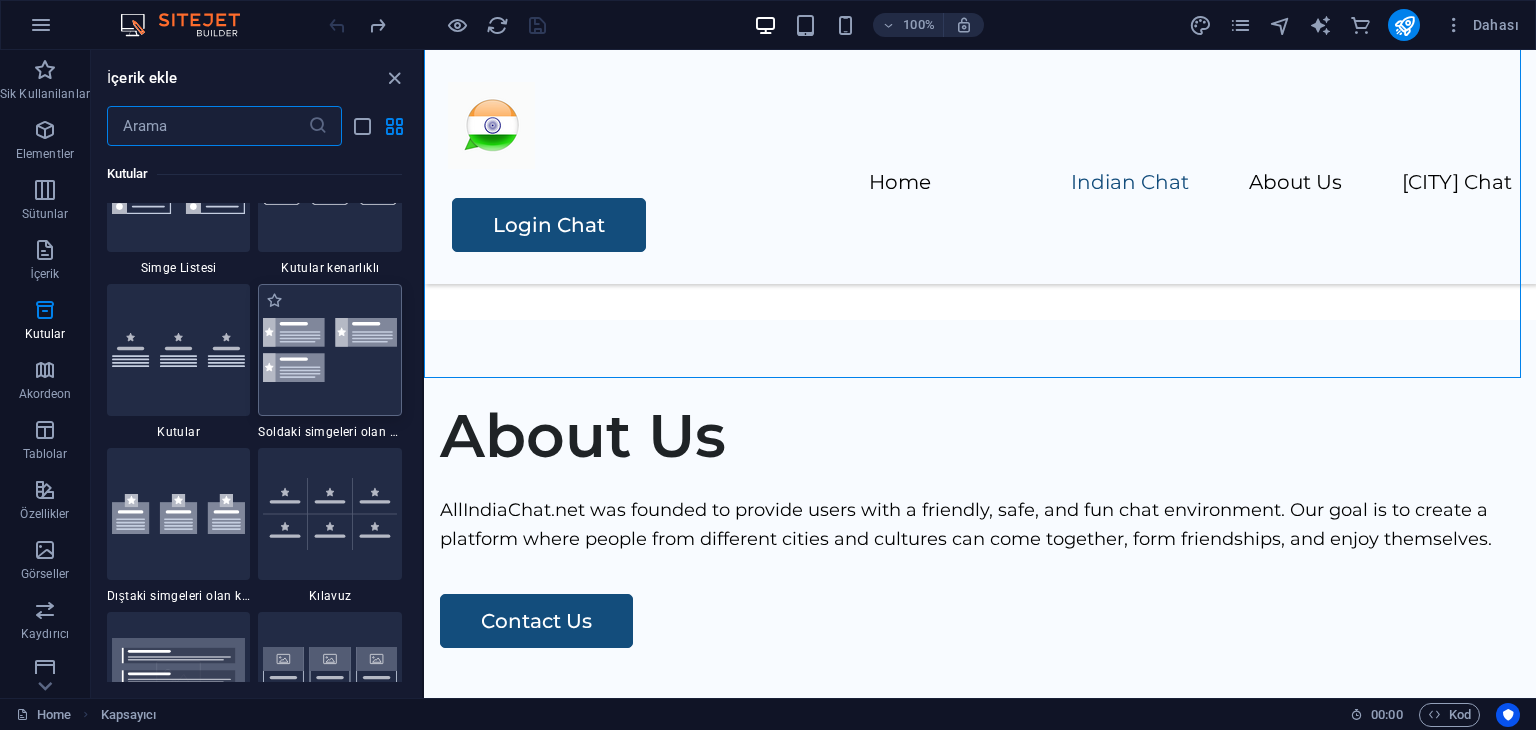 scroll, scrollTop: 5699, scrollLeft: 0, axis: vertical 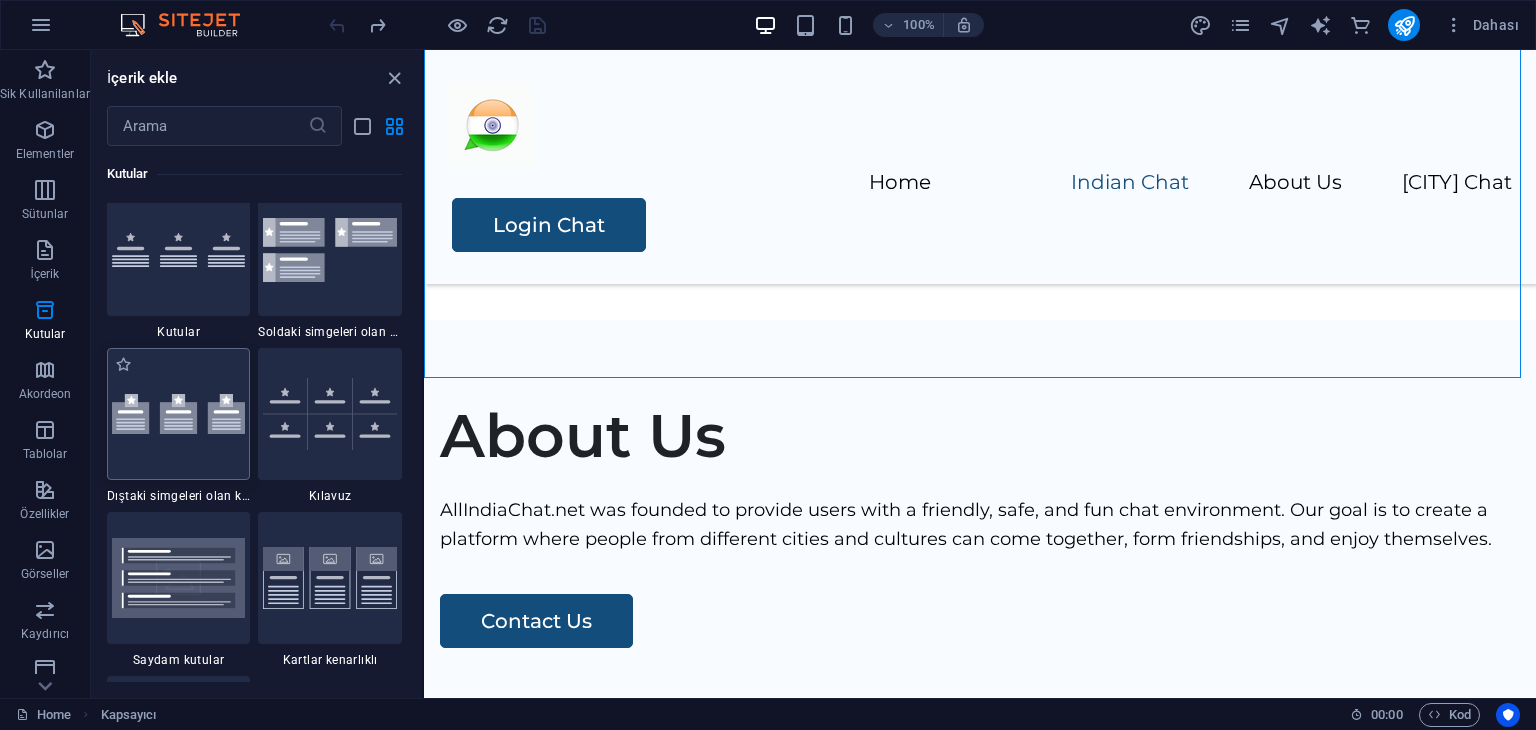 click at bounding box center [179, 414] 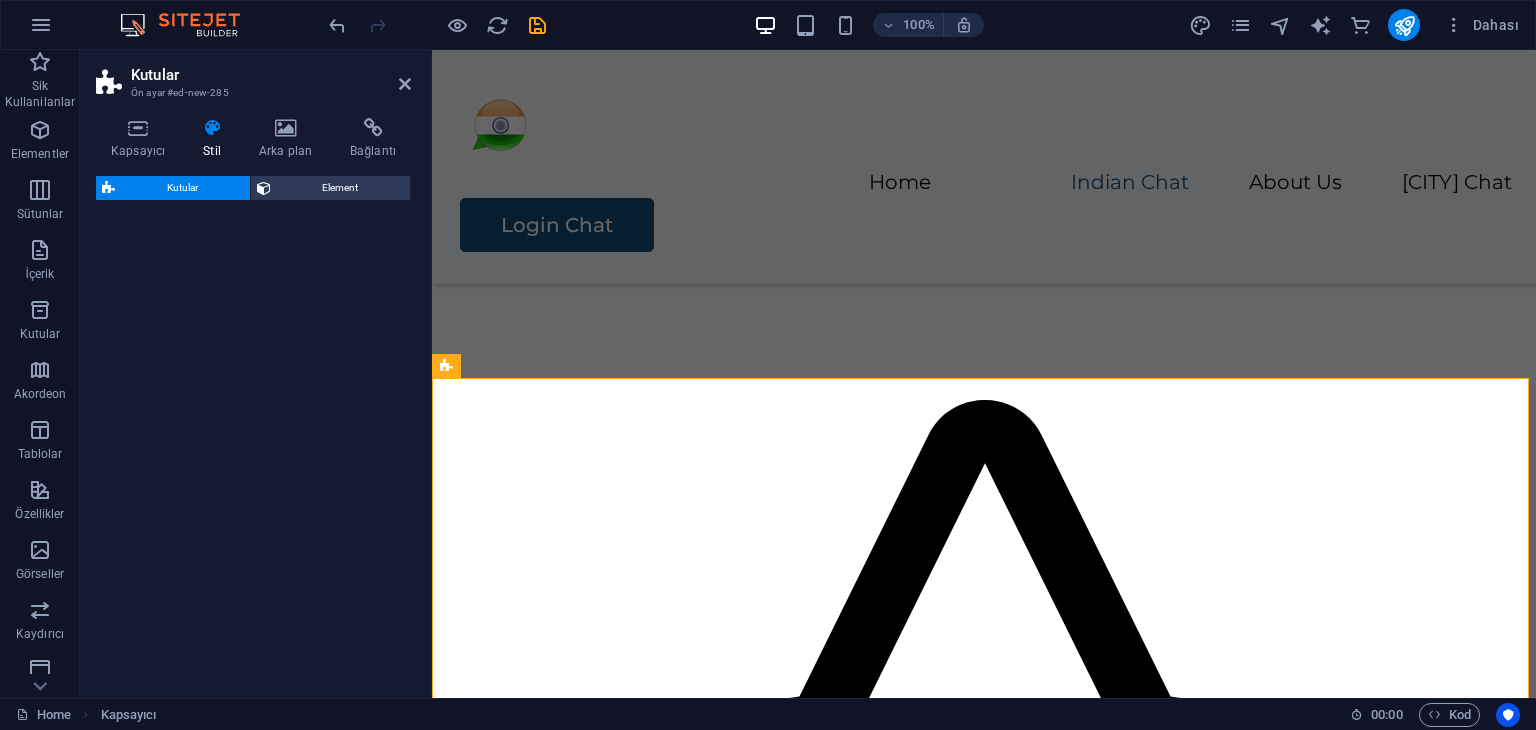 select on "rem" 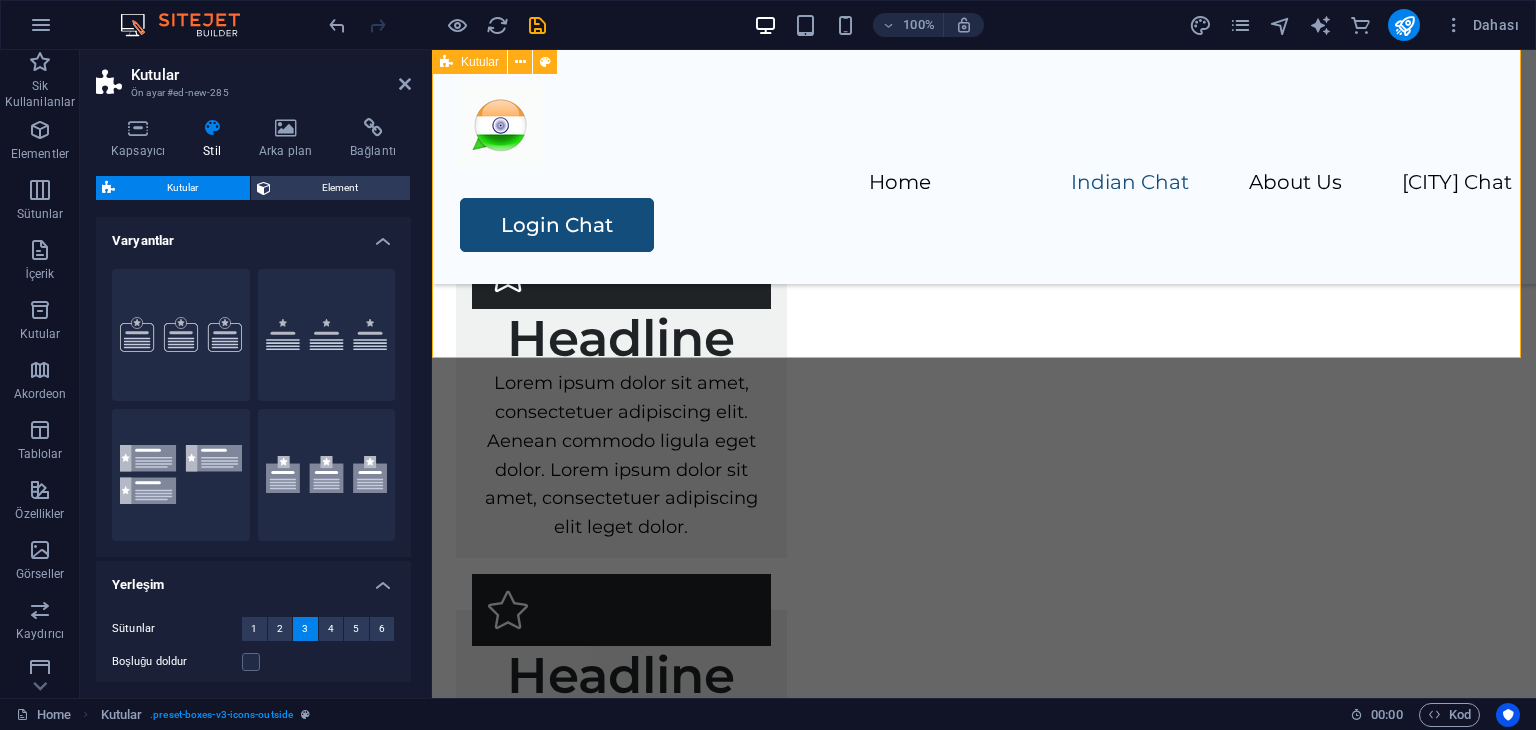 scroll, scrollTop: 1118, scrollLeft: 0, axis: vertical 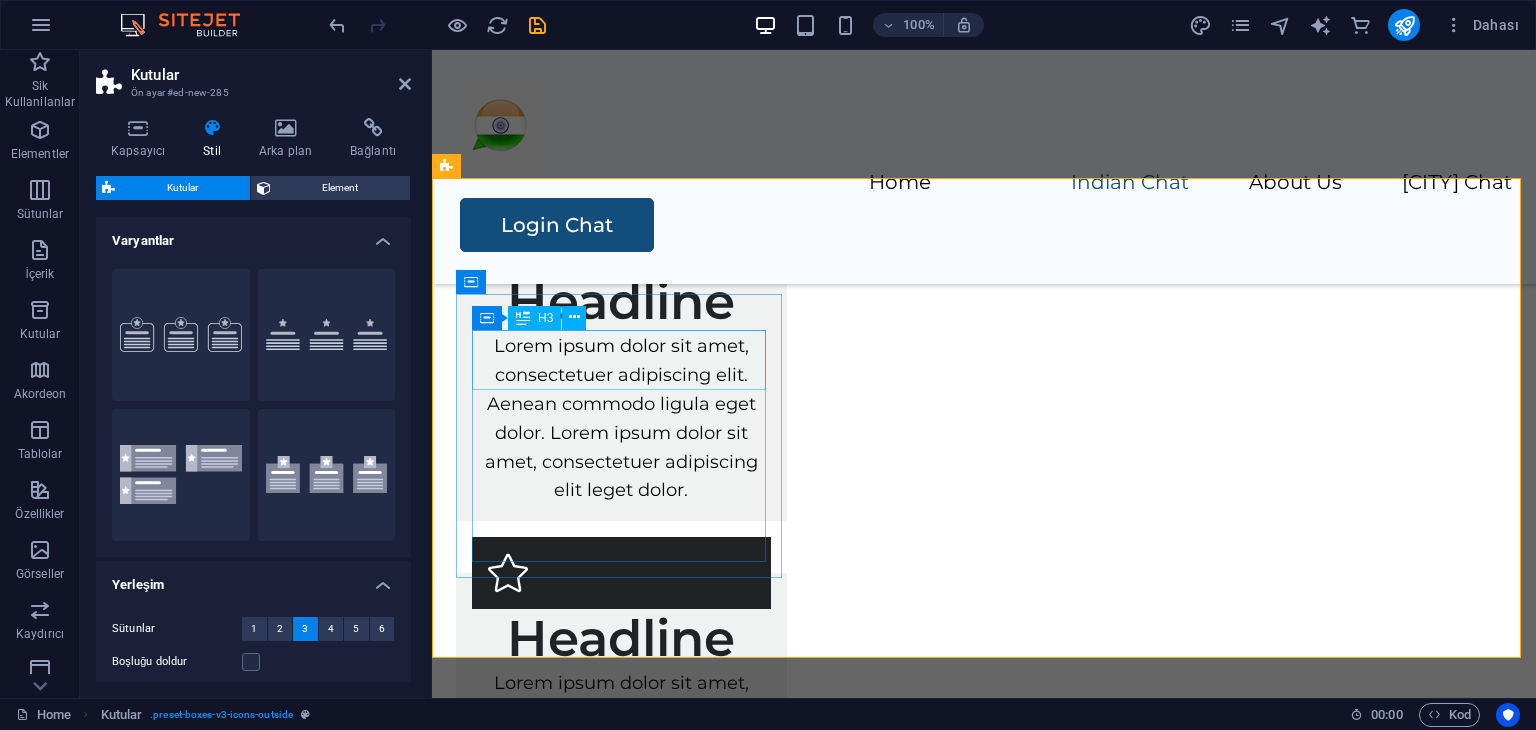click on "Headline" at bounding box center [621, 302] 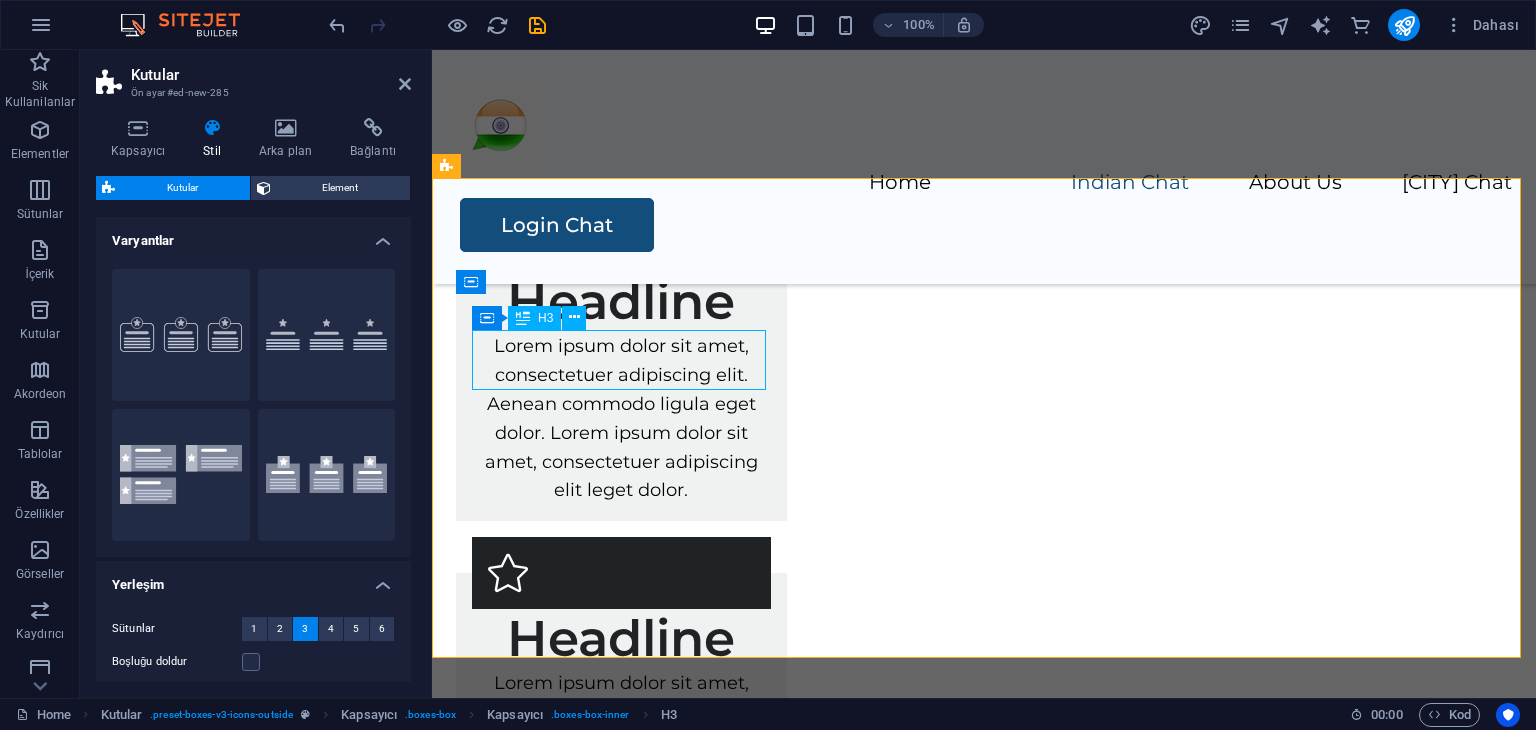 click on "Headline" at bounding box center [621, 302] 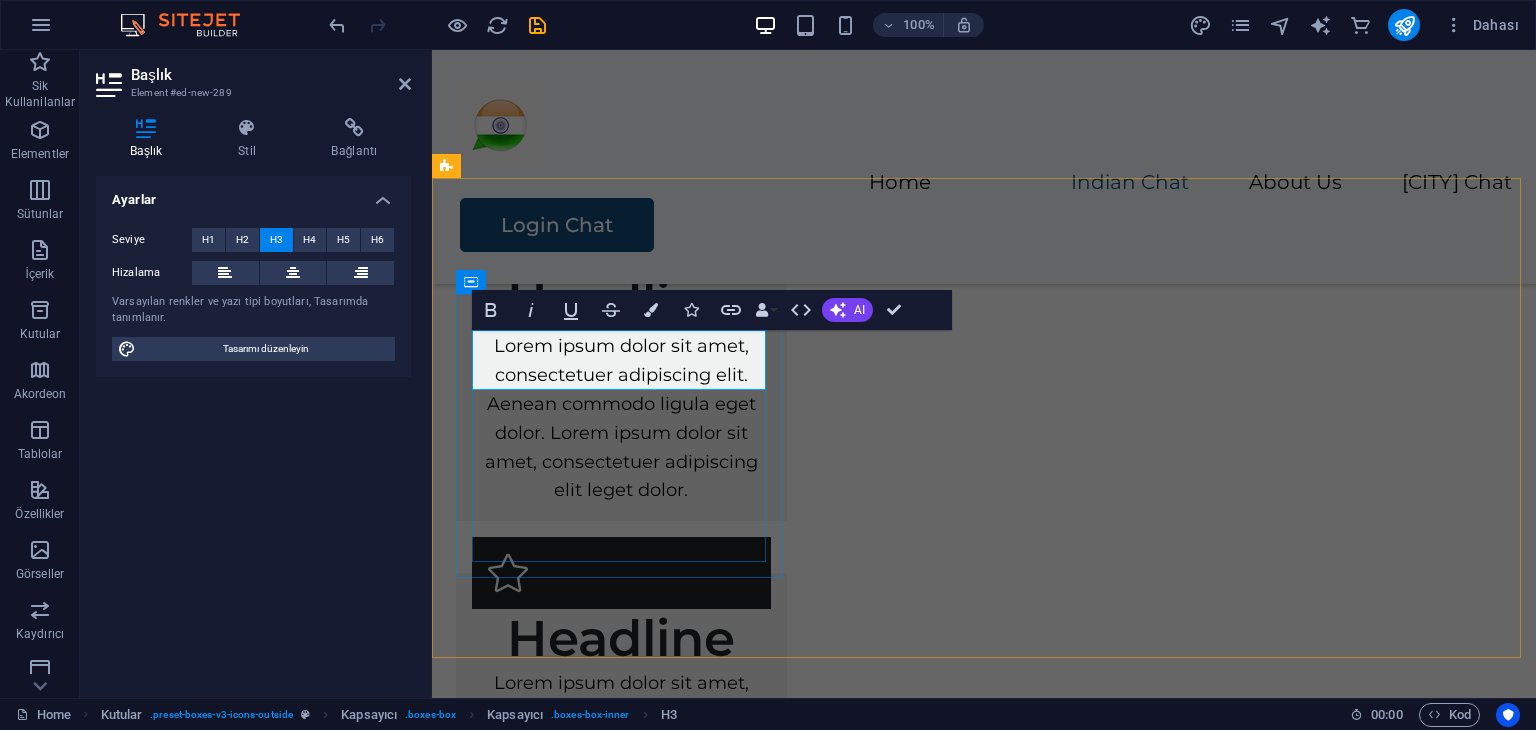 type 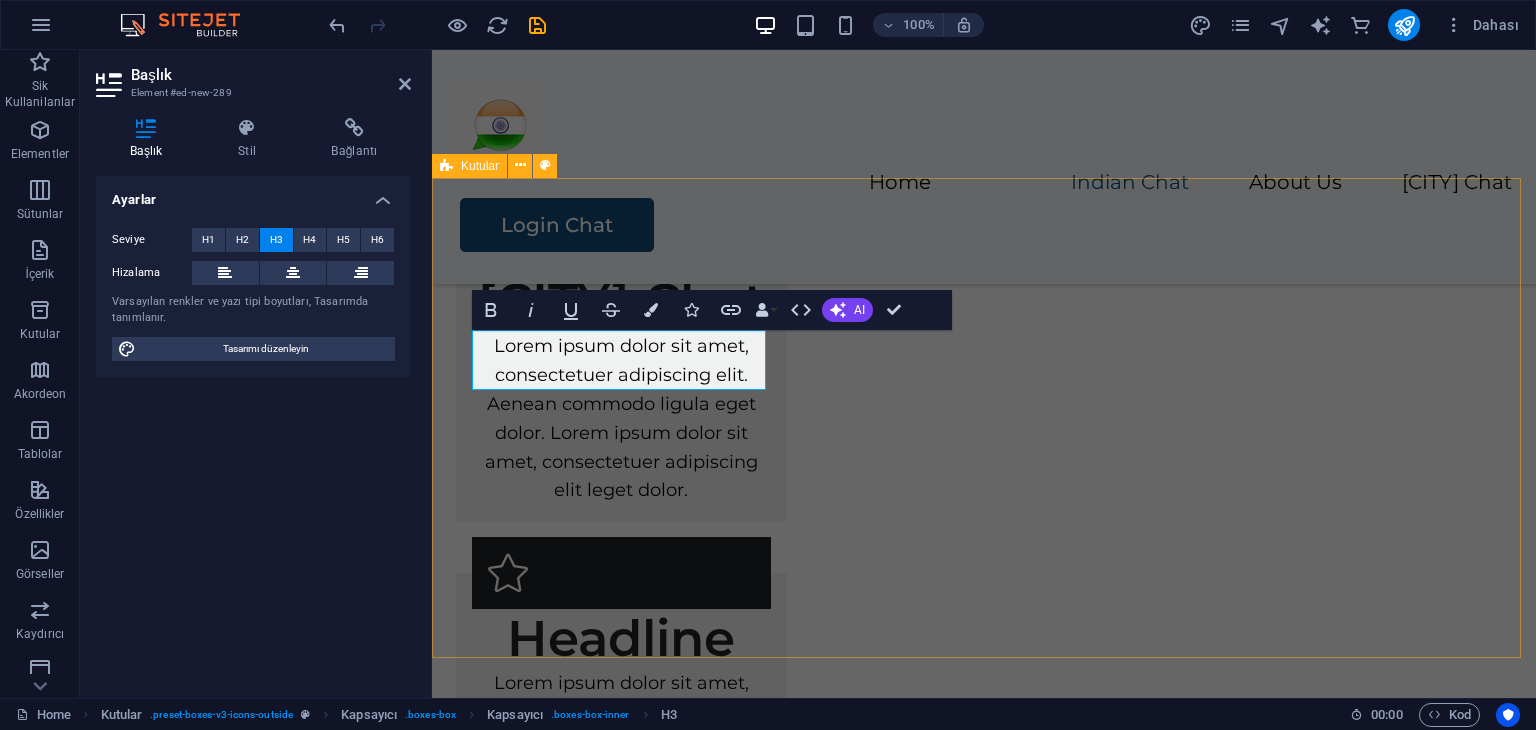 click on "Delhi Chat Lorem ipsum dolor sit amet, consectetuer adipiscing elit. Aenean commodo ligula eget dolor. Lorem ipsum dolor sit amet, consectetuer adipiscing elit leget dolor. Headline Lorem ipsum dolor sit amet, consectetuer adipiscing elit. Aenean commodo ligula eget dolor. Lorem ipsum dolor sit amet, consectetuer adipiscing elit leget dolor. Headline Lorem ipsum dolor sit amet, consectetuer adipiscing elit. Aenean commodo ligula eget dolor. Lorem ipsum dolor sit amet, consectetuer adipiscing elit leget dolor." at bounding box center [984, 697] 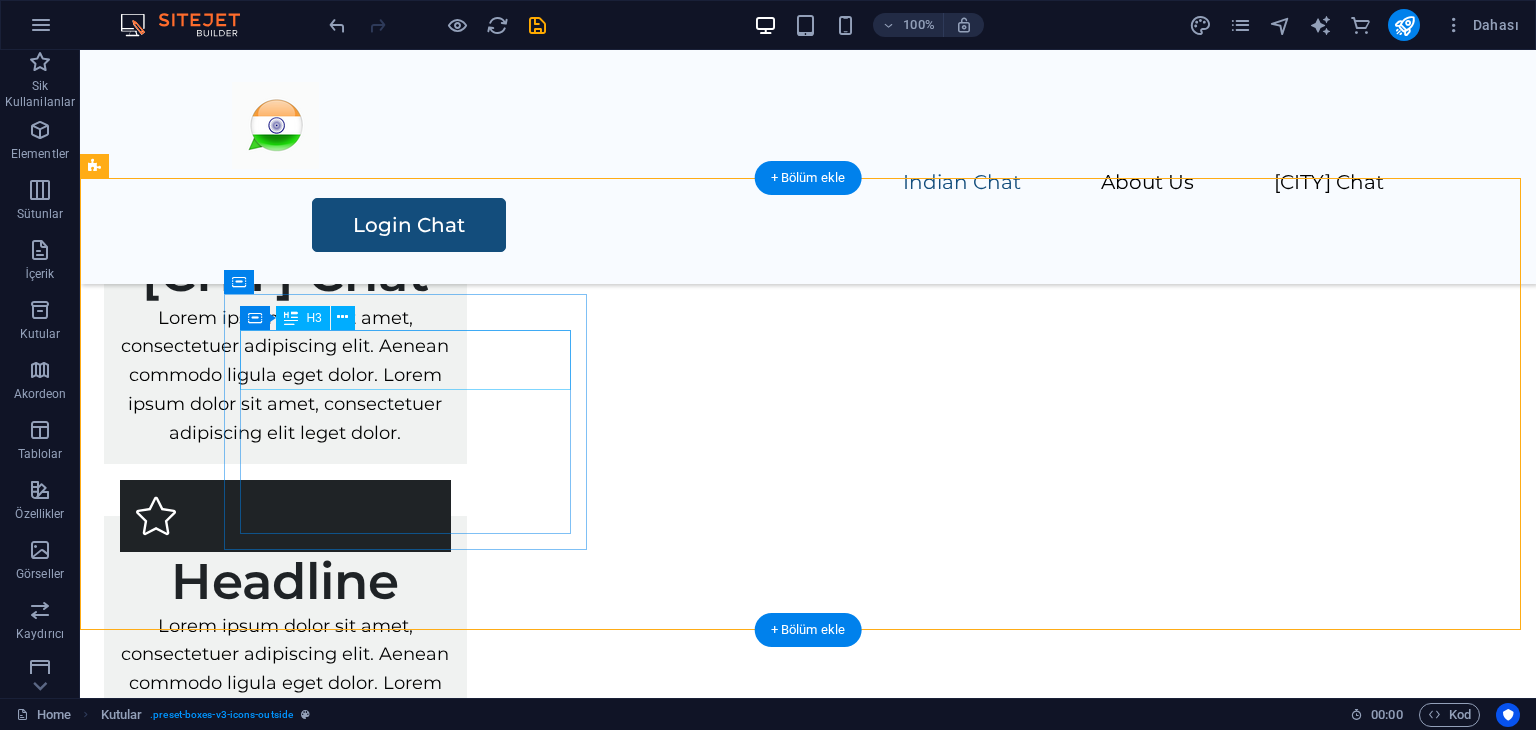 click on "[CITY] Chat" at bounding box center (285, 274) 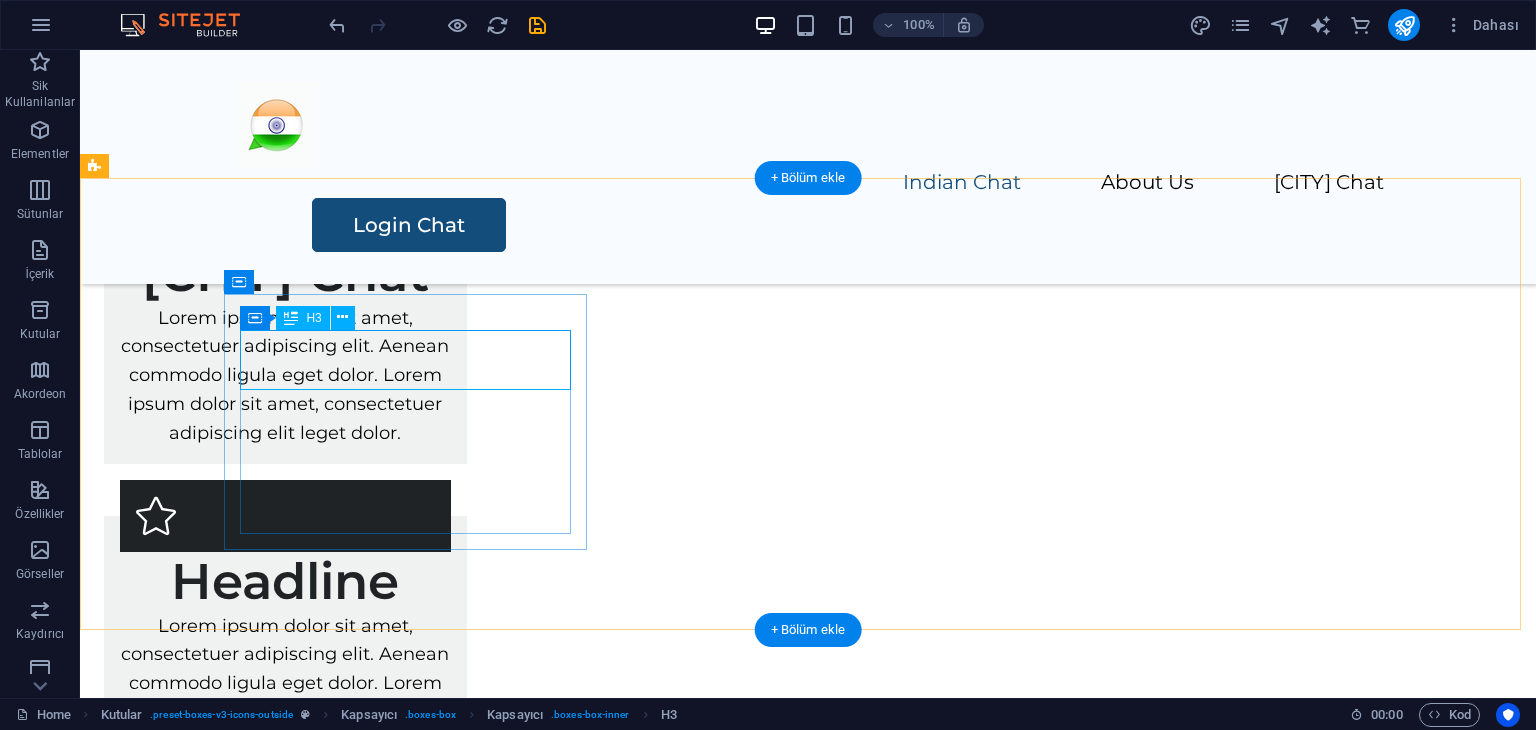 click on "[CITY] Chat" at bounding box center [285, 274] 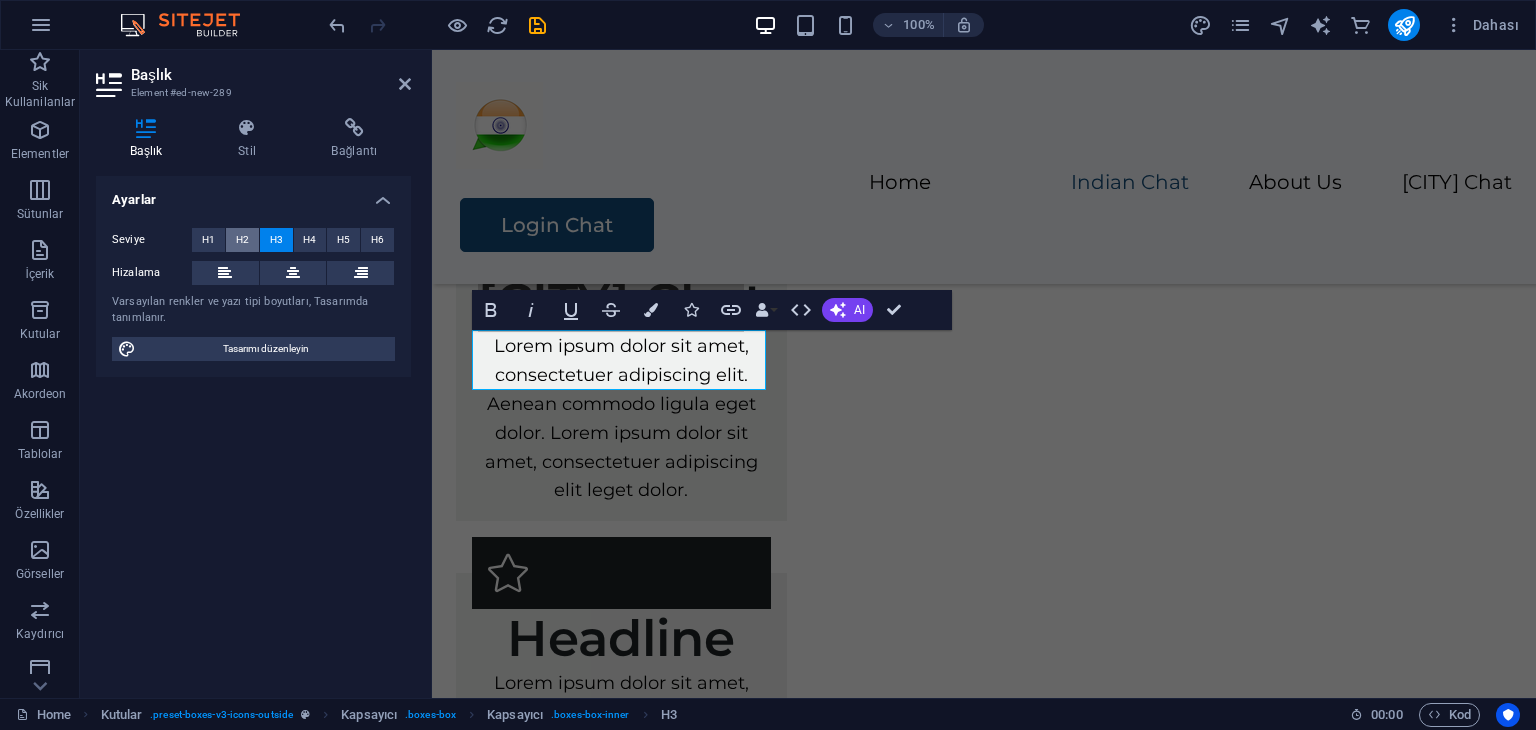 click on "H2" at bounding box center [242, 240] 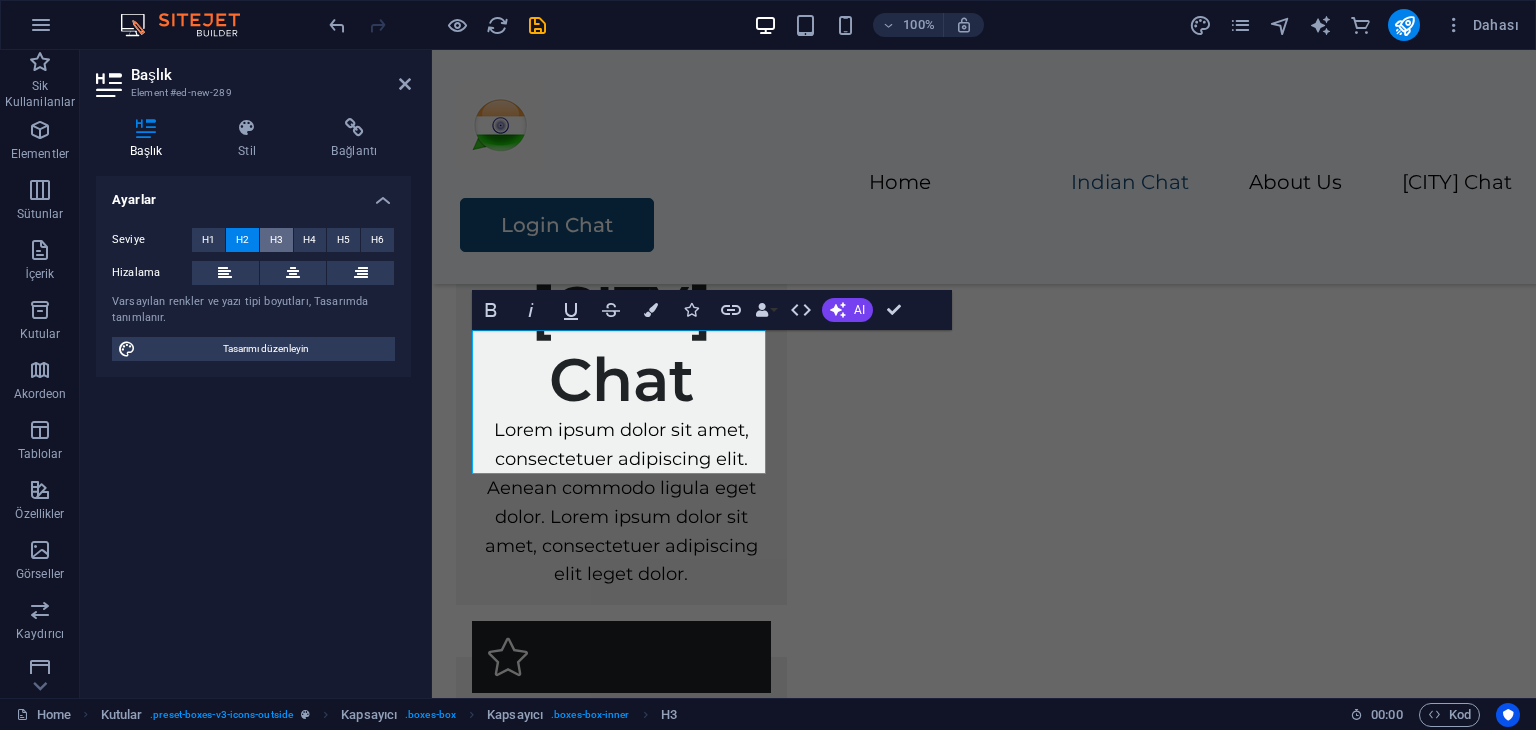 click on "H3" at bounding box center [276, 240] 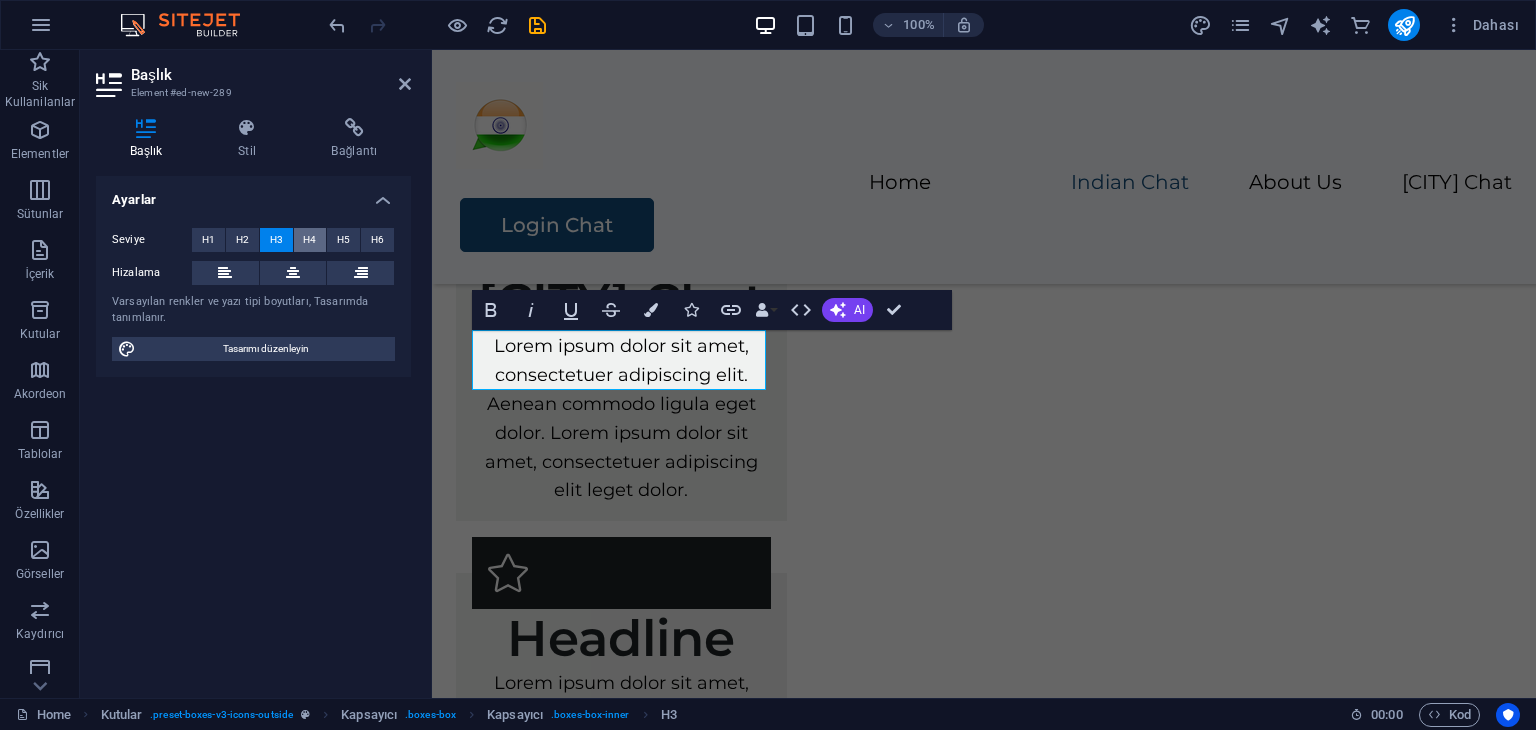 click on "H4" at bounding box center (309, 240) 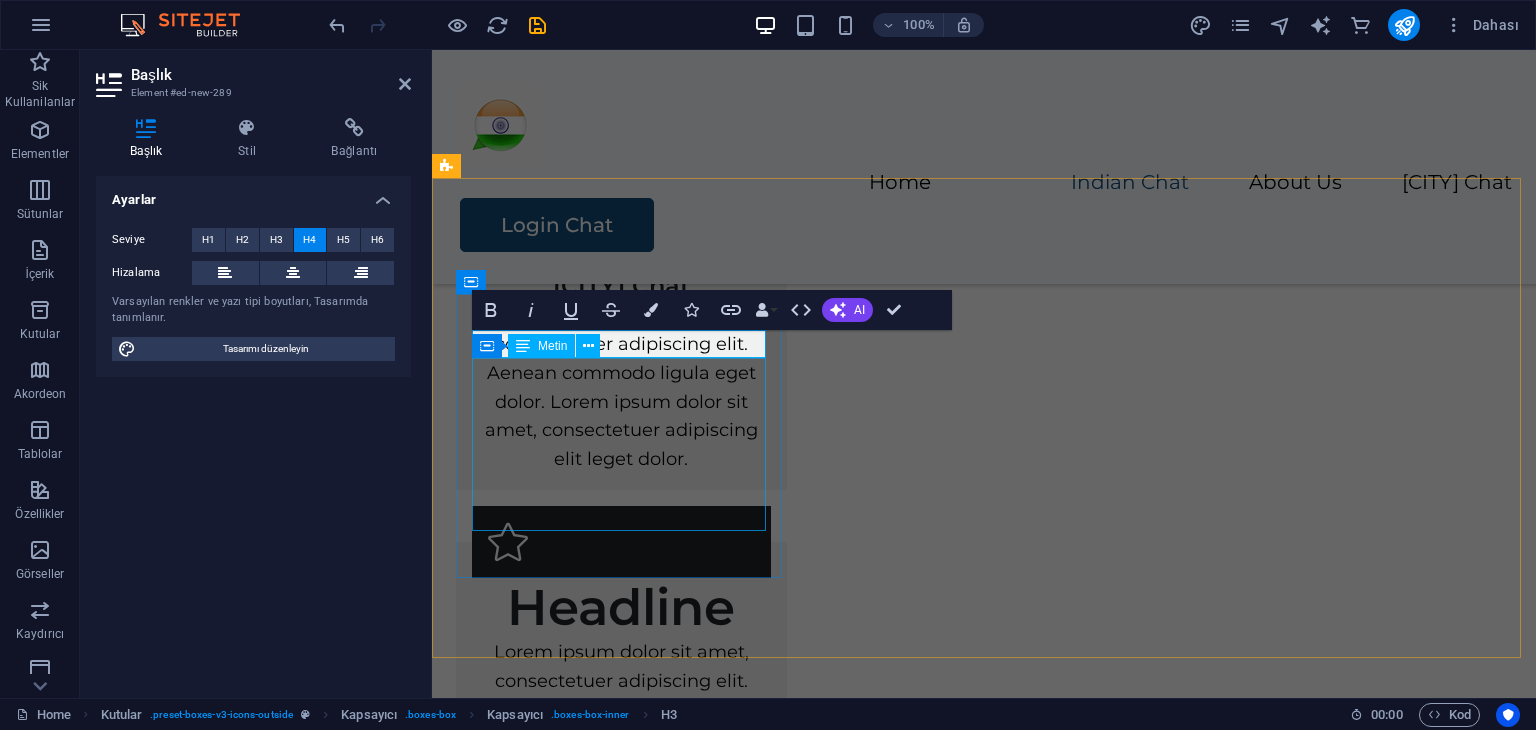 click on "Lorem ipsum dolor sit amet, consectetuer adipiscing elit. Aenean commodo ligula eget dolor. Lorem ipsum dolor sit amet, consectetuer adipiscing elit leget dolor." at bounding box center (621, 387) 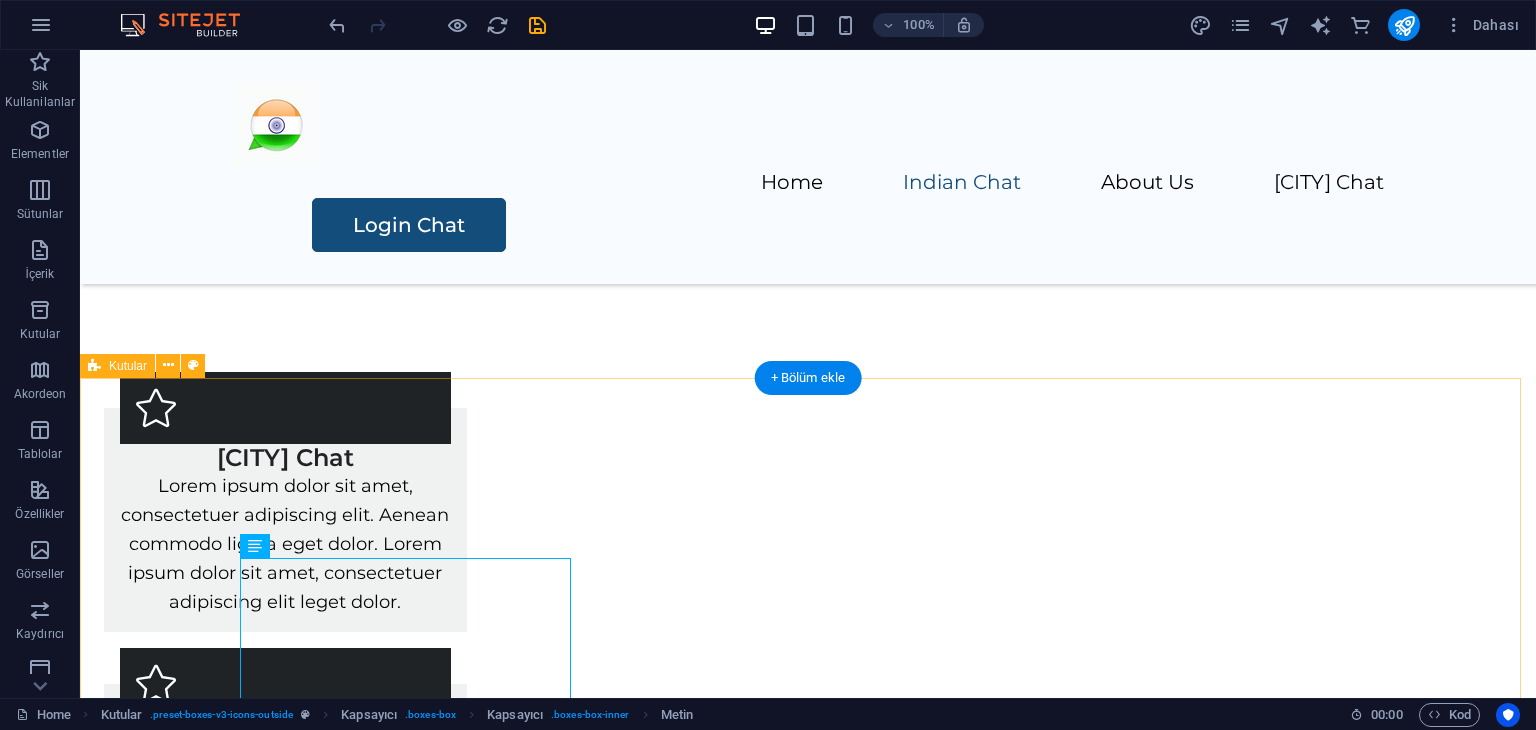 scroll, scrollTop: 1118, scrollLeft: 0, axis: vertical 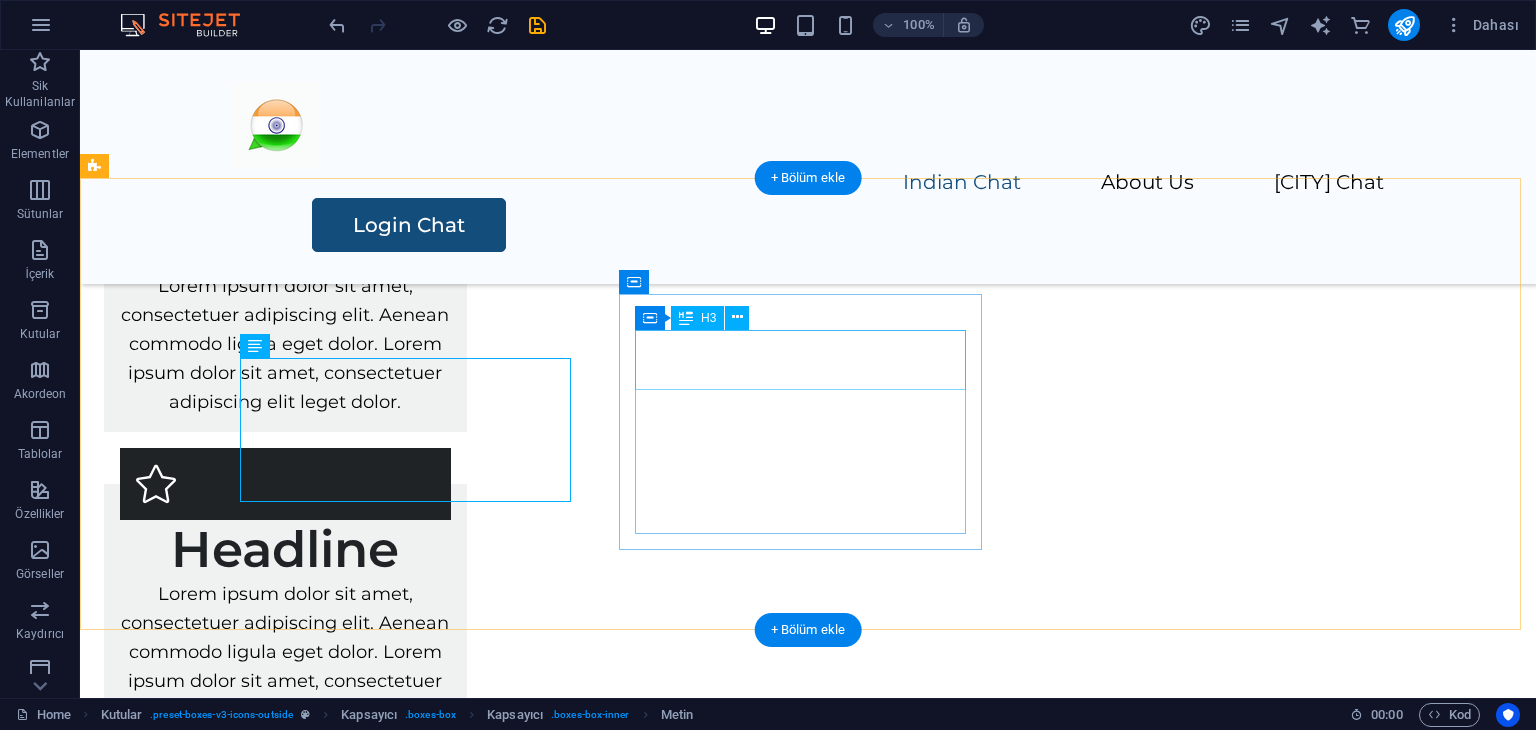 click on "Headline" at bounding box center (285, 550) 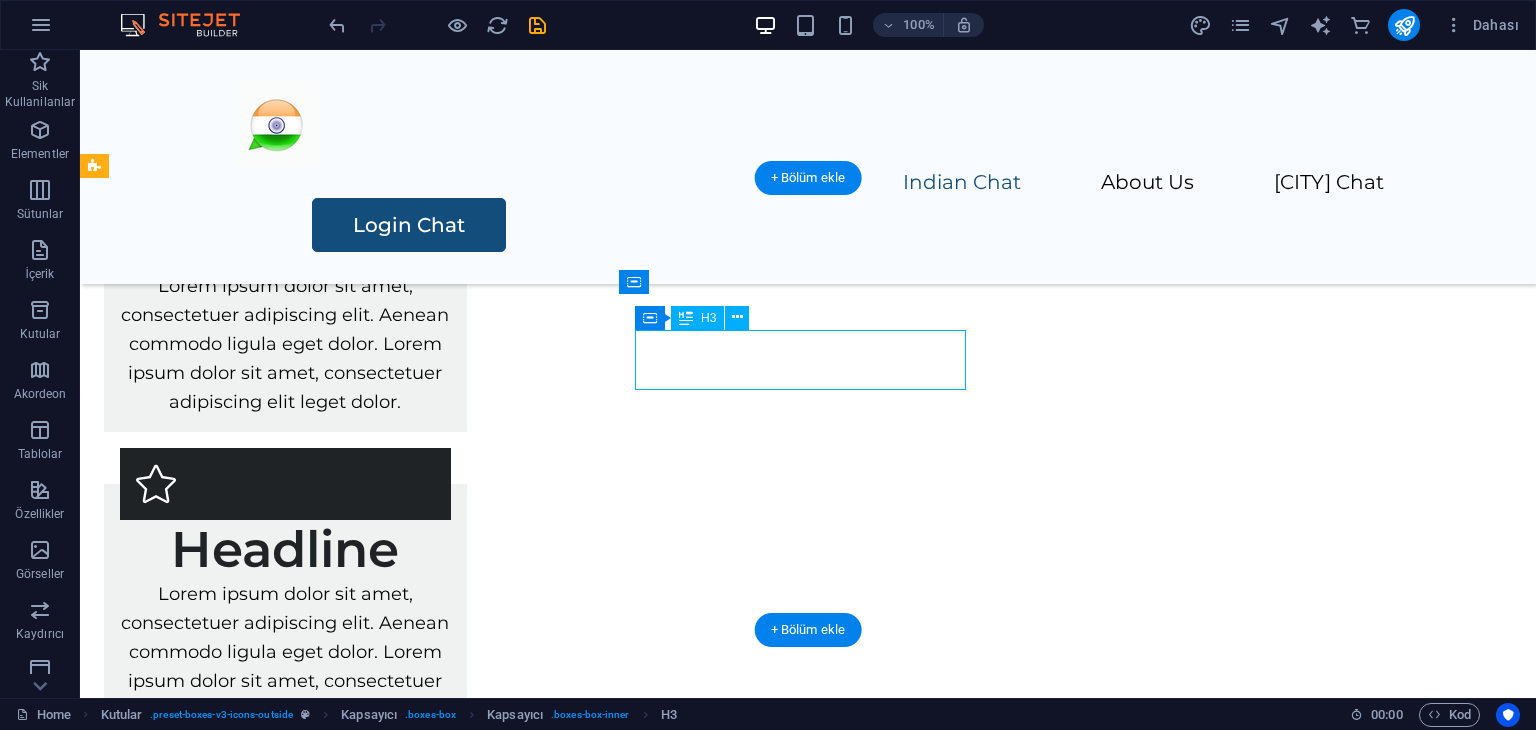 click on "Headline" at bounding box center [285, 550] 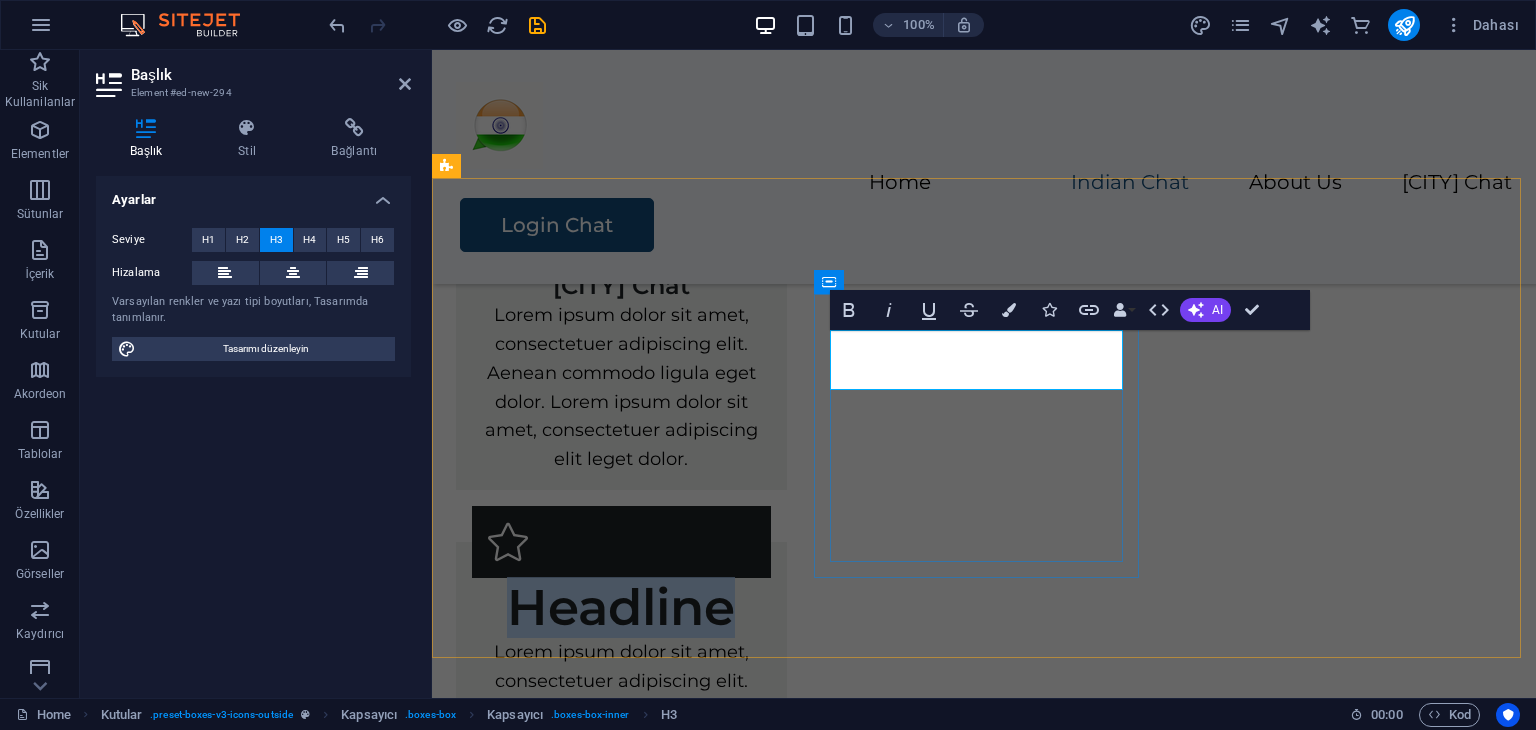 type 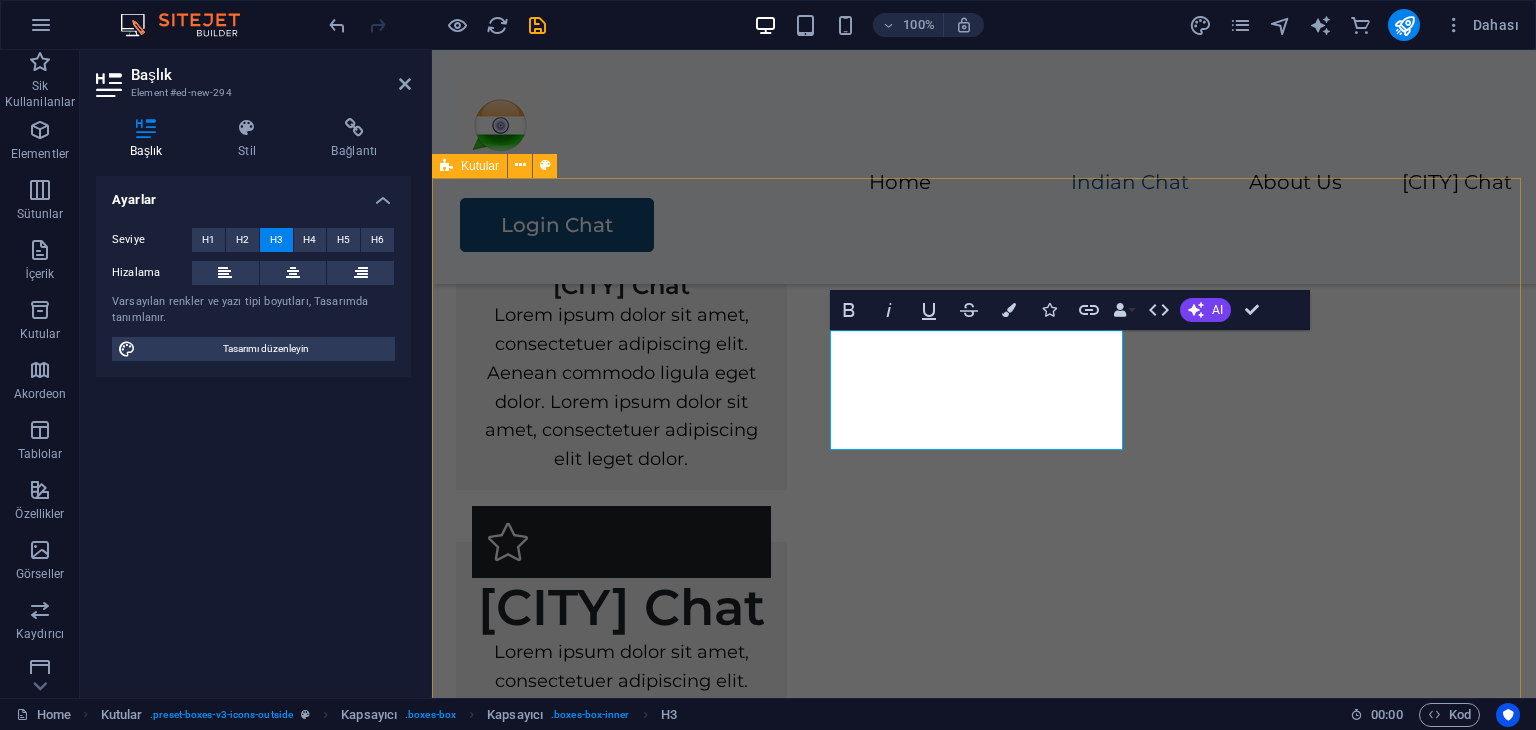 click on "Delhi Chat Lorem ipsum dolor sit amet, consectetuer adipiscing elit. Aenean commodo ligula eget dolor. Lorem ipsum dolor sit amet, consectetuer adipiscing elit leget dolor. Mumbai Chat Lorem ipsum dolor sit amet, consectetuer adipiscing elit. Aenean commodo ligula eget dolor. Lorem ipsum dolor sit amet, consectetuer adipiscing elit leget dolor. Headline Lorem ipsum dolor sit amet, consectetuer adipiscing elit. Aenean commodo ligula eget dolor. Lorem ipsum dolor sit amet, consectetuer adipiscing elit leget dolor." at bounding box center (984, 681) 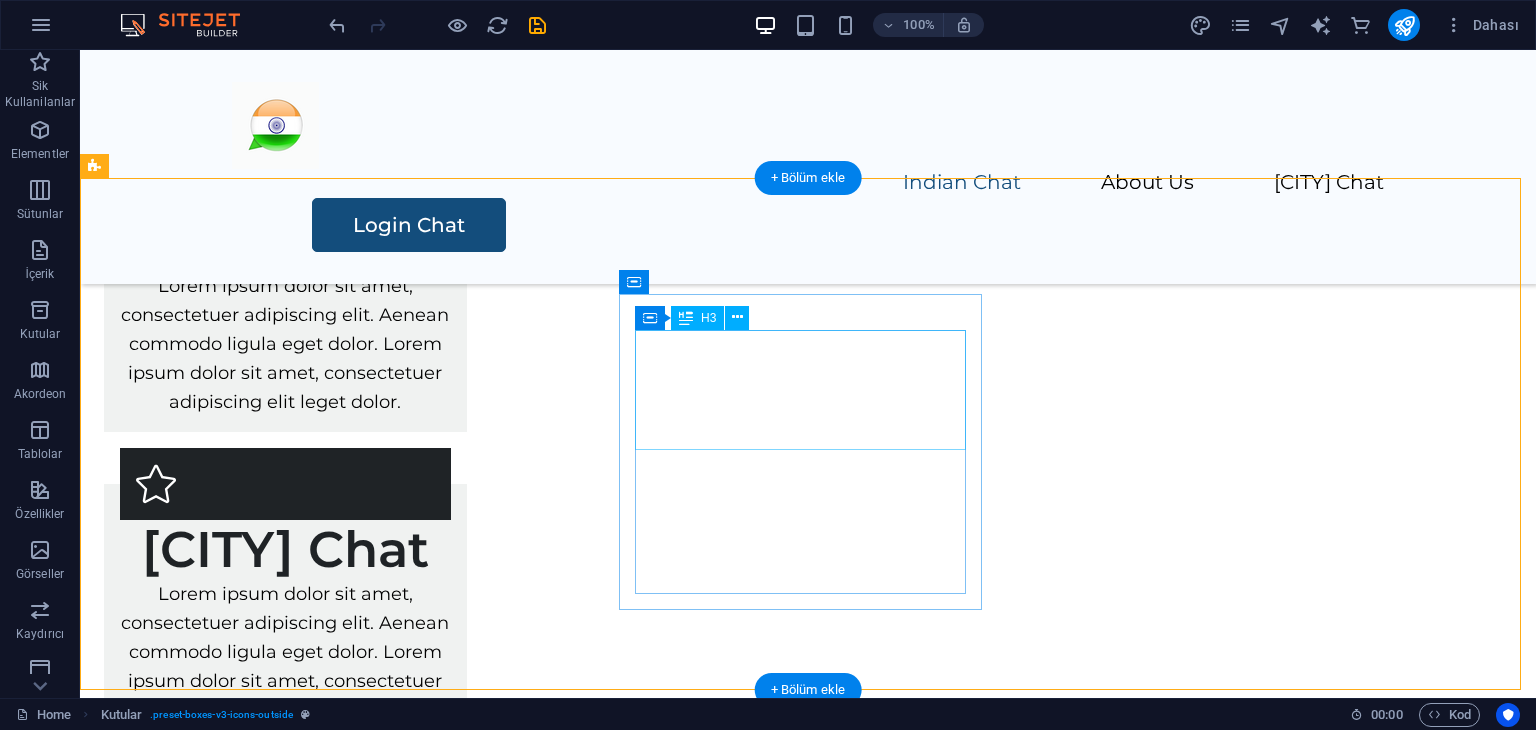 click on "Mumbai Chat" at bounding box center (285, 550) 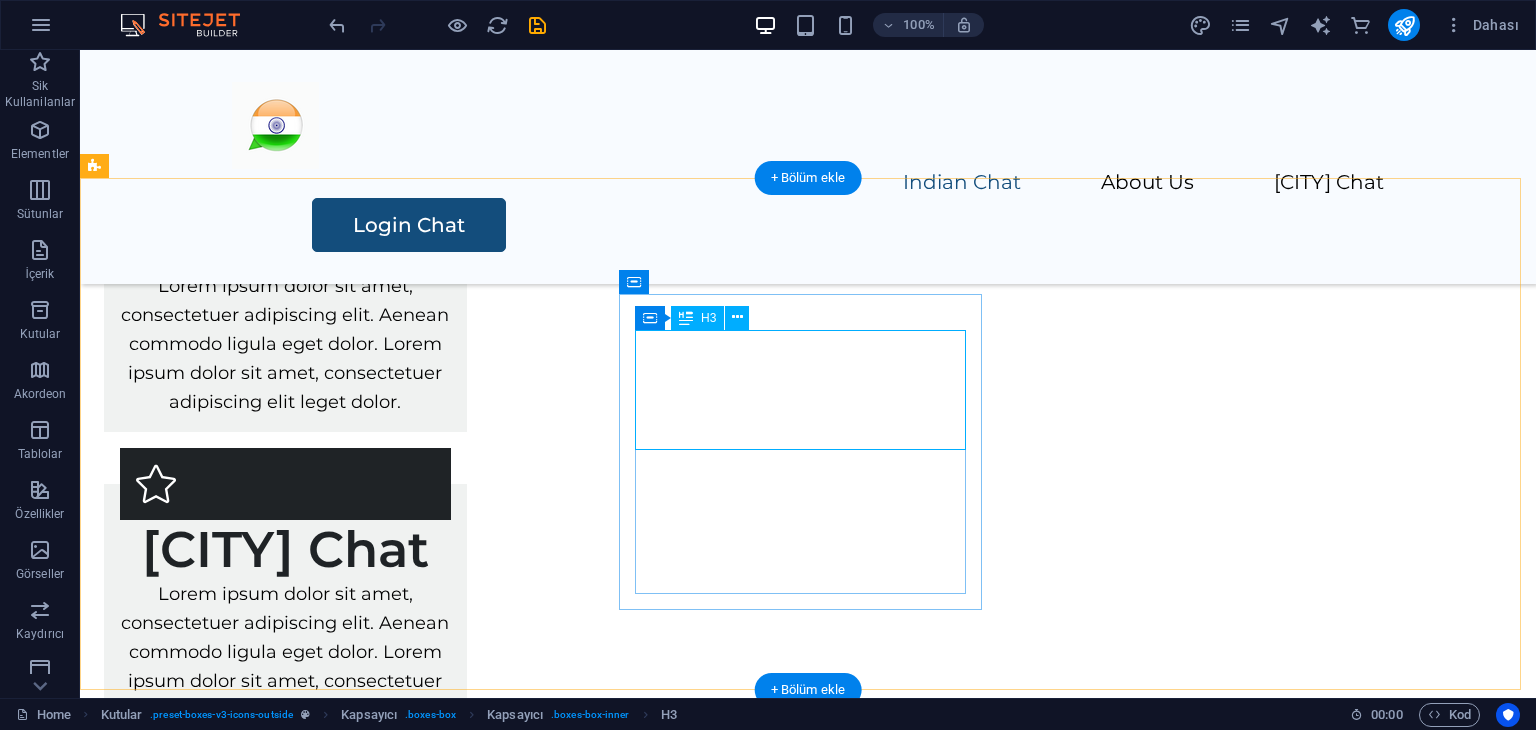 click on "Mumbai Chat" at bounding box center [285, 550] 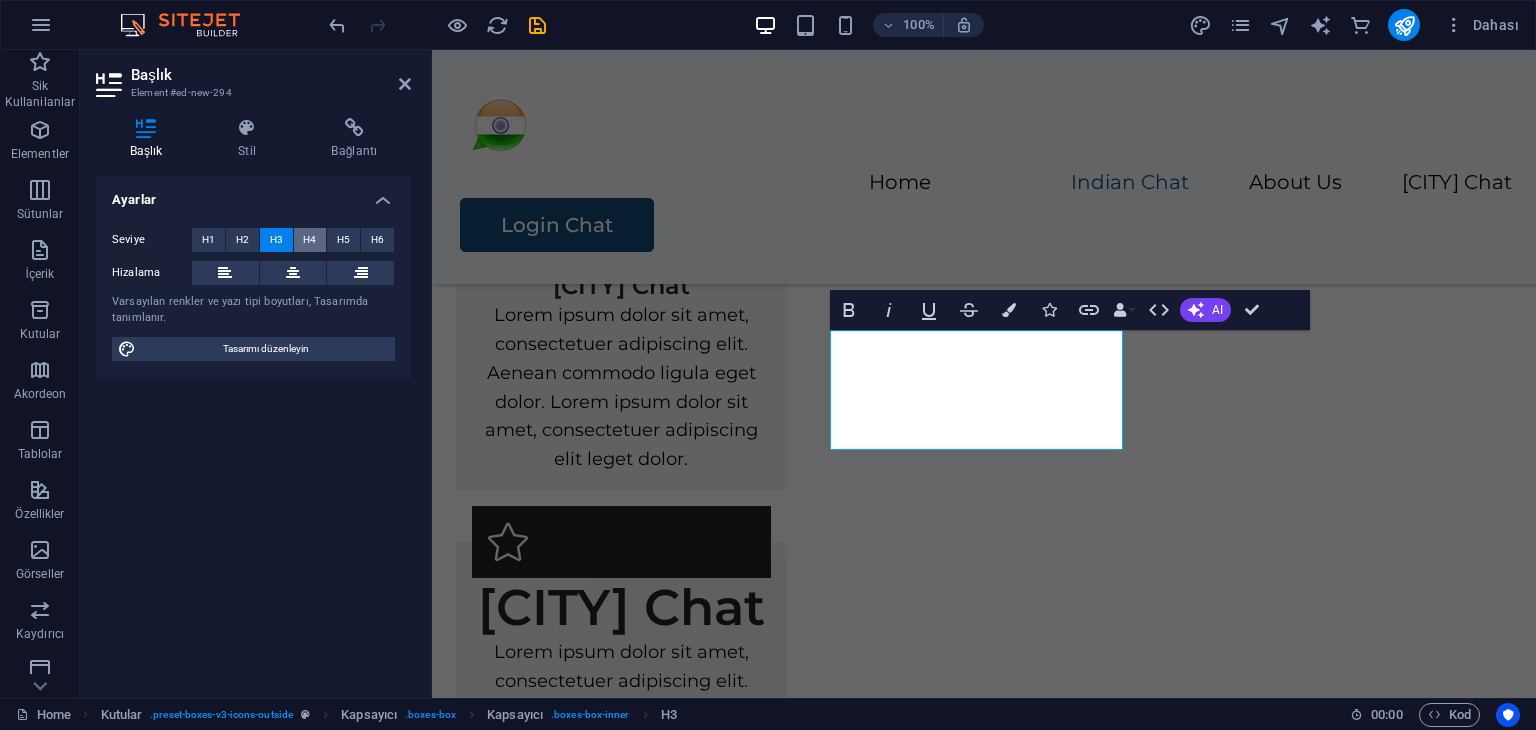 click on "H4" at bounding box center [309, 240] 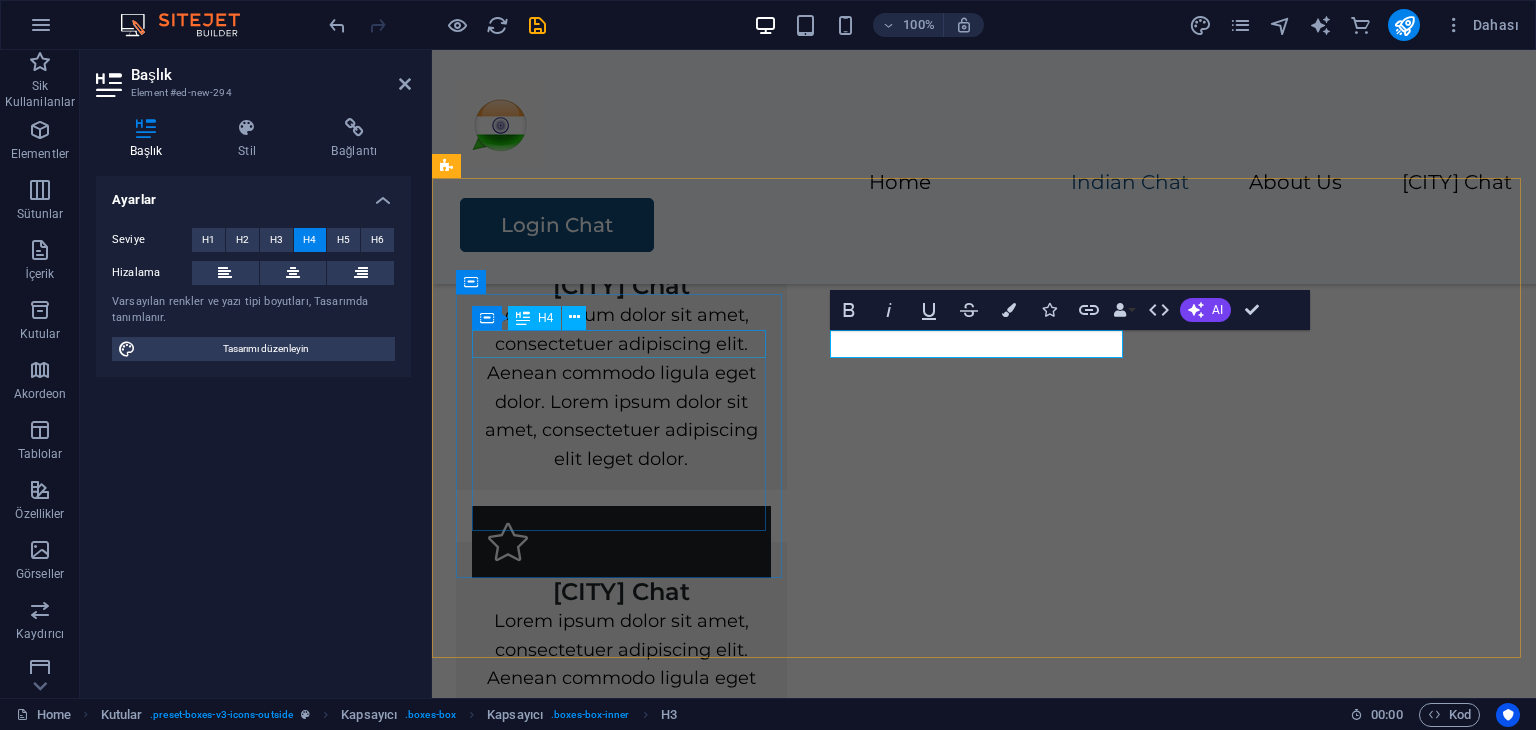 click on "[CITY] Chat" at bounding box center [621, 286] 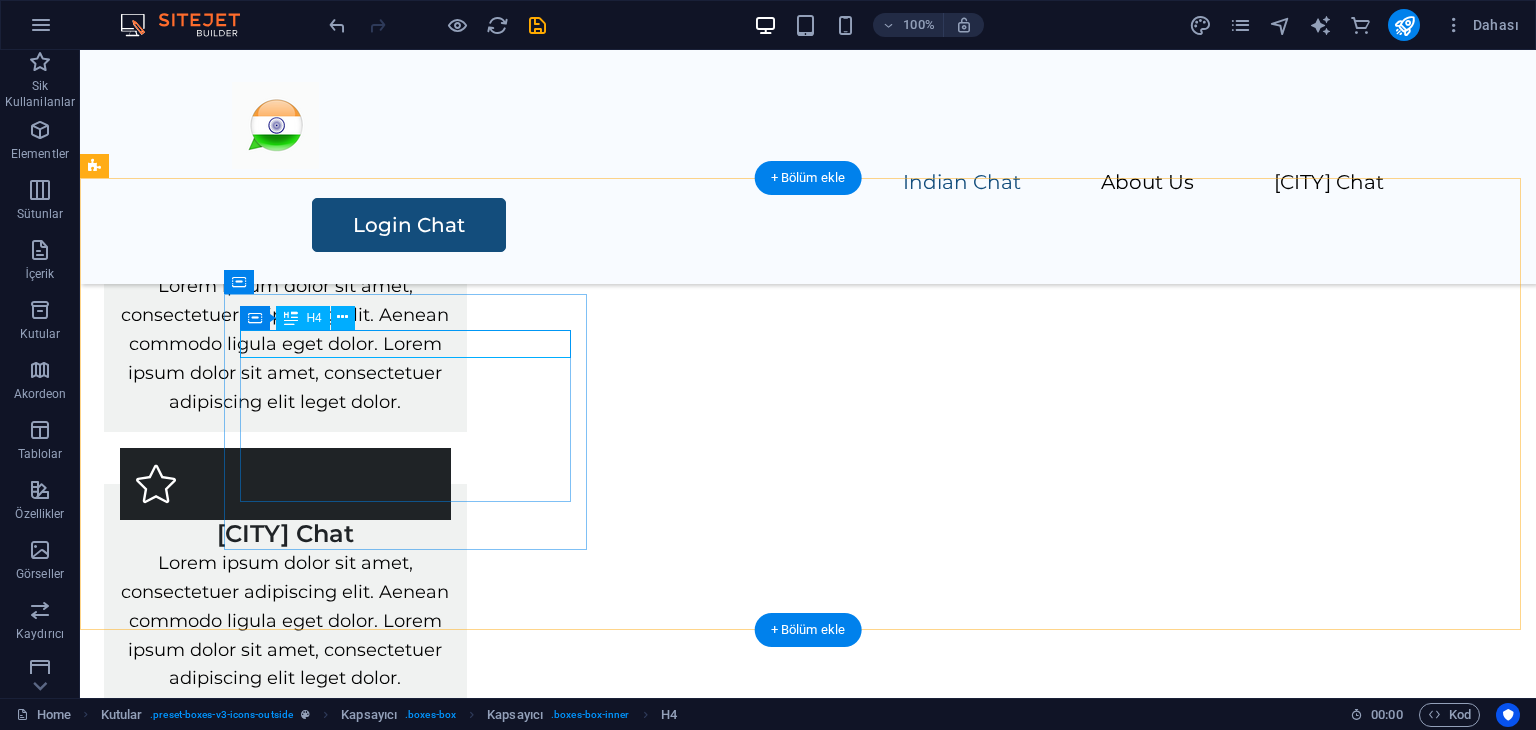 click on "[CITY] Chat" at bounding box center [285, 258] 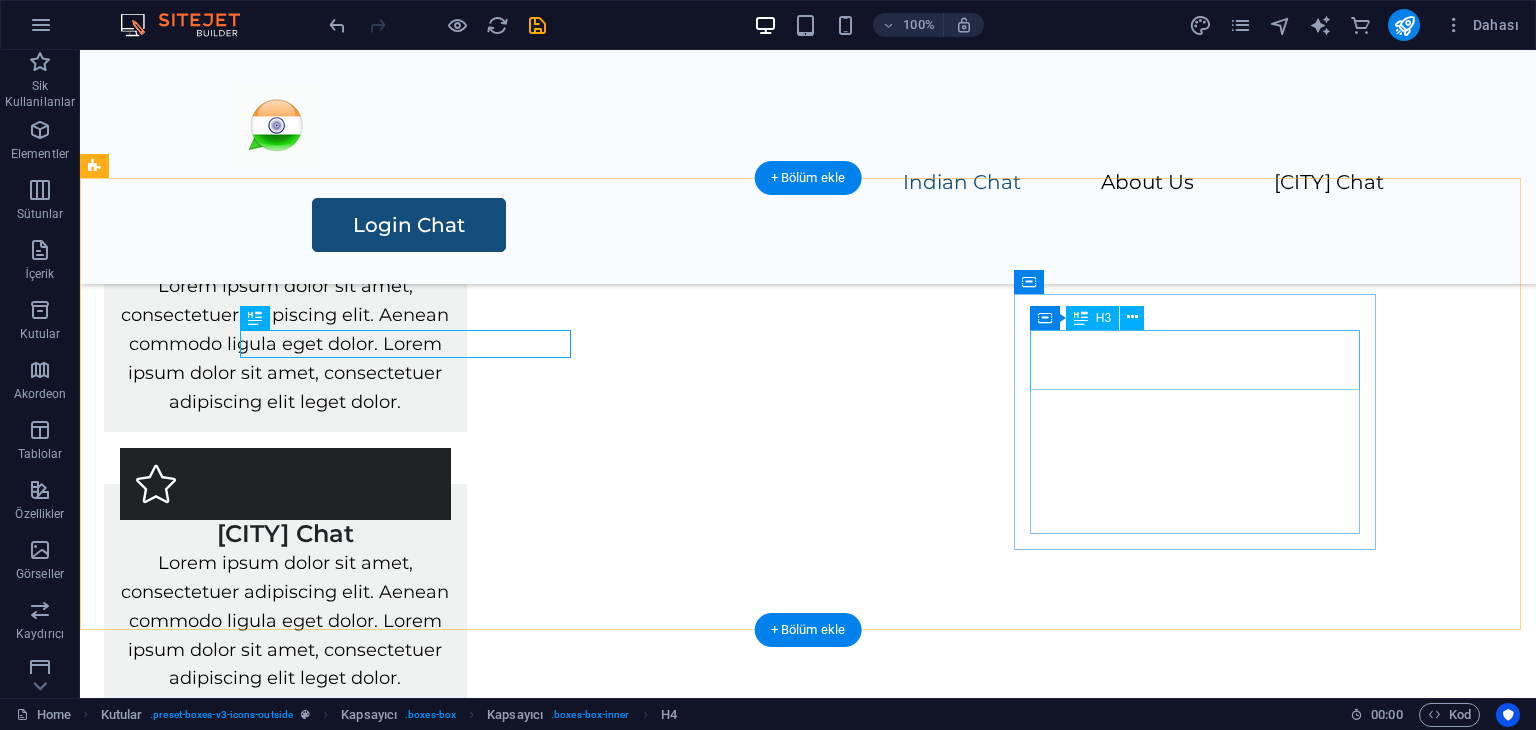 click on "Headline" at bounding box center [285, 827] 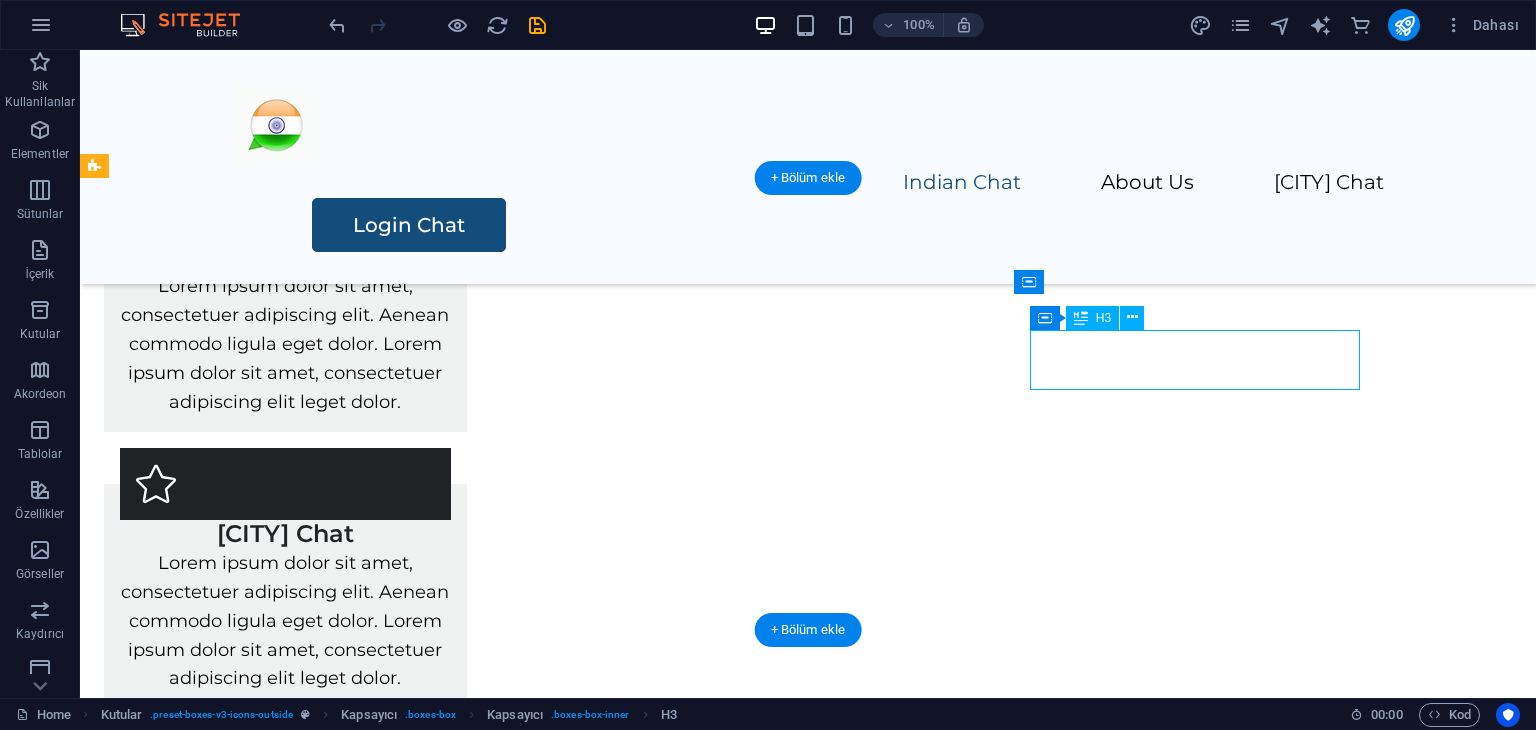 click on "Headline" at bounding box center (285, 827) 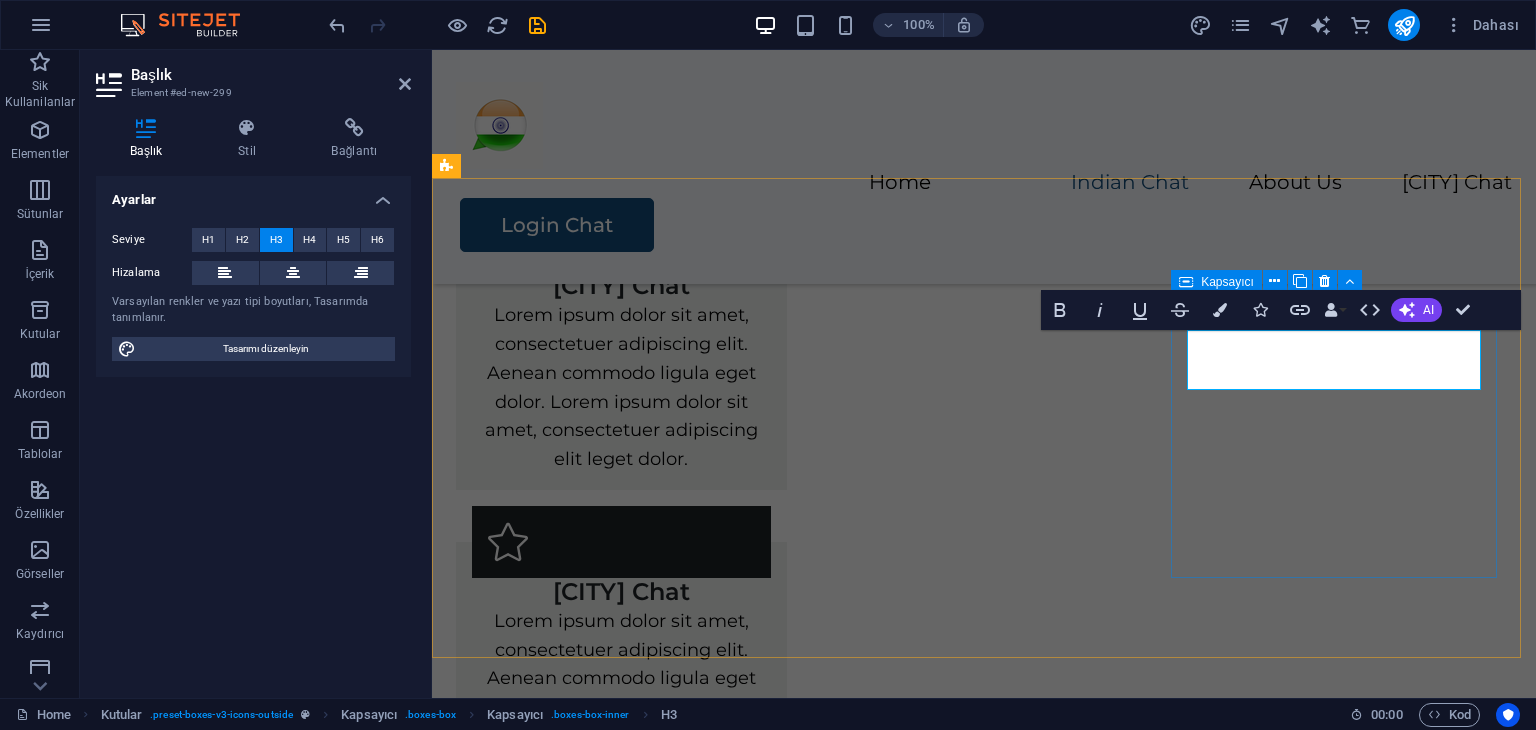 type 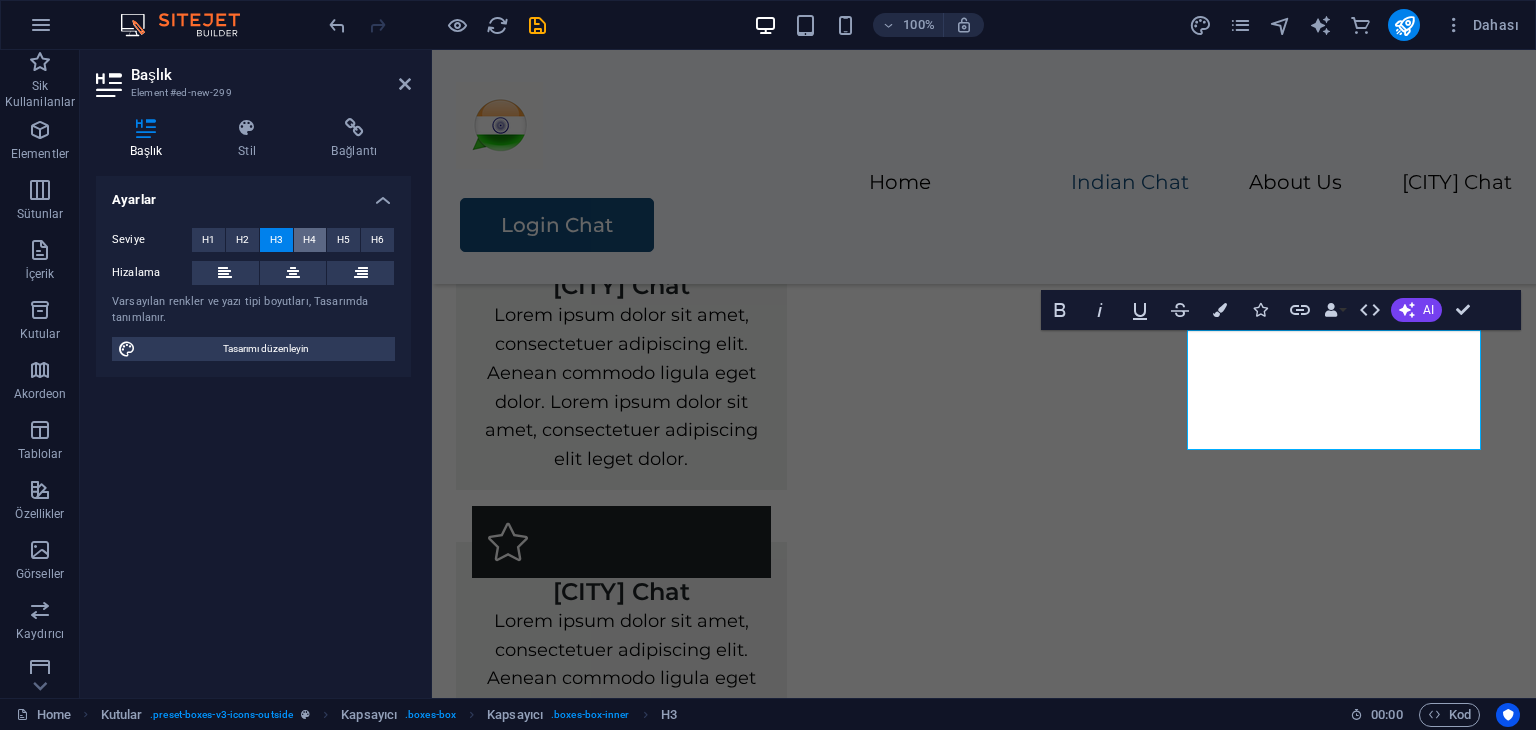 click on "H4" at bounding box center (309, 240) 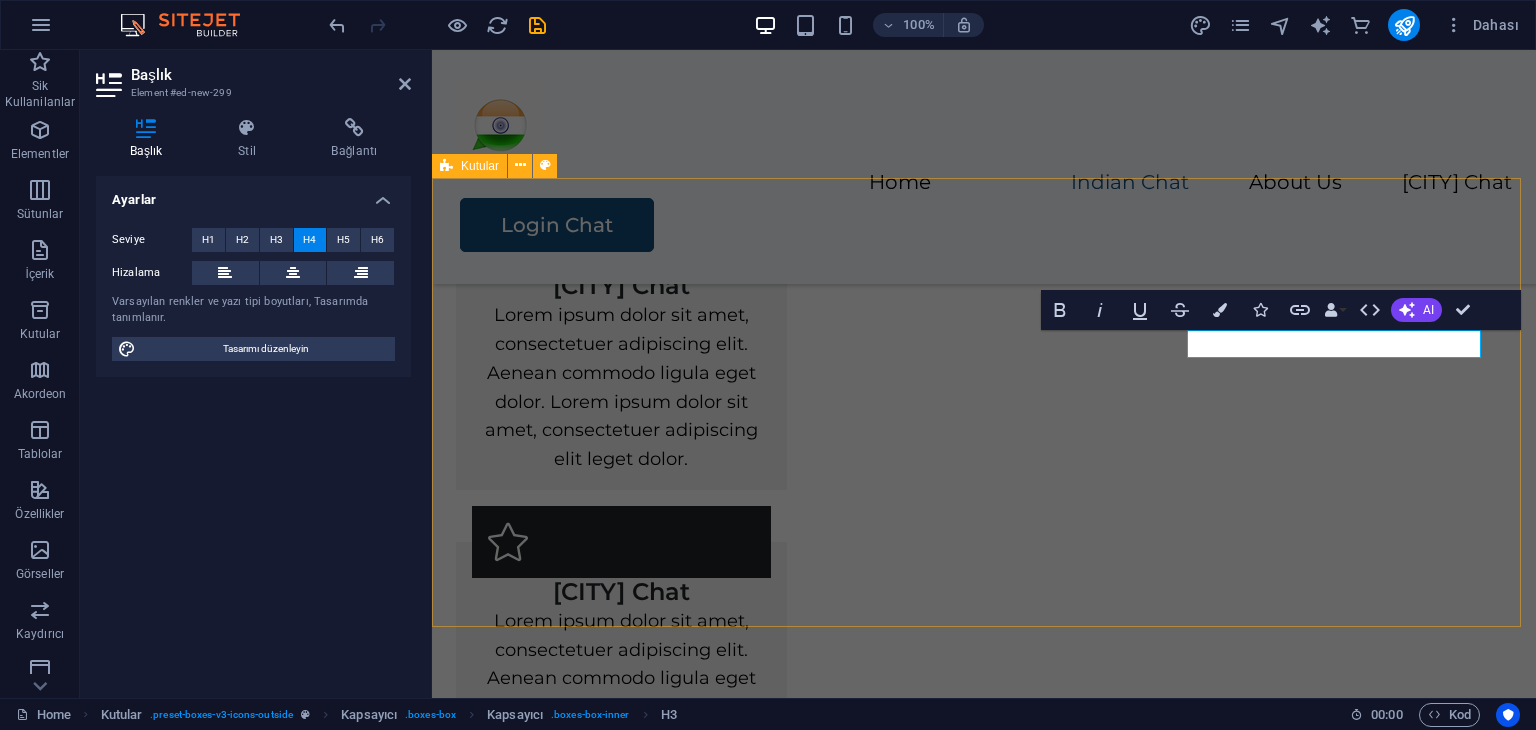 click on "Delhi Chat Lorem ipsum dolor sit amet, consectetuer adipiscing elit. Aenean commodo ligula eget dolor. Lorem ipsum dolor sit amet, consectetuer adipiscing elit leget dolor. Mumbai Chat Lorem ipsum dolor sit amet, consectetuer adipiscing elit. Aenean commodo ligula eget dolor. Lorem ipsum dolor sit amet, consectetuer adipiscing elit leget dolor. Punjabi Chat Lorem ipsum dolor sit amet, consectetuer adipiscing elit. Aenean commodo ligula eget dolor. Lorem ipsum dolor sit amet, consectetuer adipiscing elit leget dolor." at bounding box center [984, 650] 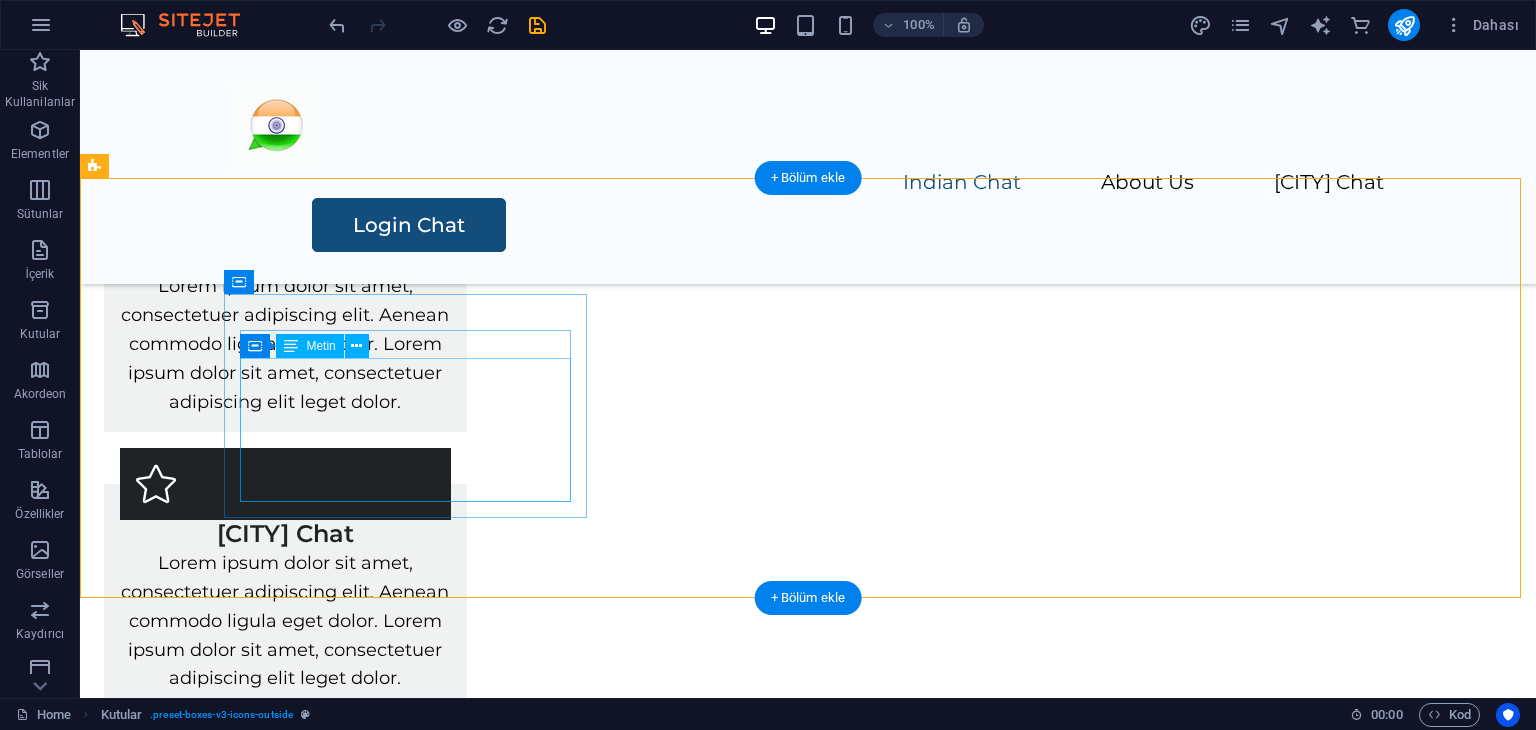 click on "Lorem ipsum dolor sit amet, consectetuer adipiscing elit. Aenean commodo ligula eget dolor. Lorem ipsum dolor sit amet, consectetuer adipiscing elit leget dolor." at bounding box center [285, 344] 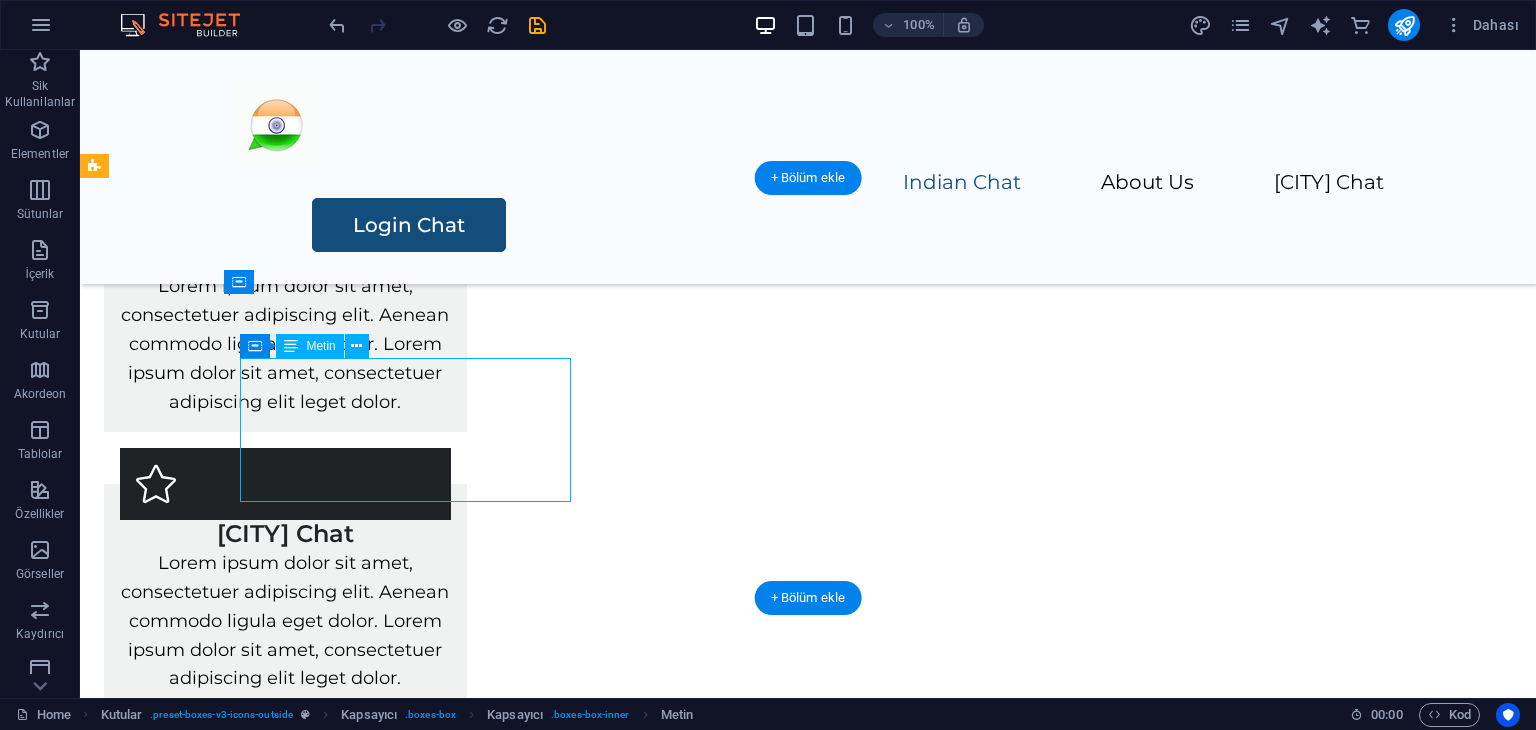 click on "Lorem ipsum dolor sit amet, consectetuer adipiscing elit. Aenean commodo ligula eget dolor. Lorem ipsum dolor sit amet, consectetuer adipiscing elit leget dolor." at bounding box center [285, 344] 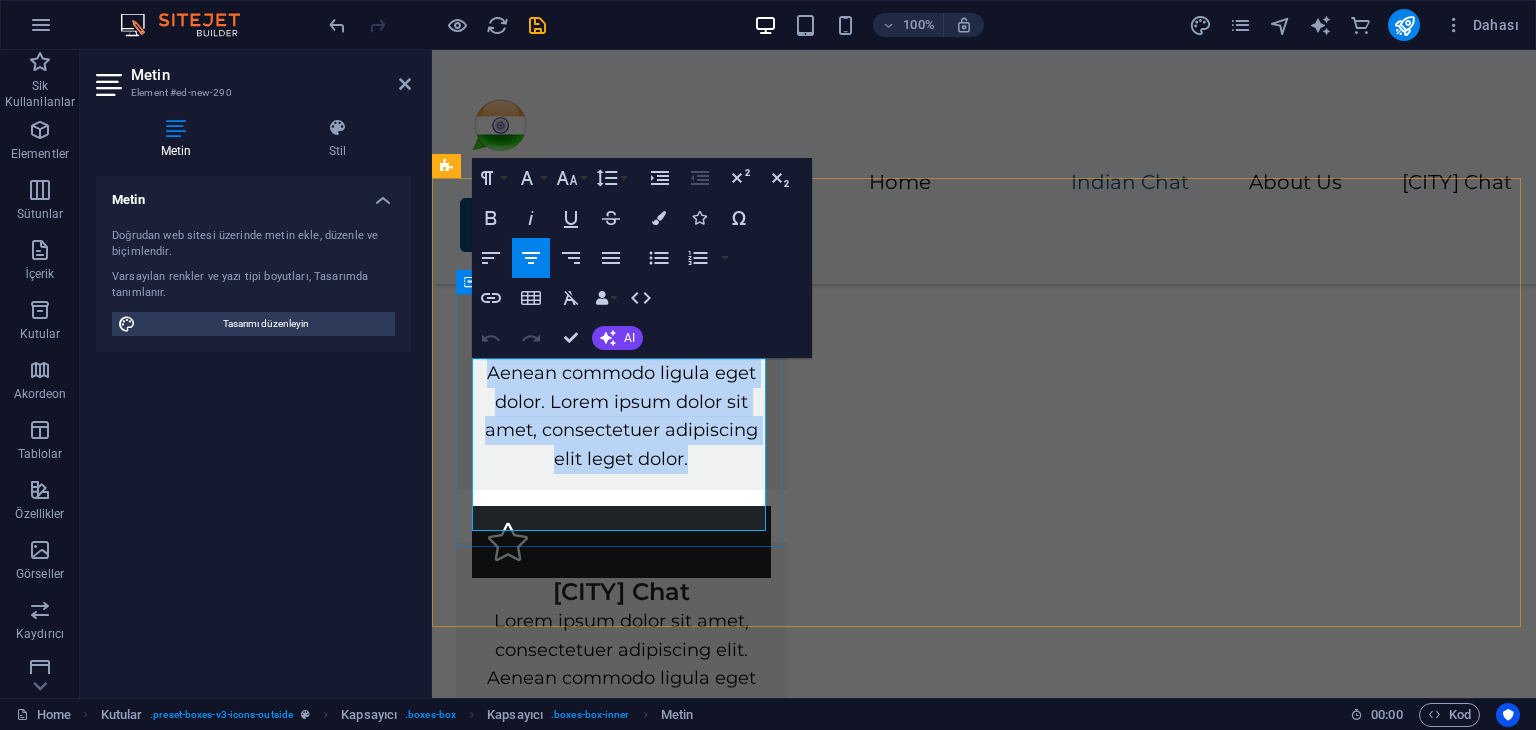 drag, startPoint x: 692, startPoint y: 521, endPoint x: 498, endPoint y: 378, distance: 241.0083 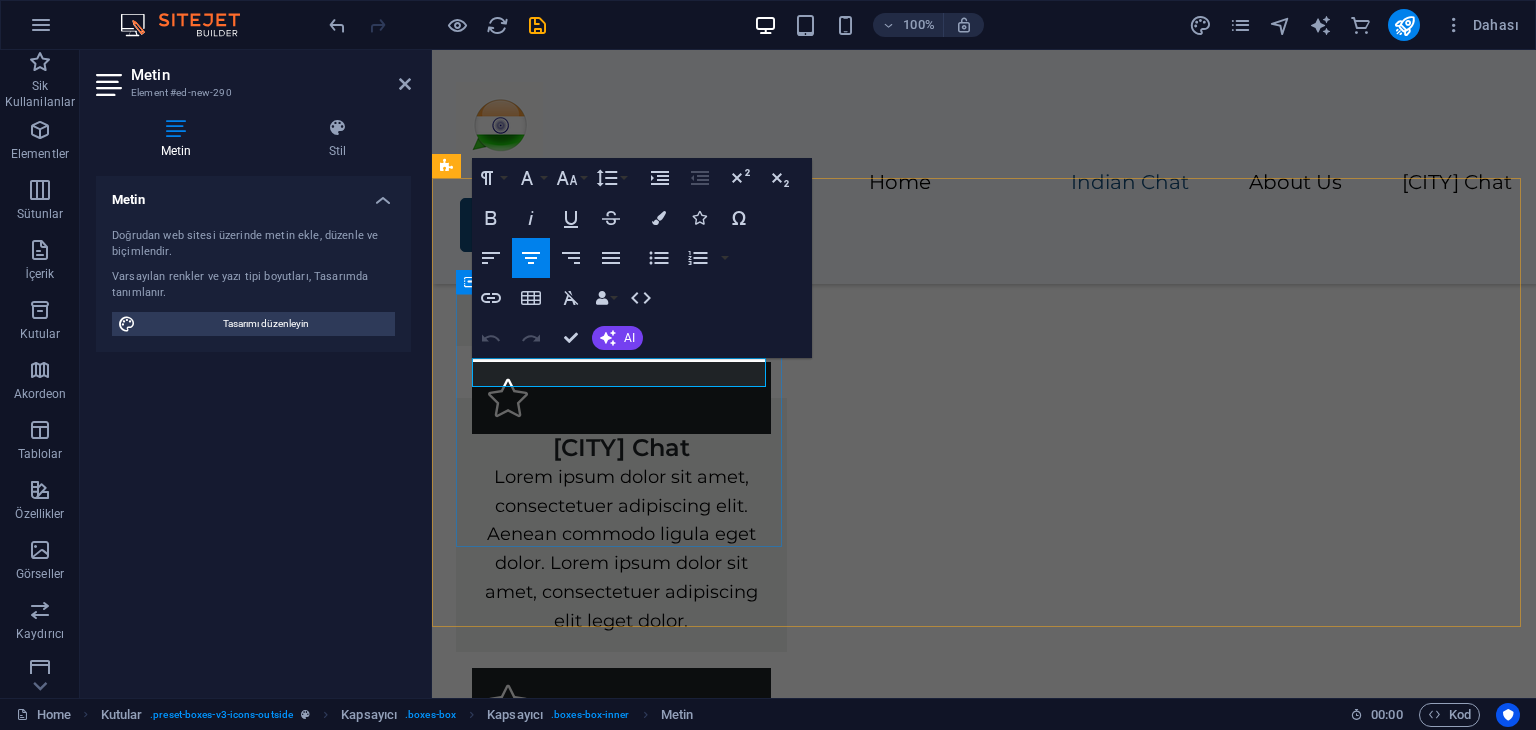 type 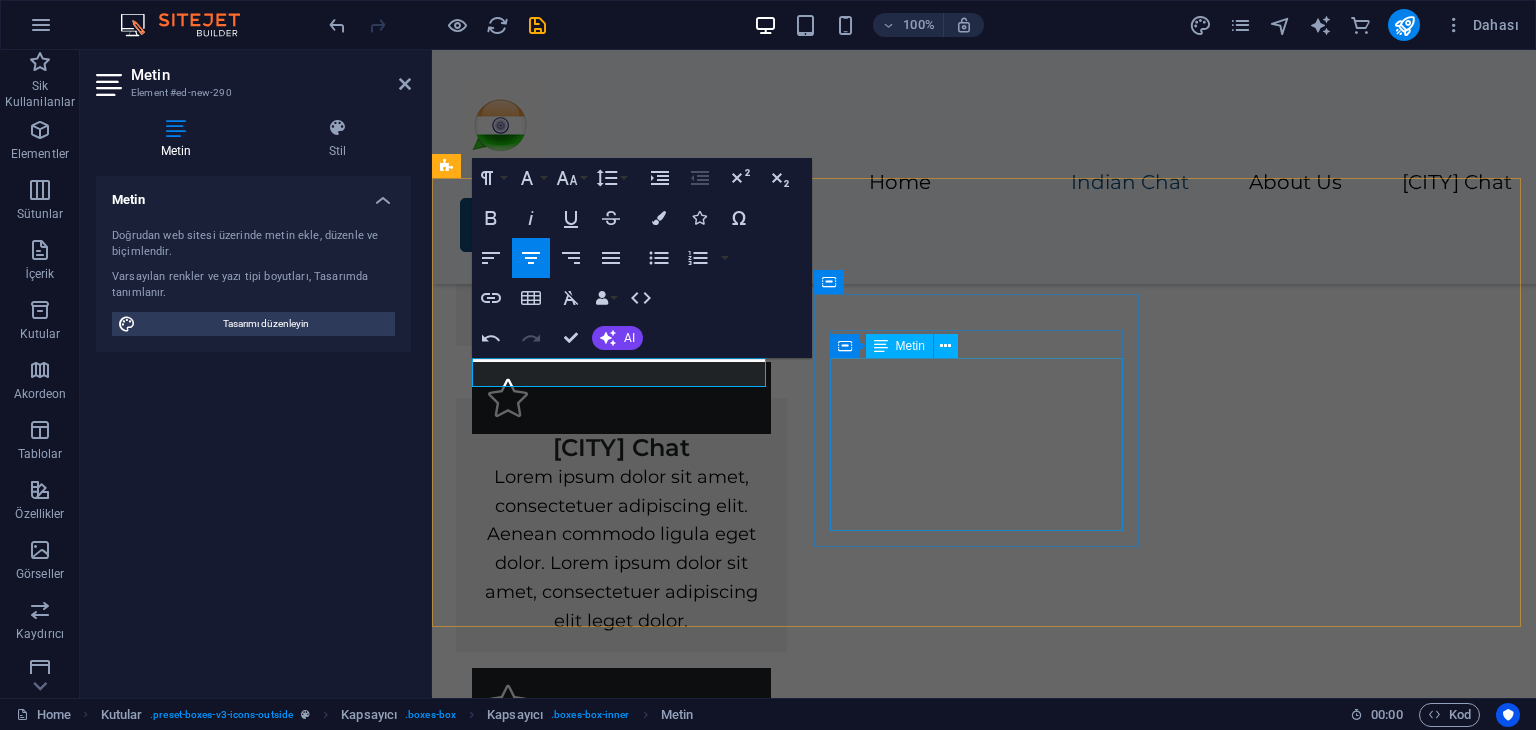 click on "Lorem ipsum dolor sit amet, consectetuer adipiscing elit. Aenean commodo ligula eget dolor. Lorem ipsum dolor sit amet, consectetuer adipiscing elit leget dolor." at bounding box center [621, 549] 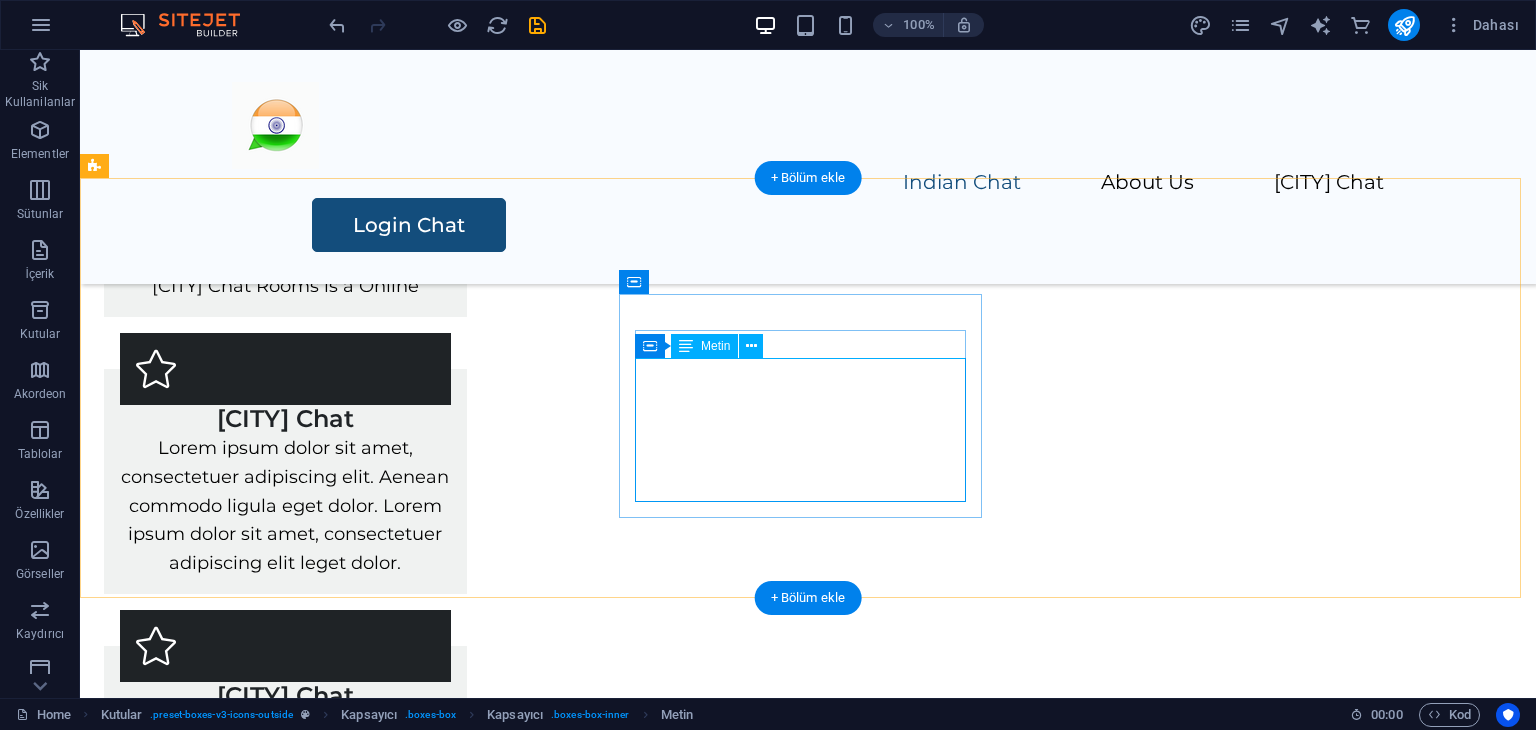 click on "Lorem ipsum dolor sit amet, consectetuer adipiscing elit. Aenean commodo ligula eget dolor. Lorem ipsum dolor sit amet, consectetuer adipiscing elit leget dolor." at bounding box center [285, 506] 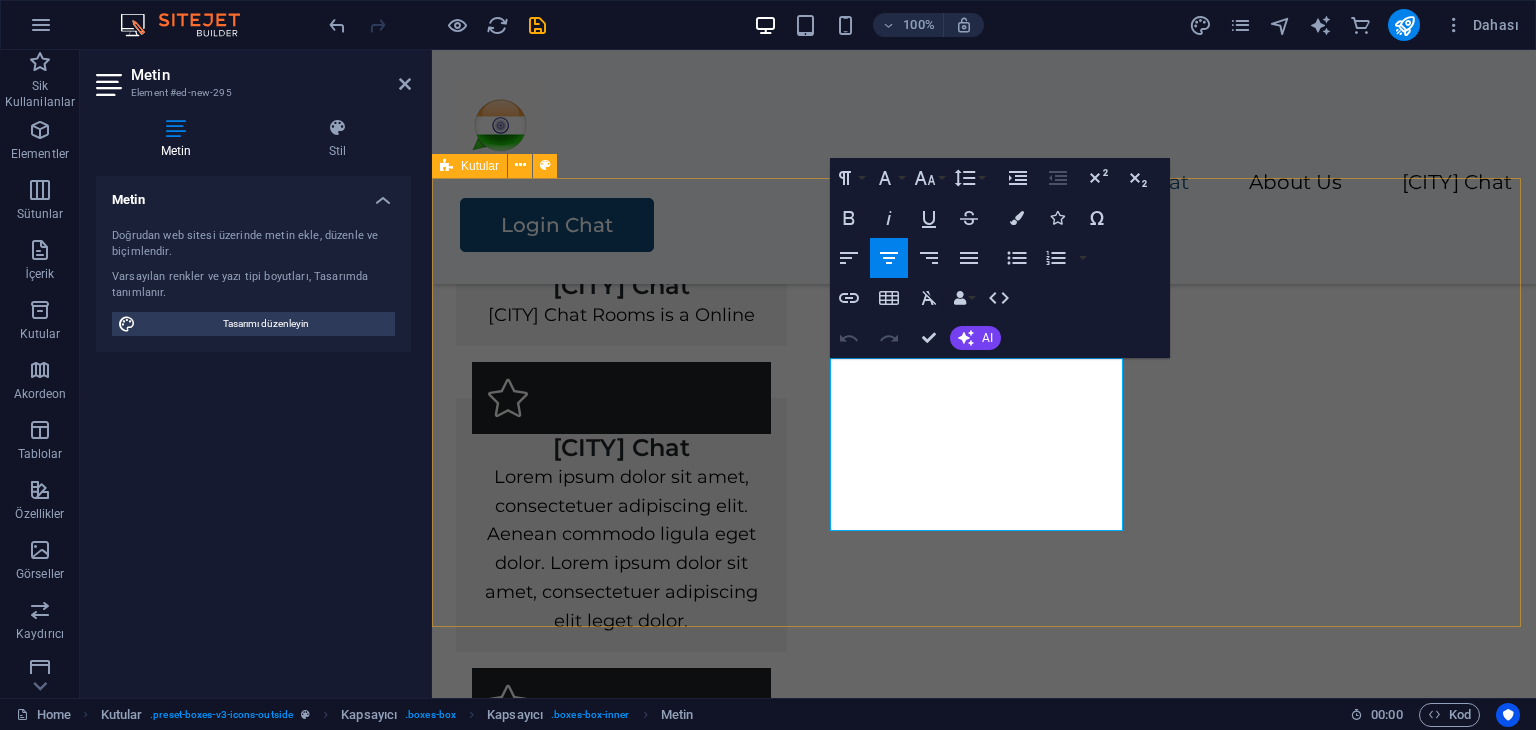 type 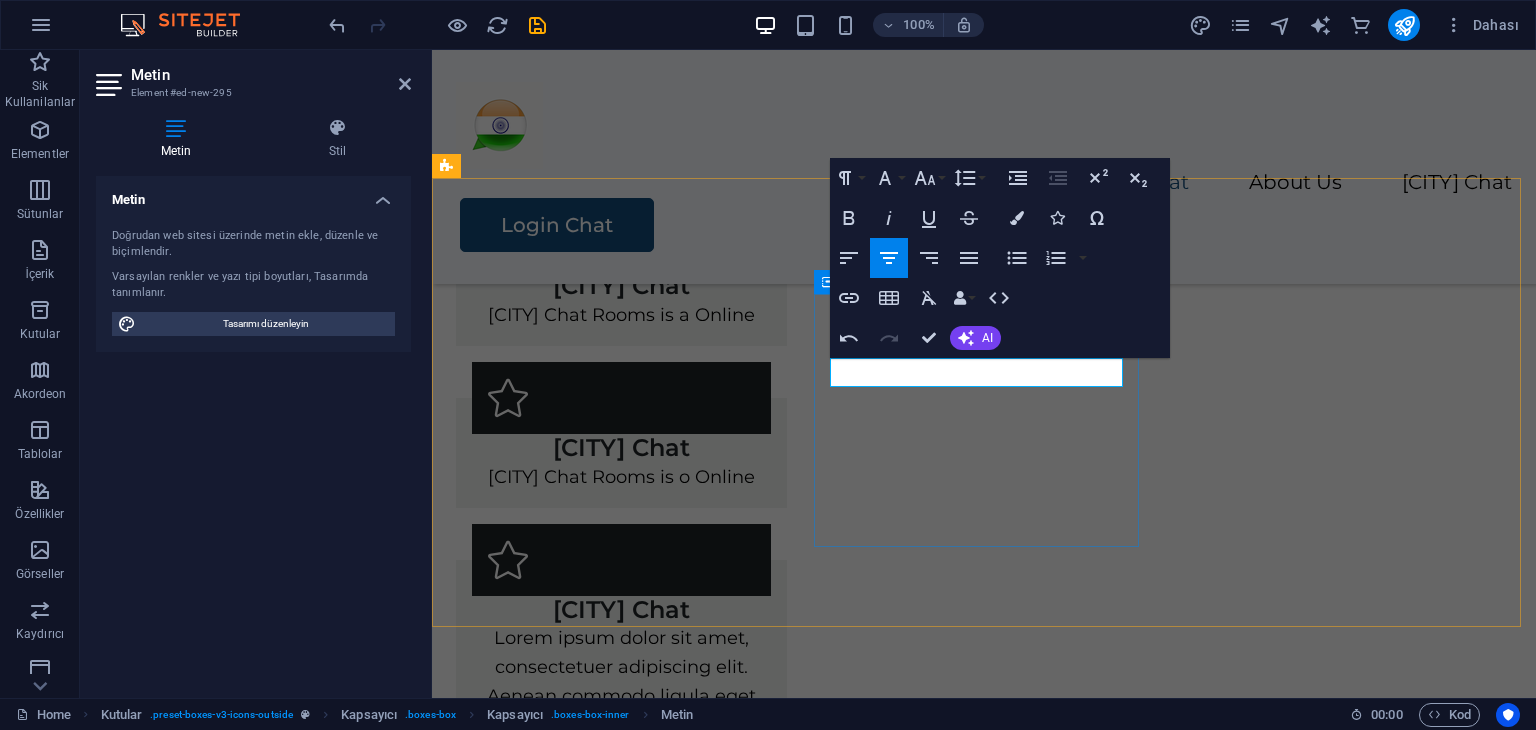 click on "Mumbai Chat Mumbai Chat Rooms is o Online" at bounding box center (621, 453) 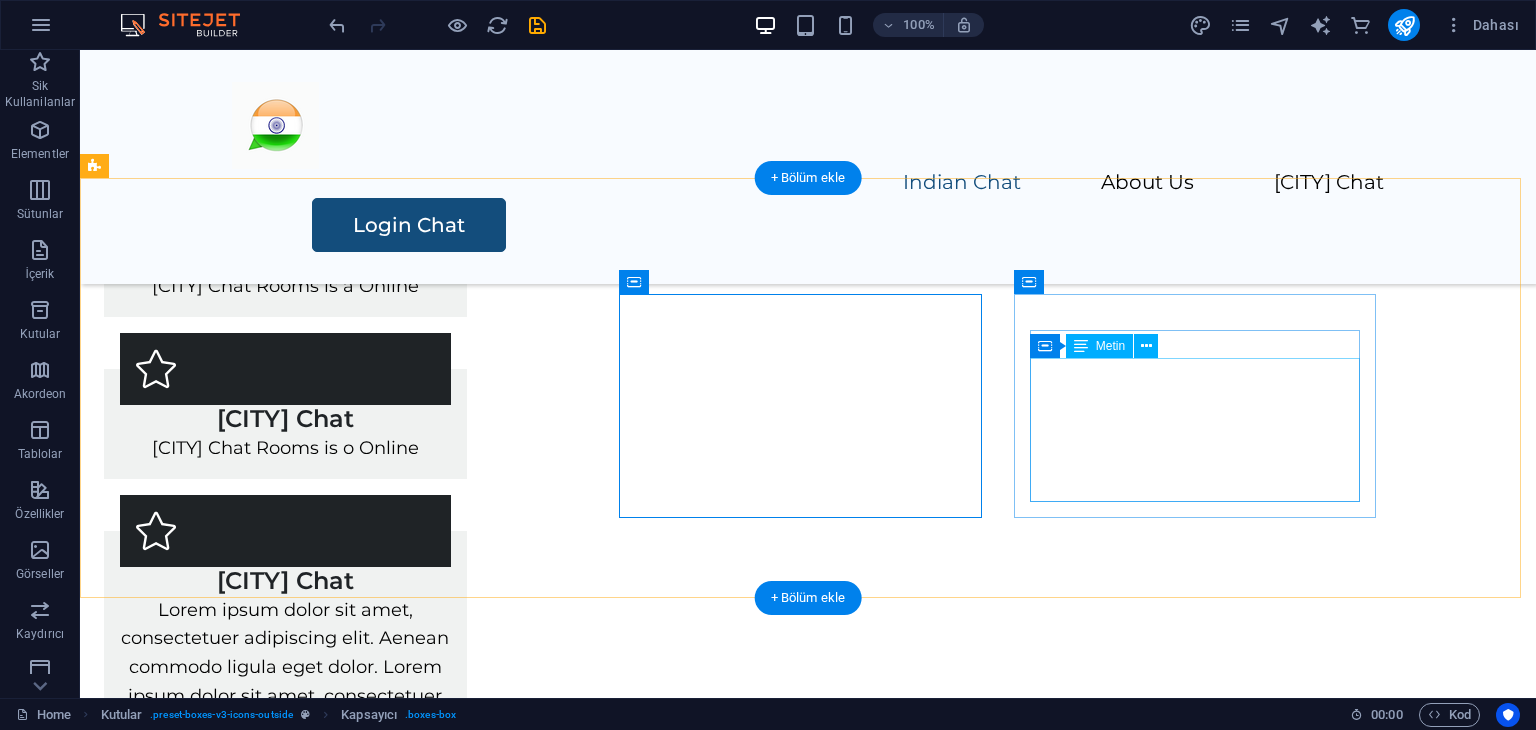 click on "Lorem ipsum dolor sit amet, consectetuer adipiscing elit. Aenean commodo ligula eget dolor. Lorem ipsum dolor sit amet, consectetuer adipiscing elit leget dolor." at bounding box center [285, 668] 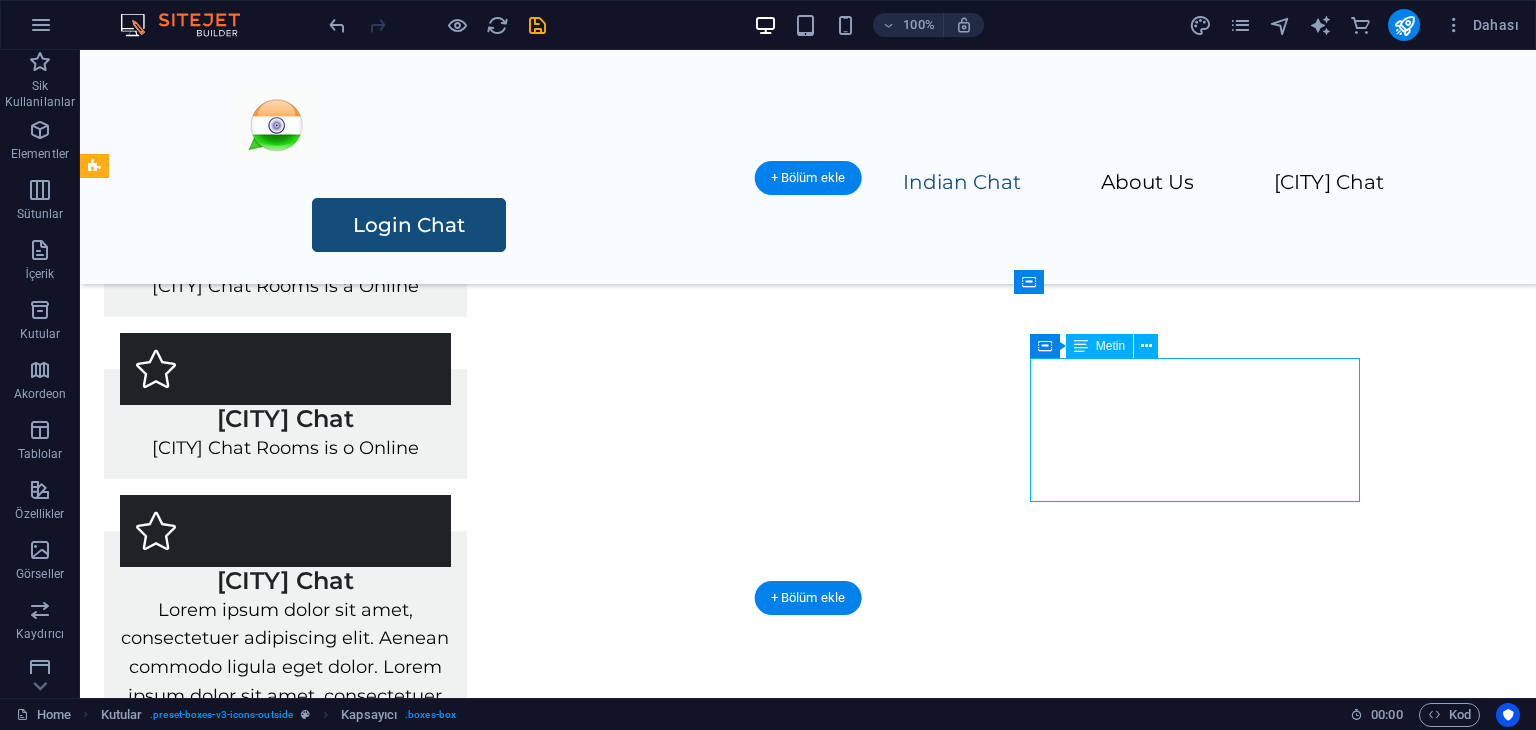 click on "Lorem ipsum dolor sit amet, consectetuer adipiscing elit. Aenean commodo ligula eget dolor. Lorem ipsum dolor sit amet, consectetuer adipiscing elit leget dolor." at bounding box center (285, 668) 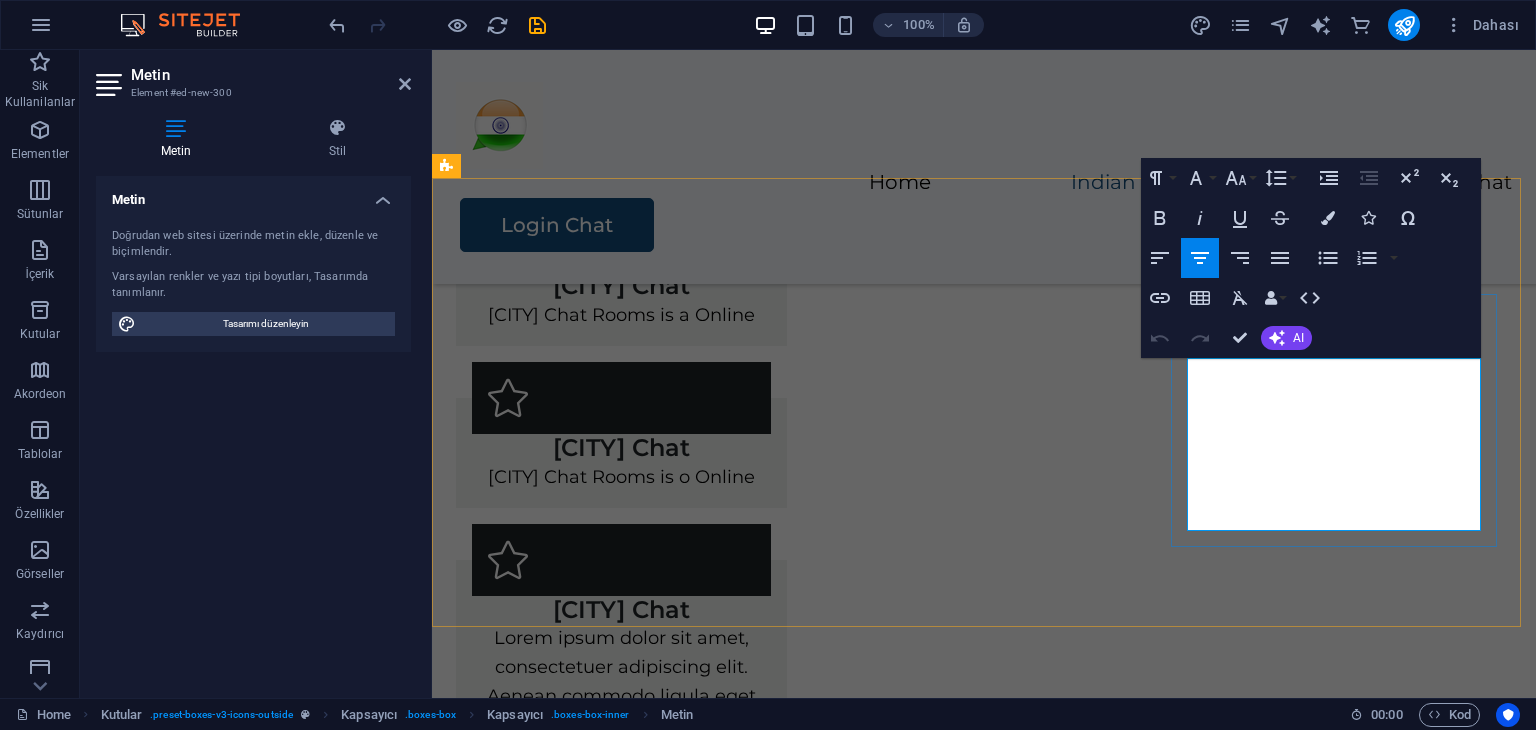 type 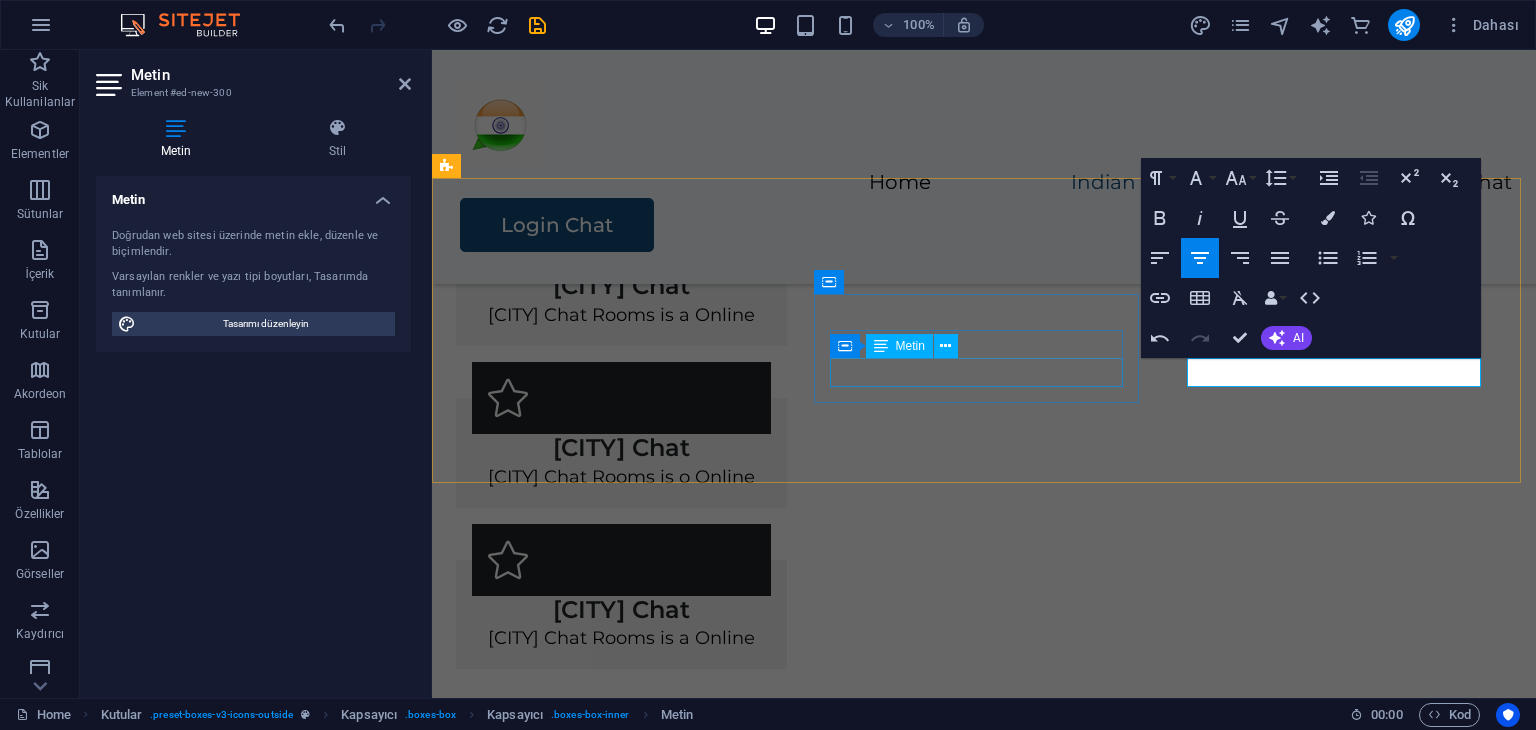 click on "Mumbai Chat Rooms is o Online" at bounding box center (621, 477) 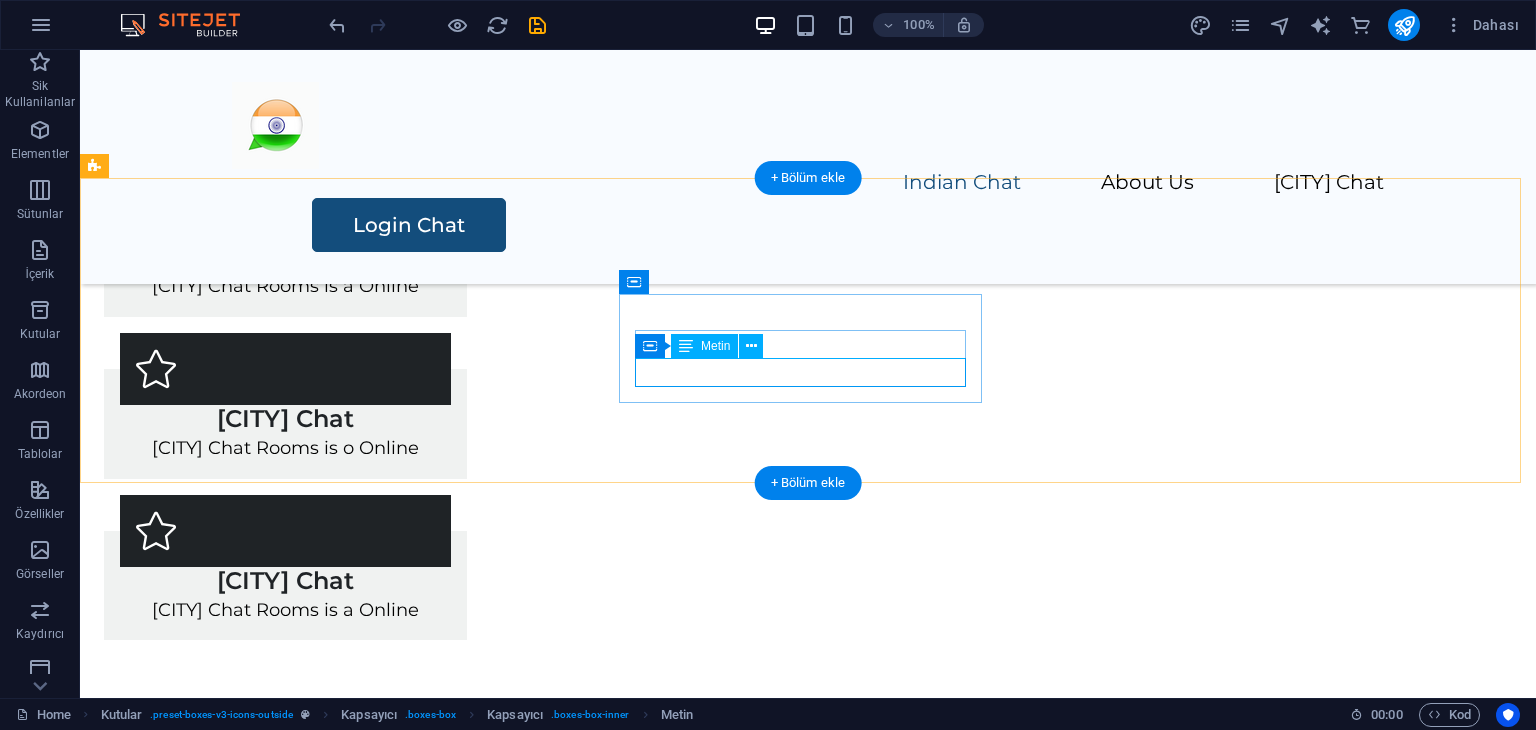 click on "Mumbai Chat Rooms is o Online" at bounding box center (285, 448) 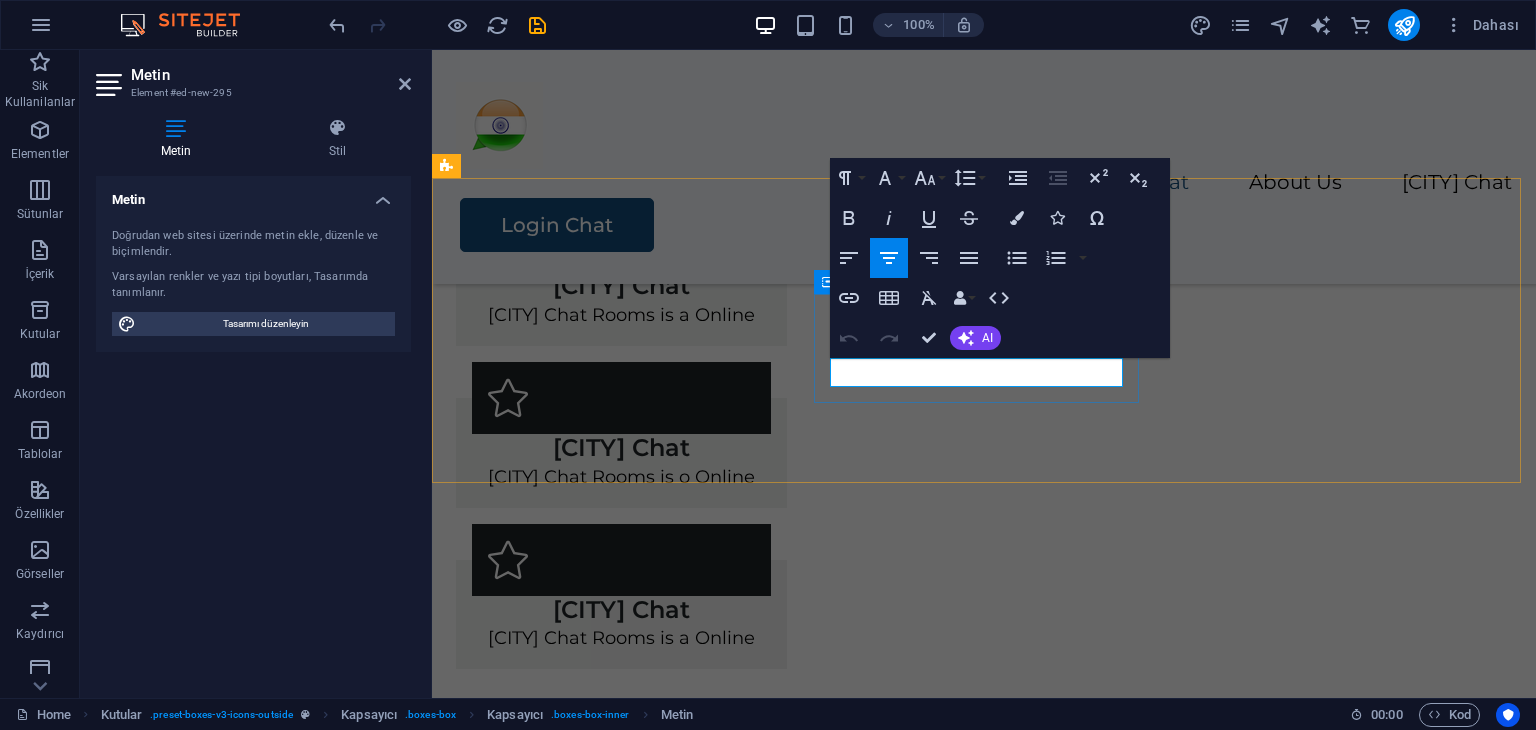 click on "Mumbai Chat Rooms is o Online" at bounding box center [621, 477] 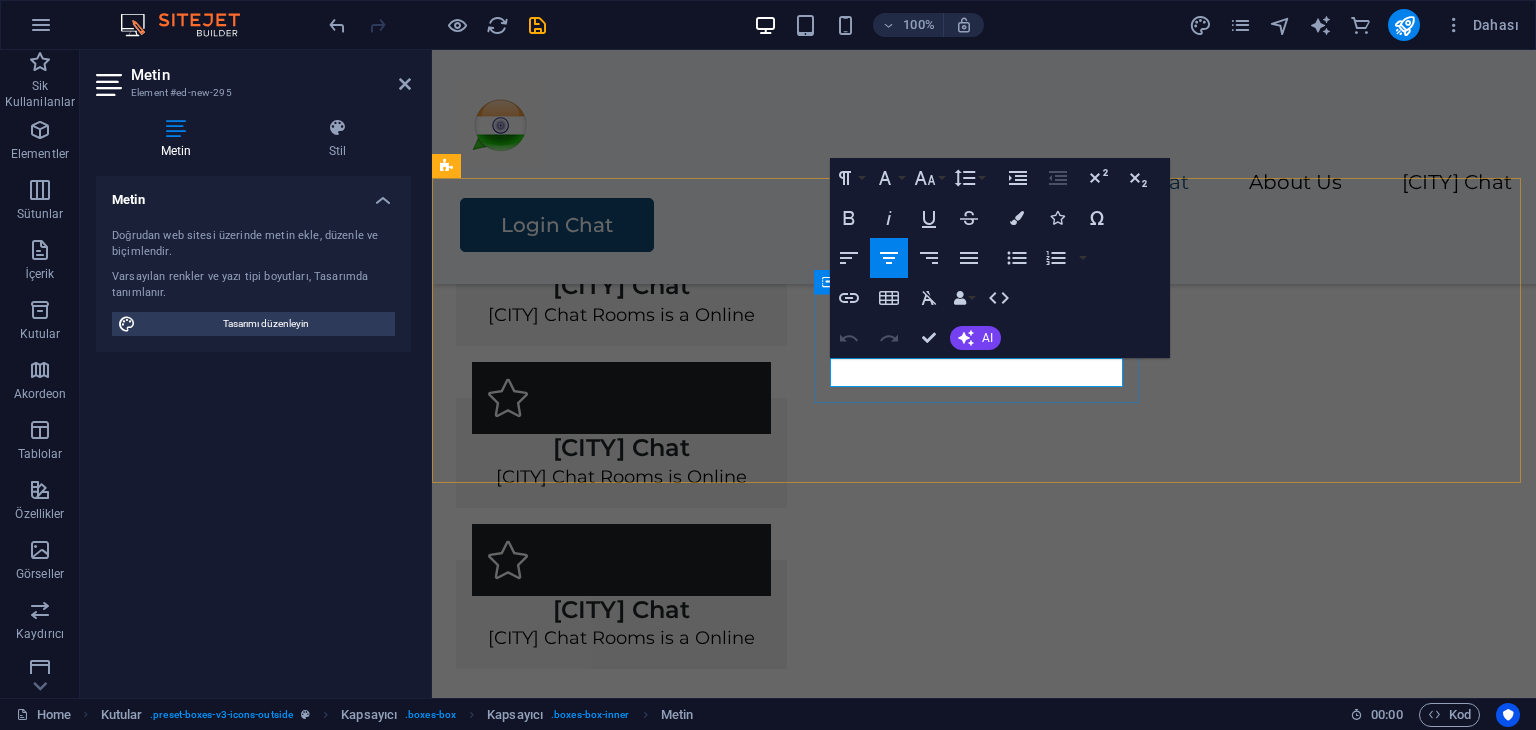 type 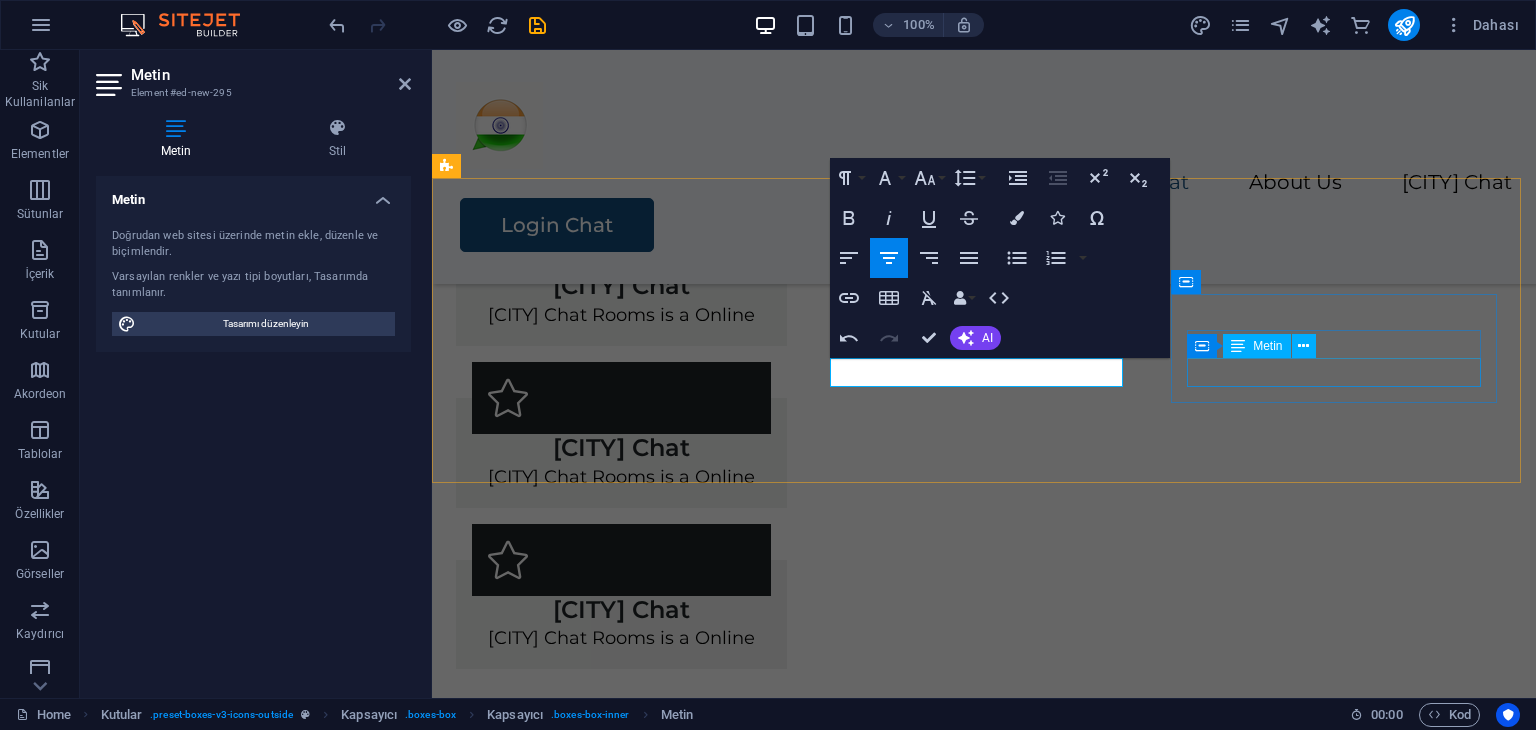 click on "Punjabi Chat Rooms is a Online" at bounding box center (621, 638) 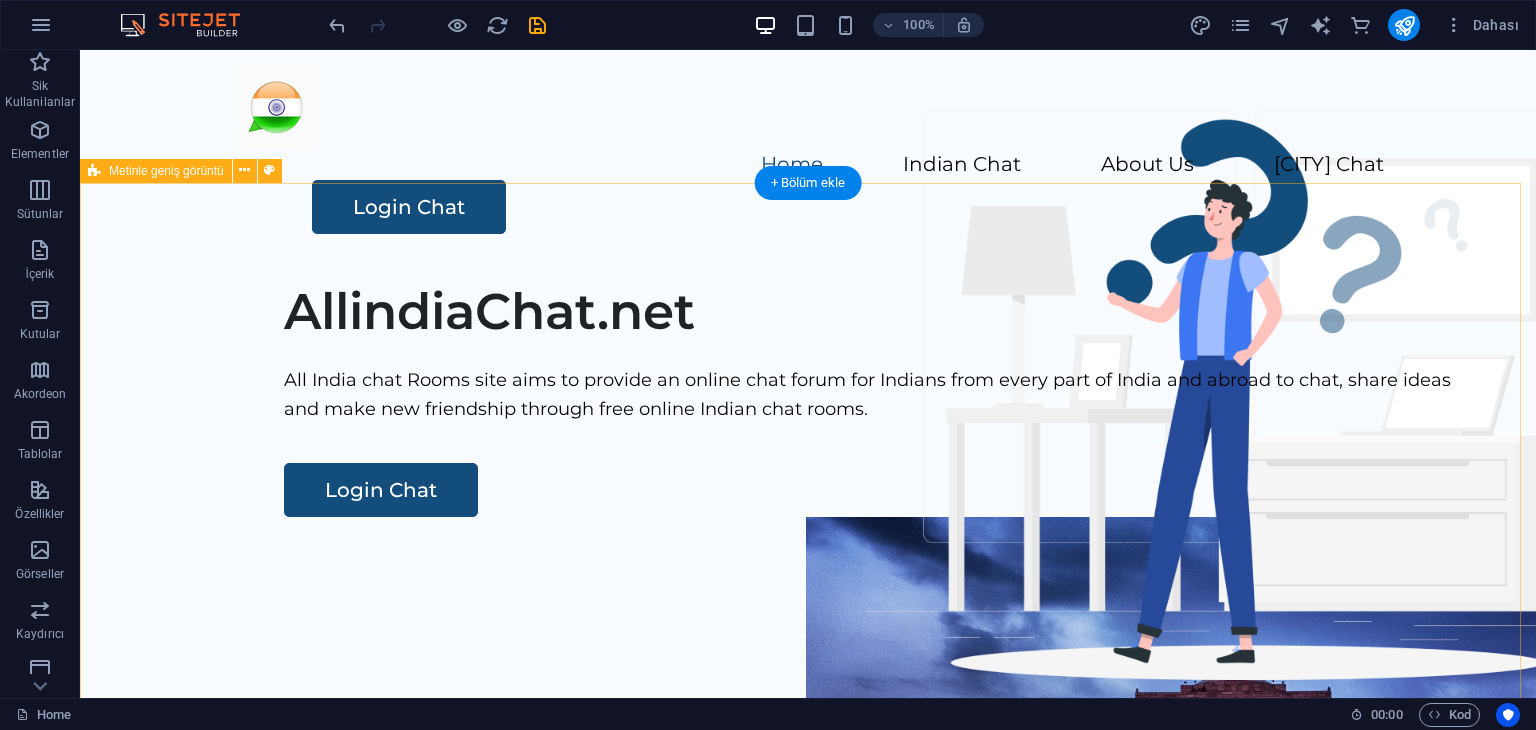 scroll, scrollTop: 318, scrollLeft: 0, axis: vertical 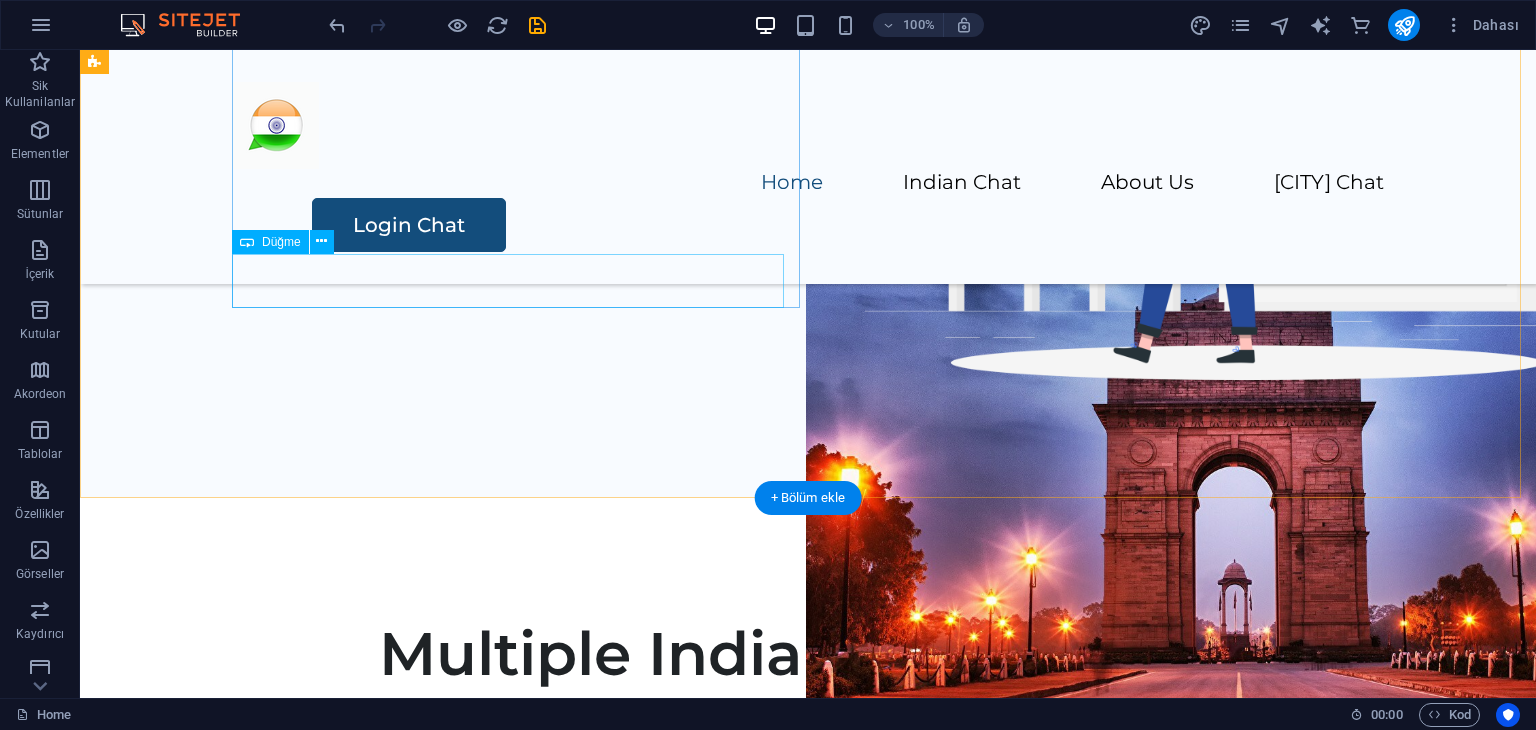 click on "Login Chat" at bounding box center (876, 108) 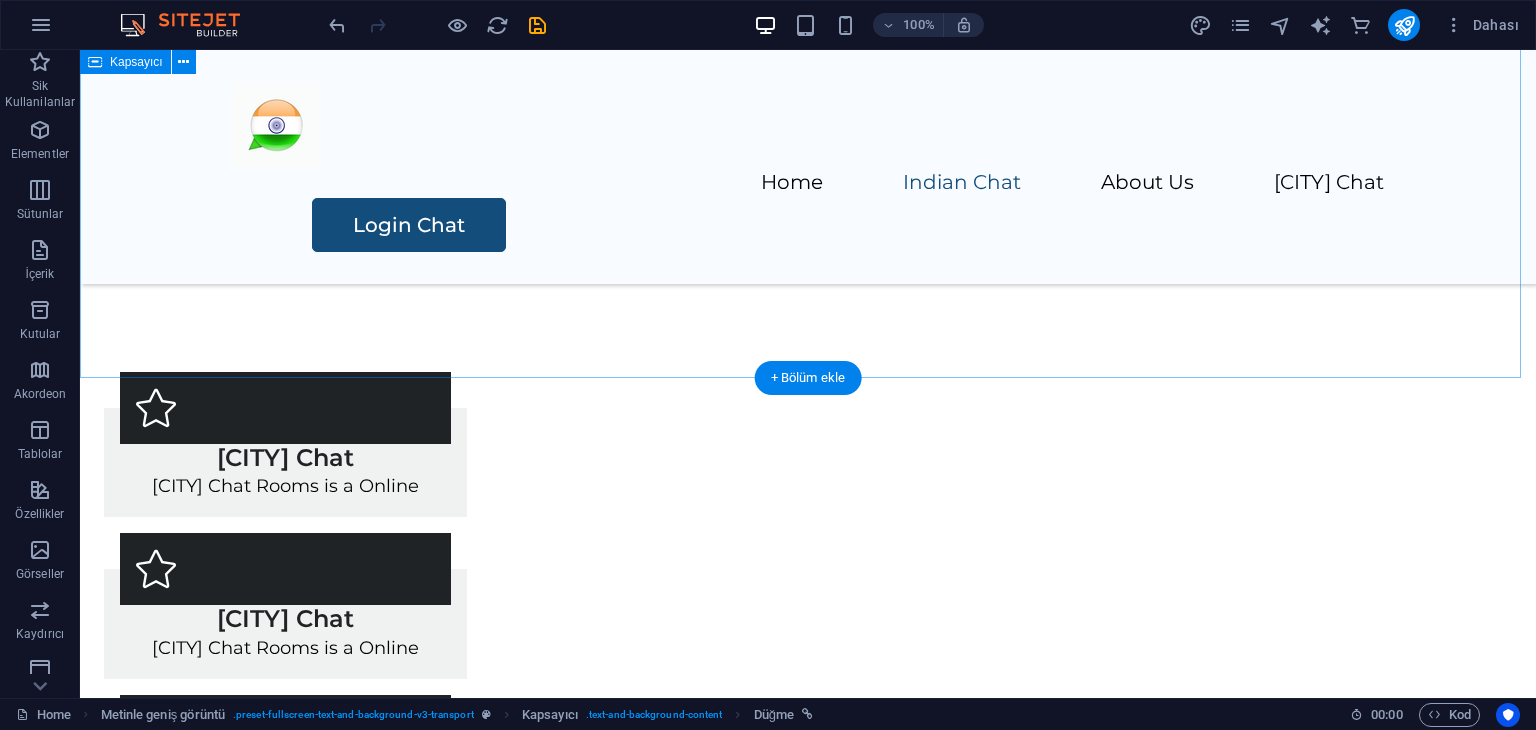 scroll, scrollTop: 1118, scrollLeft: 0, axis: vertical 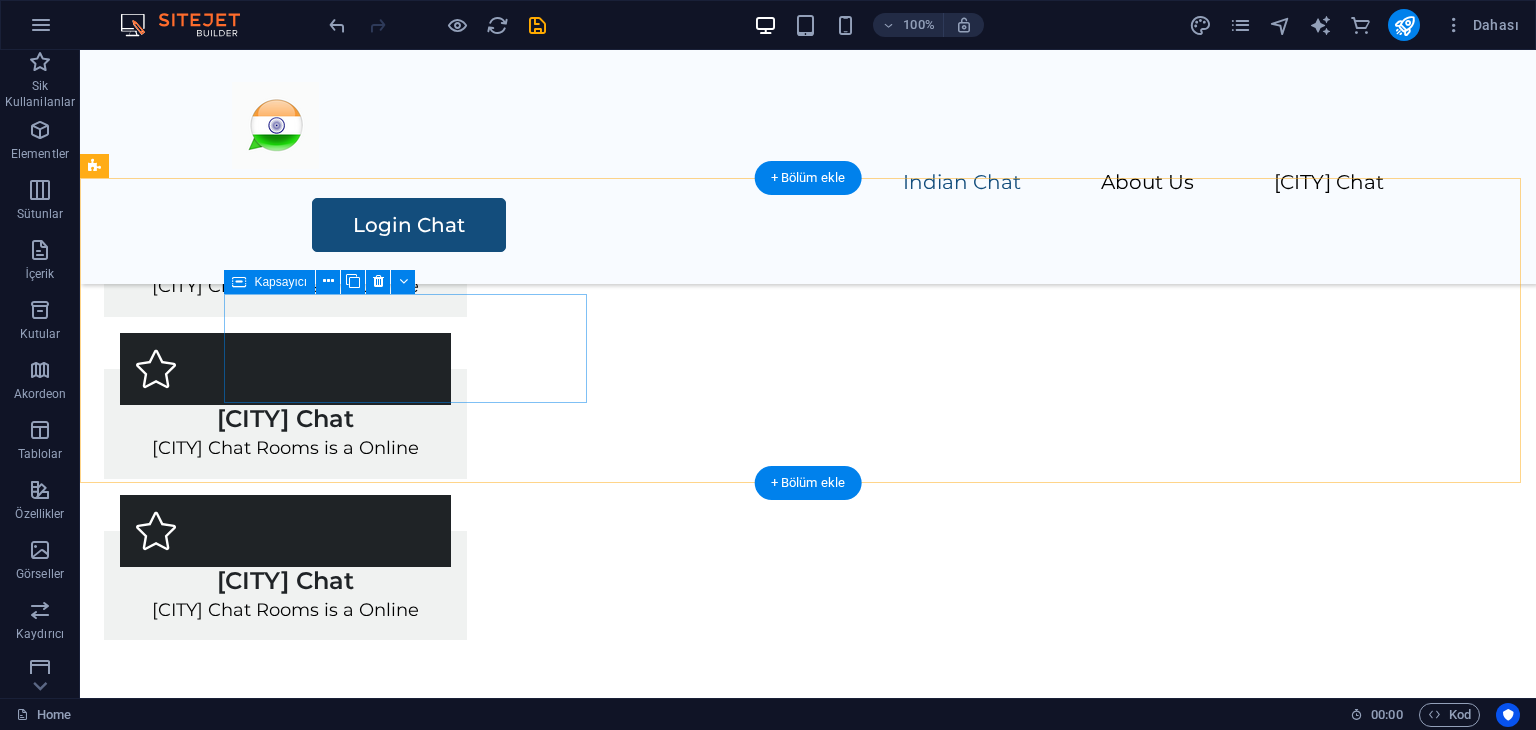 click on "Delhi Chat Delhi Chat Rooms is a Online" at bounding box center (285, 263) 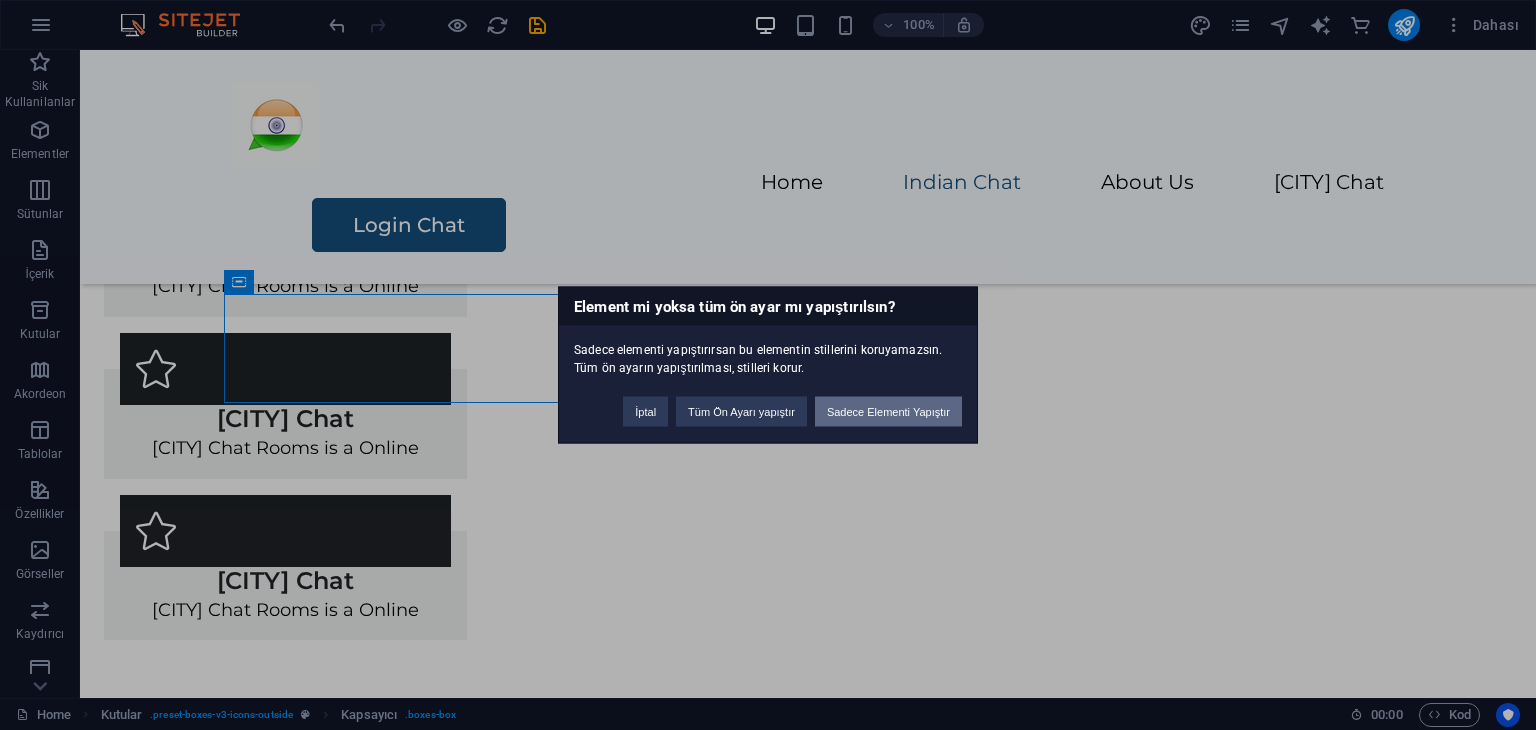 click on "Sadece Elementi Yapıştır" at bounding box center (888, 412) 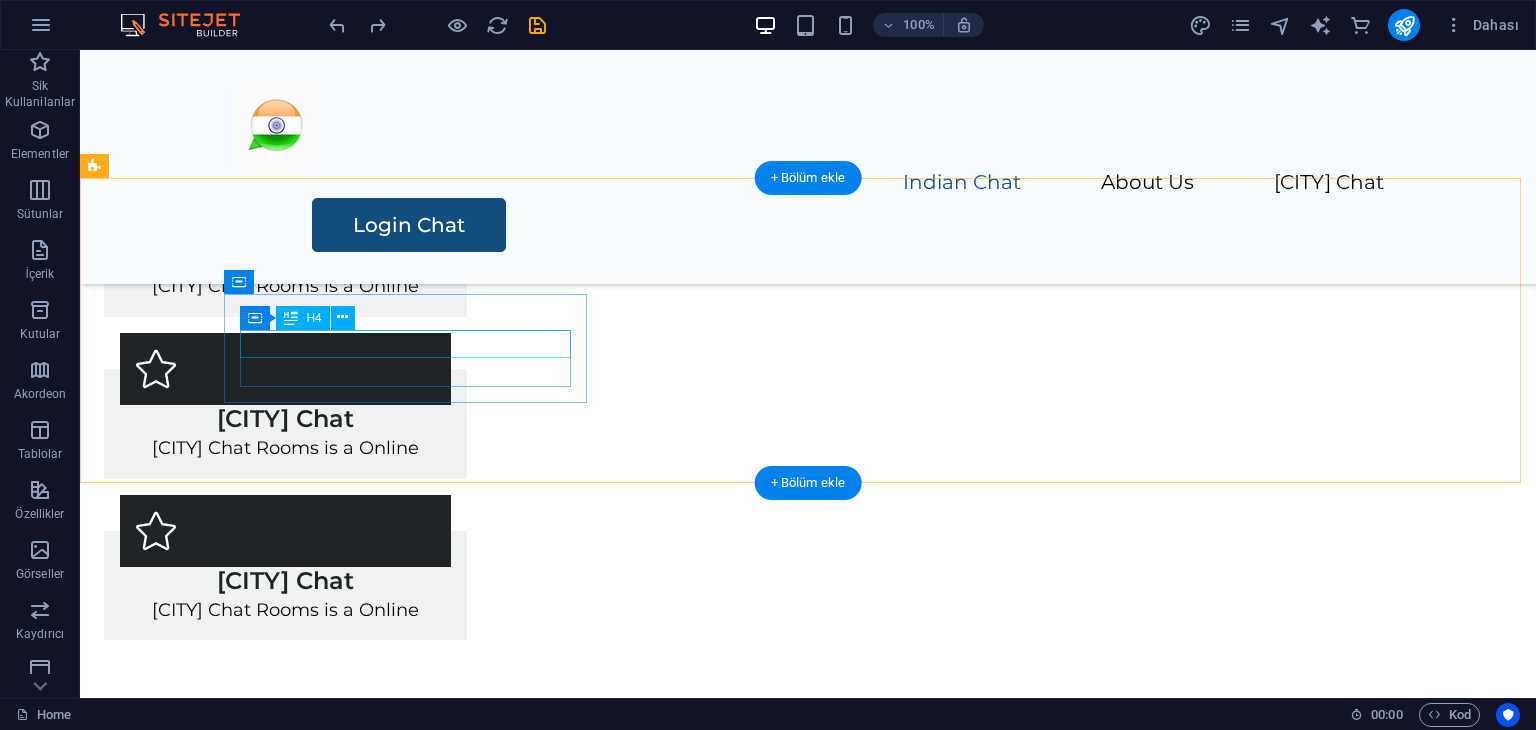 click on "[CITY] Chat" at bounding box center (285, 258) 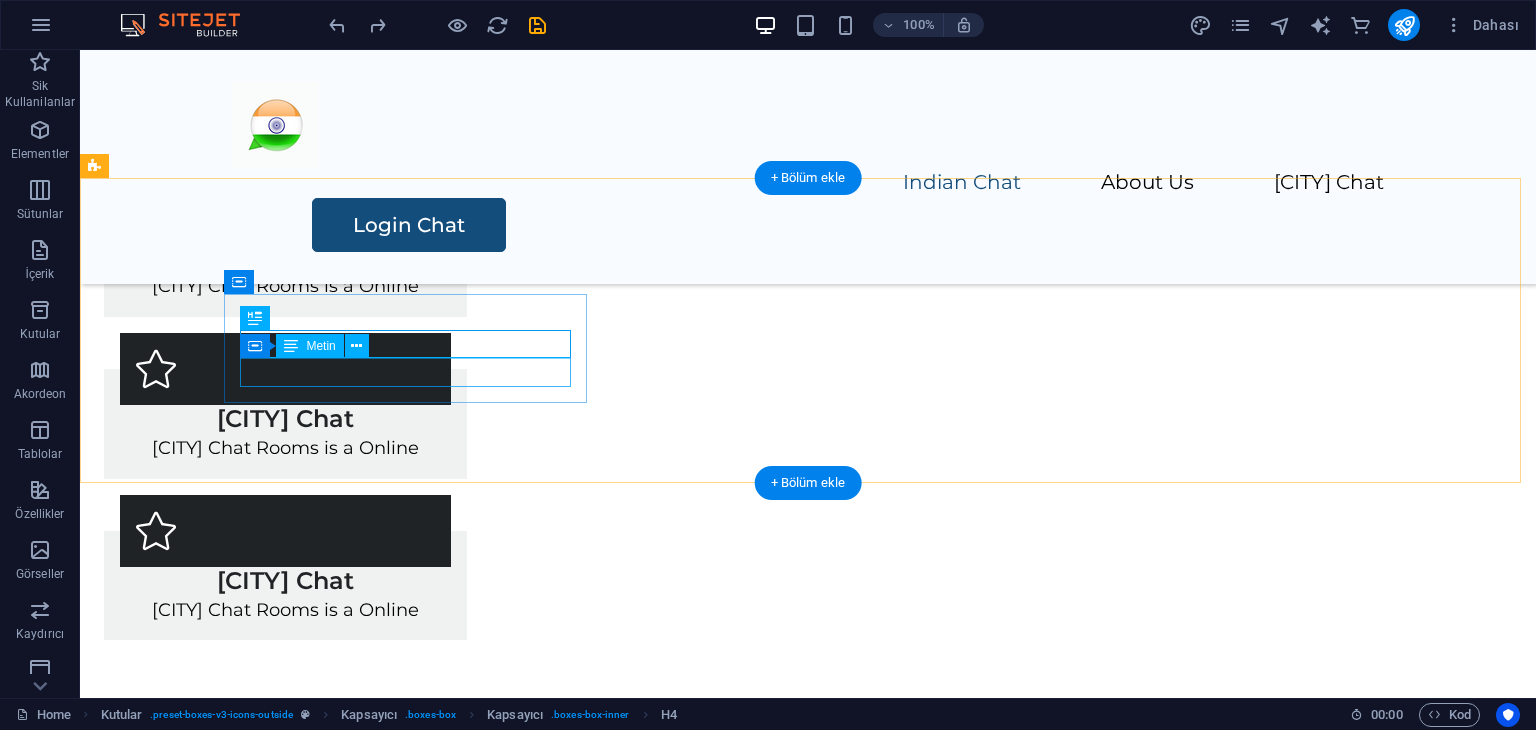 click on "Delhi Chat Rooms is a Online" at bounding box center [285, 286] 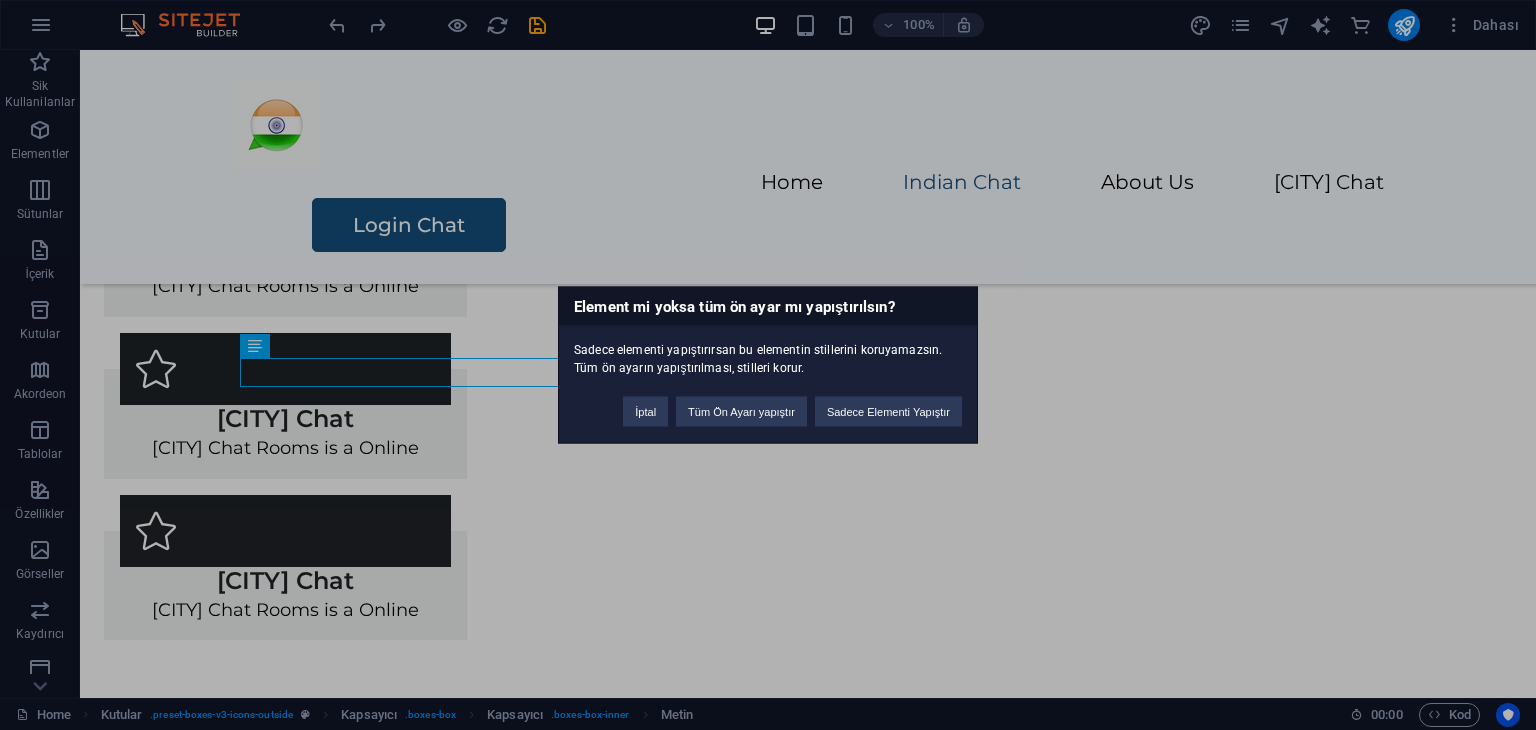 type 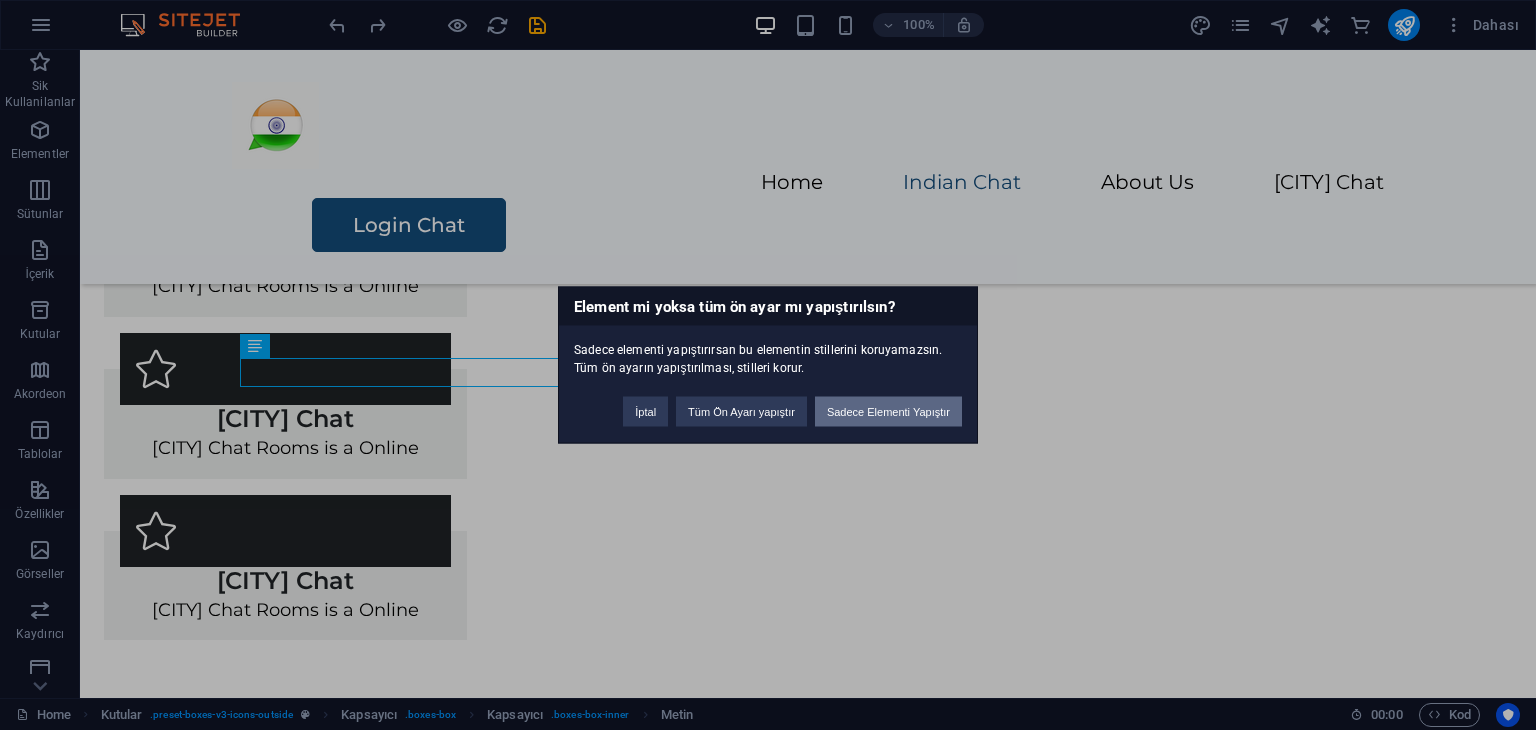 click on "Sadece Elementi Yapıştır" at bounding box center (888, 412) 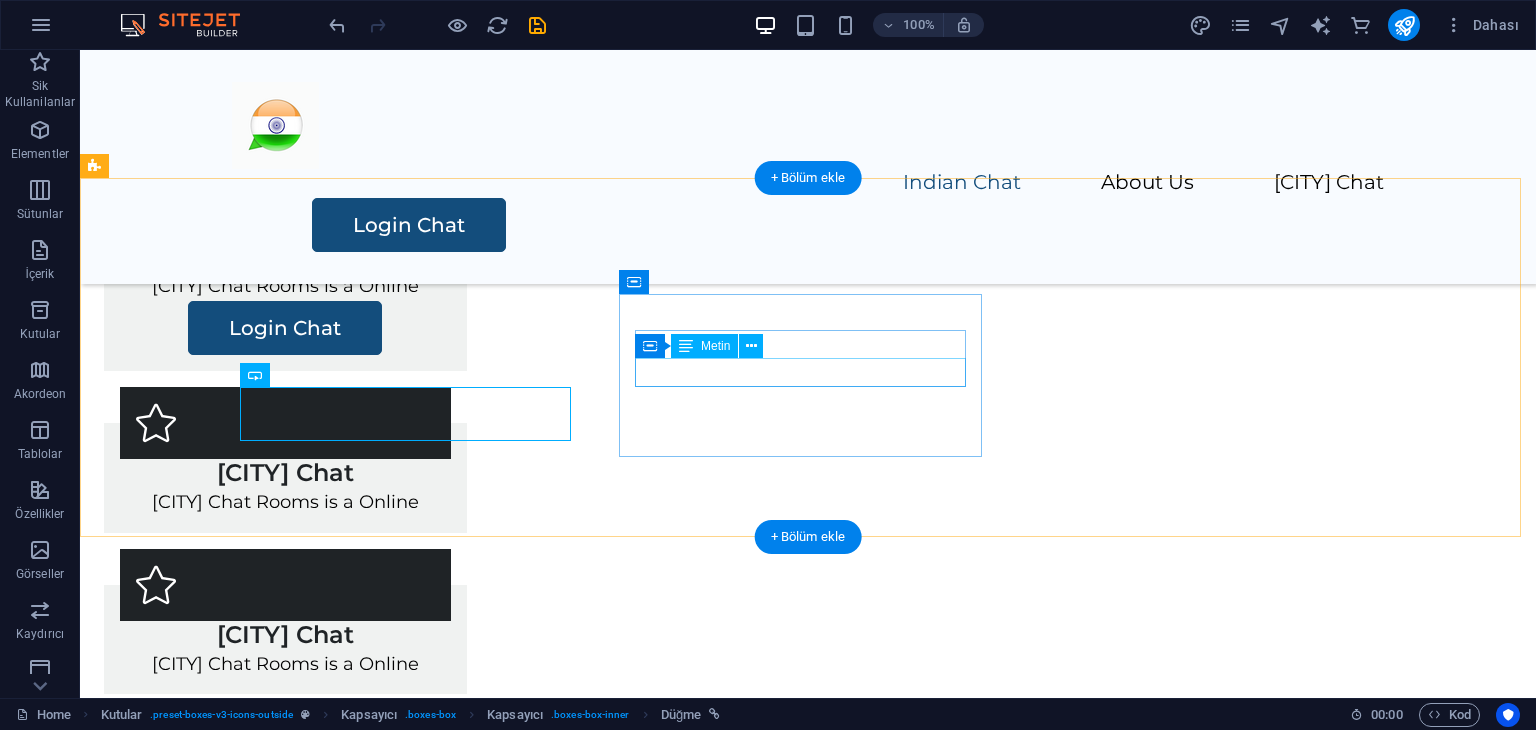 click on "Mumbai Chat Rooms is a Online" at bounding box center (285, 502) 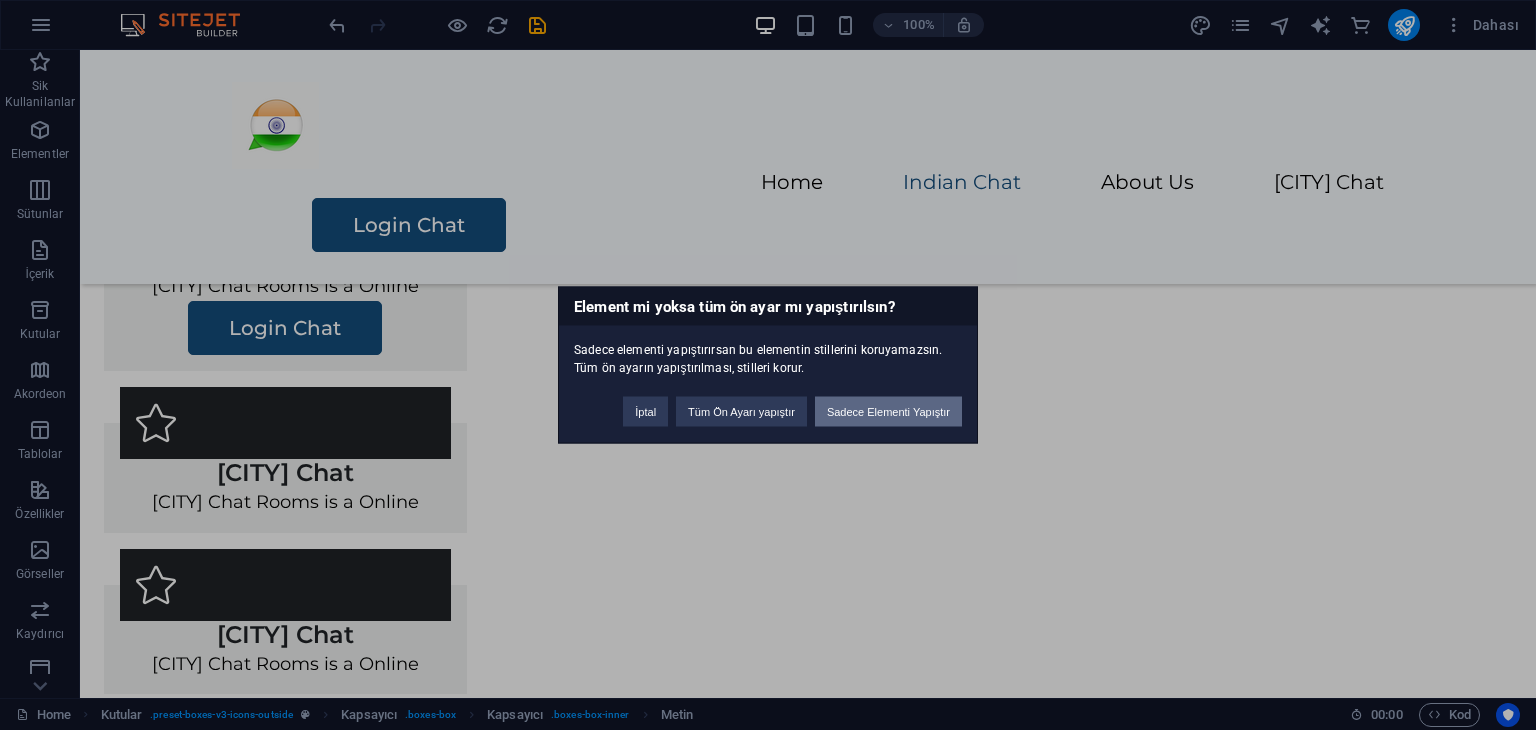 click on "Sadece Elementi Yapıştır" at bounding box center [888, 412] 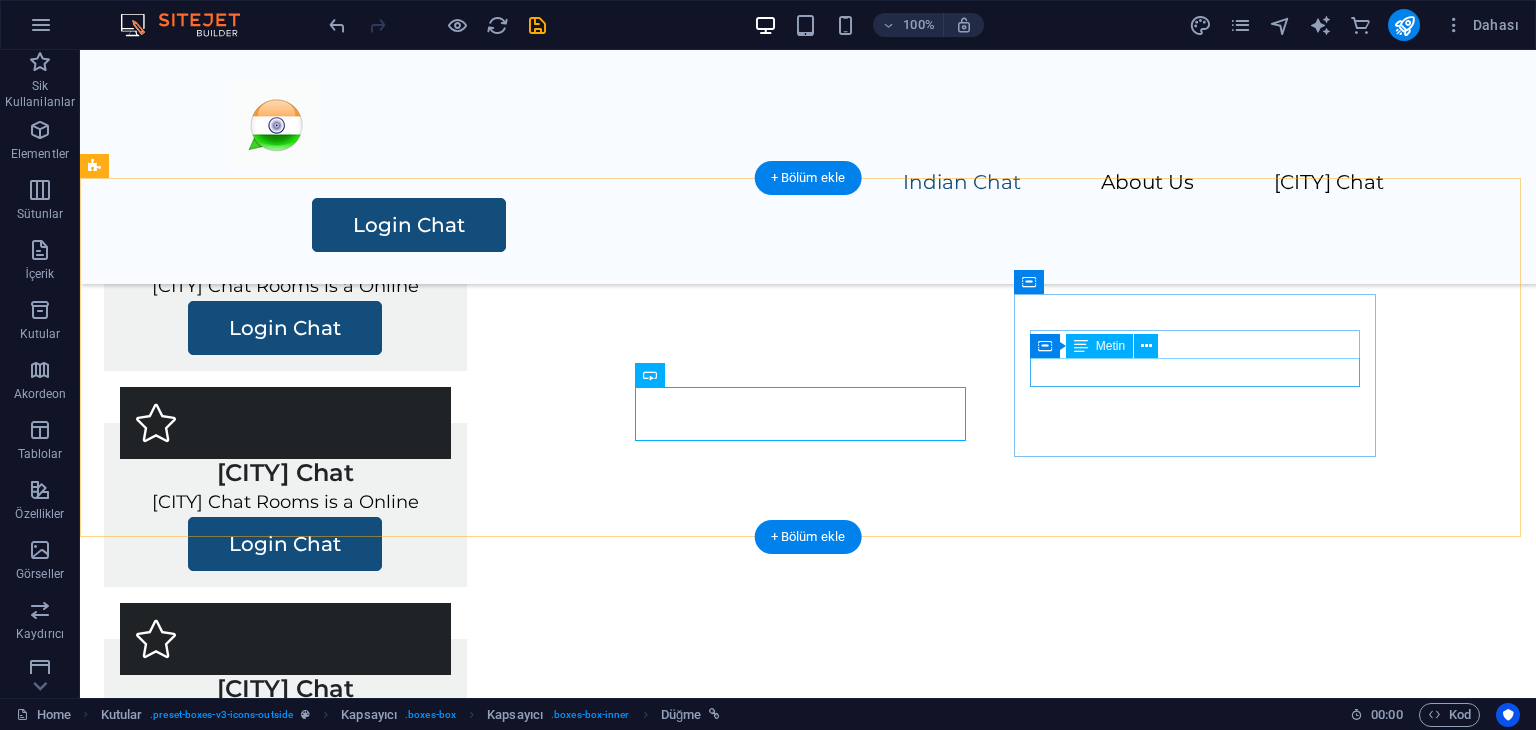 click on "Punjabi Chat Rooms is a Online" at bounding box center [285, 718] 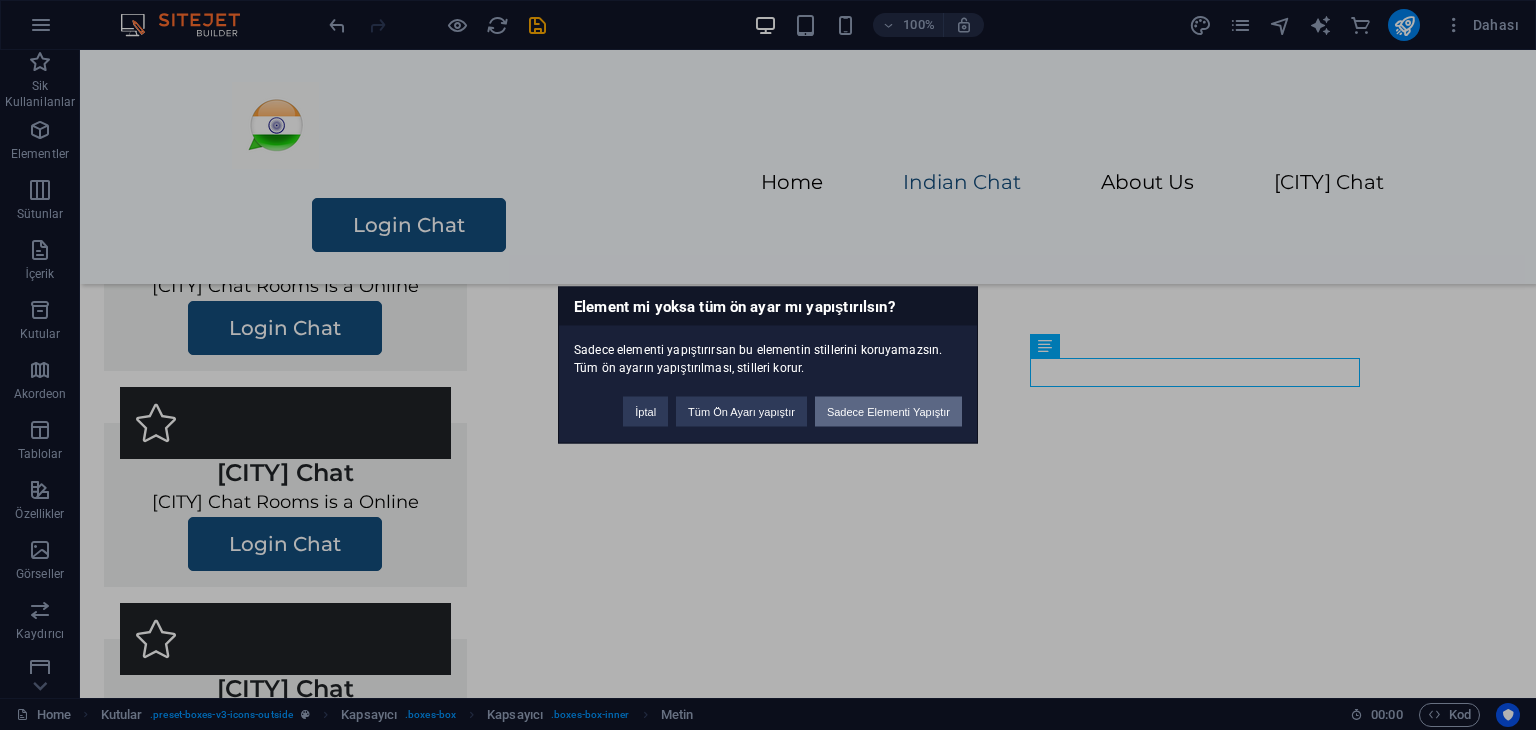 click on "Sadece Elementi Yapıştır" at bounding box center (888, 412) 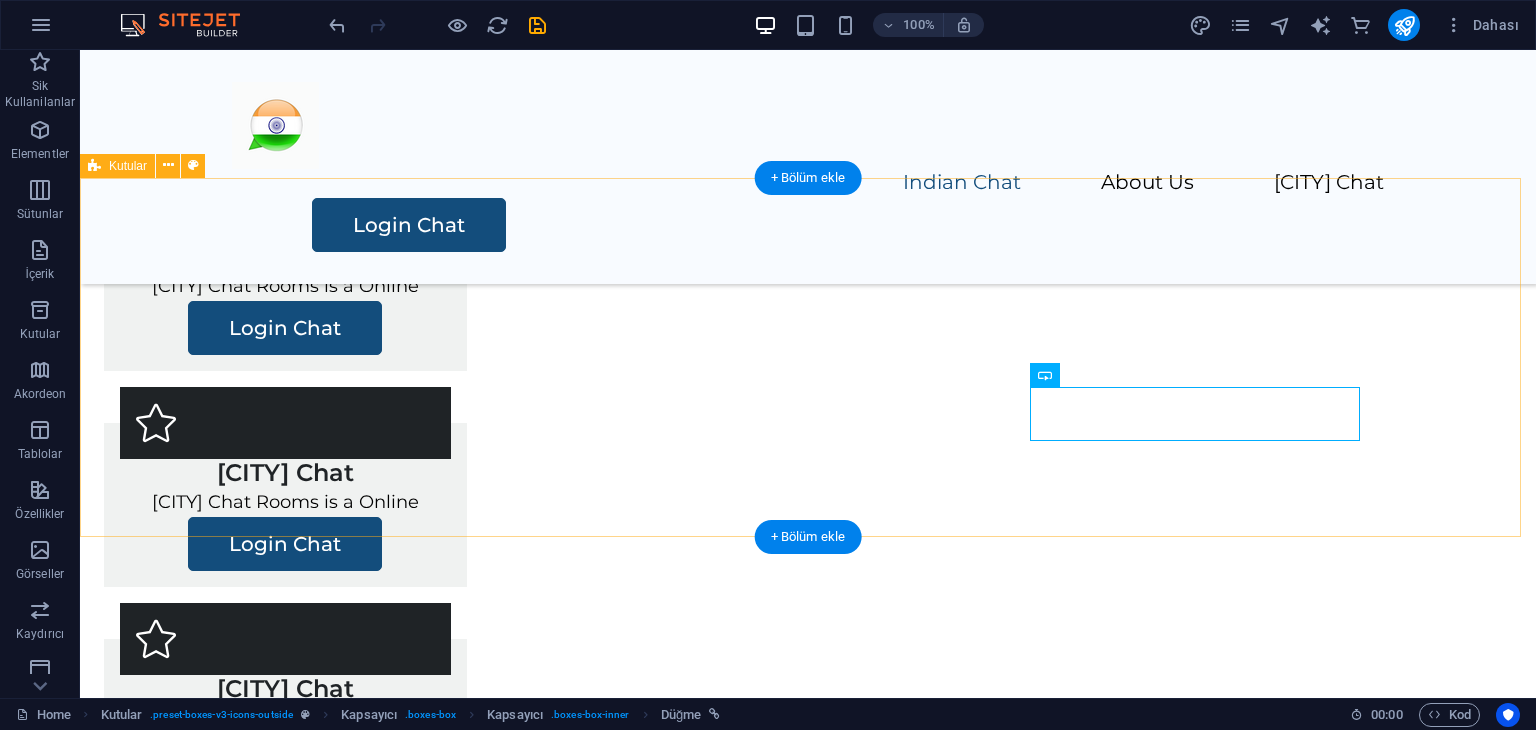 click on "Delhi Chat Delhi Chat Rooms is a Online Login Chat Mumbai Chat Mumbai Chat Rooms is a Online Login Chat Punjabi Chat Punjabi Chat Rooms is a Online Login Chat" at bounding box center [808, 487] 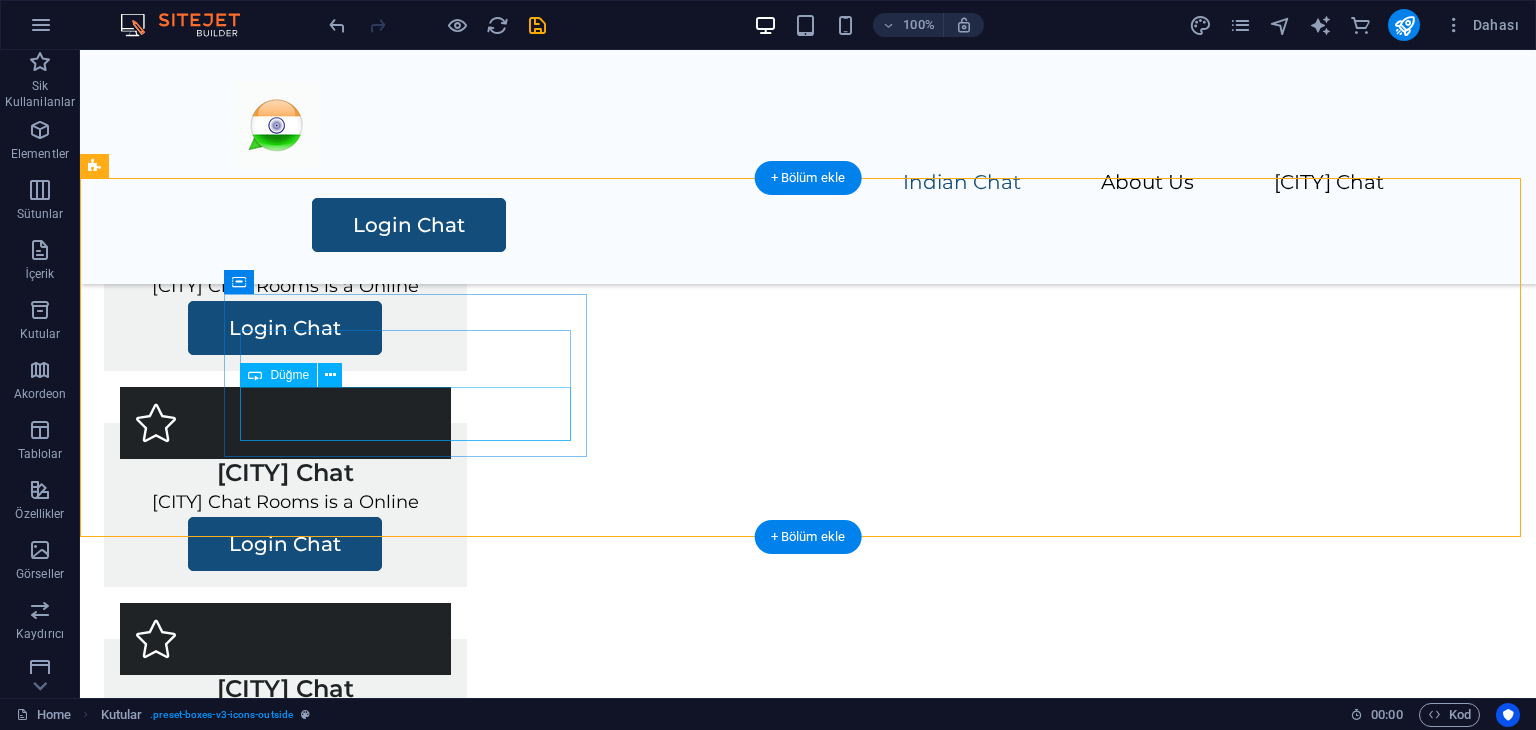 click on "Login Chat" at bounding box center [285, 328] 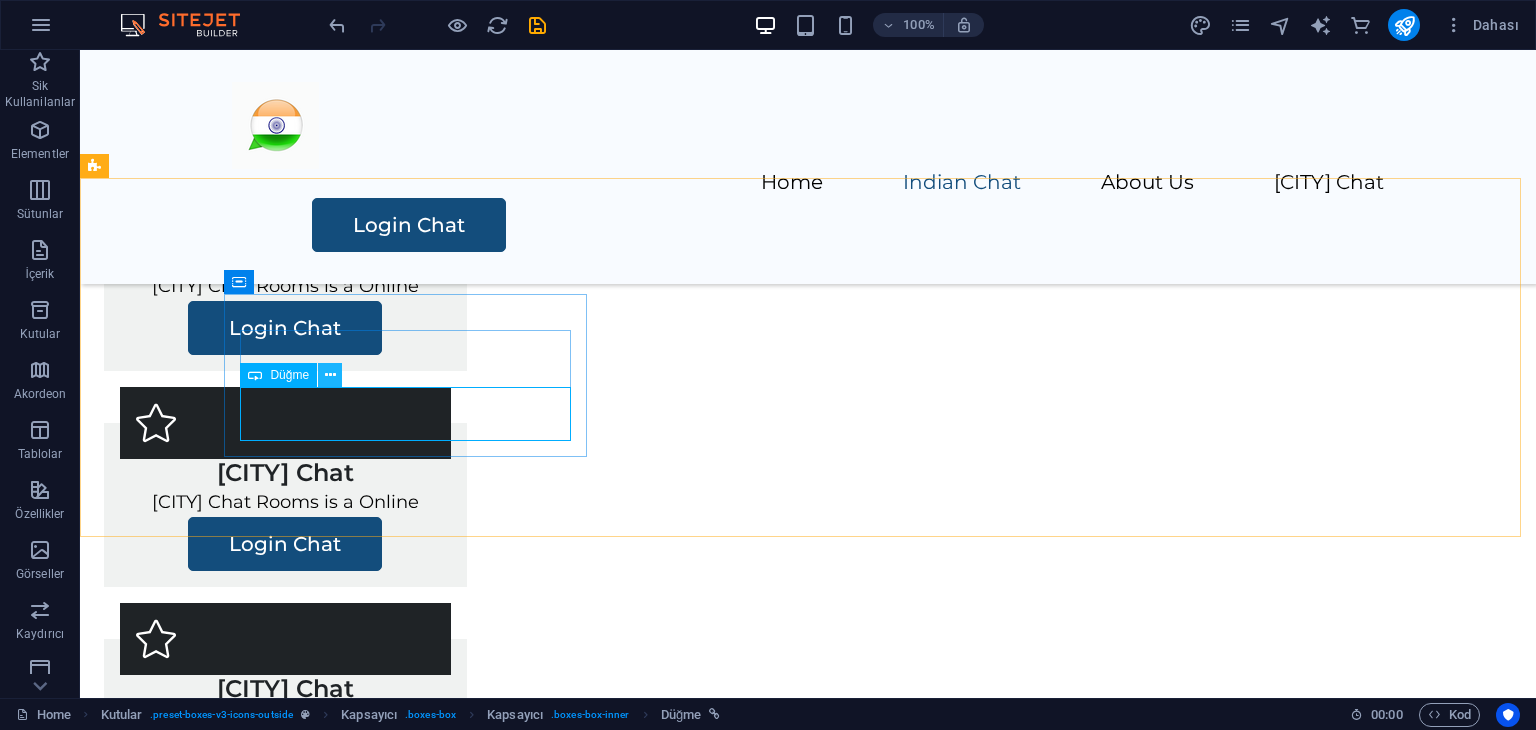 click at bounding box center (330, 375) 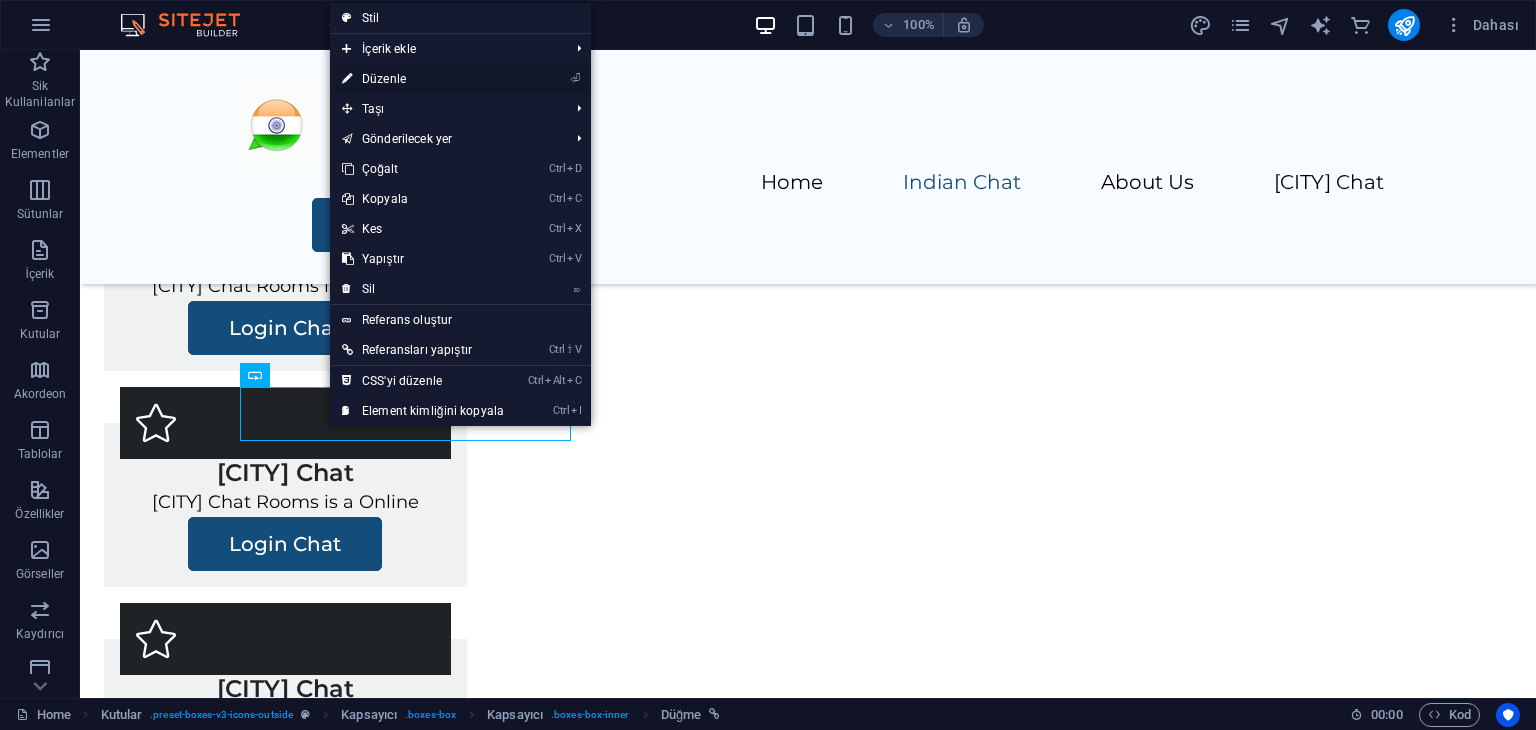 click on "⏎  Düzenle" at bounding box center (423, 79) 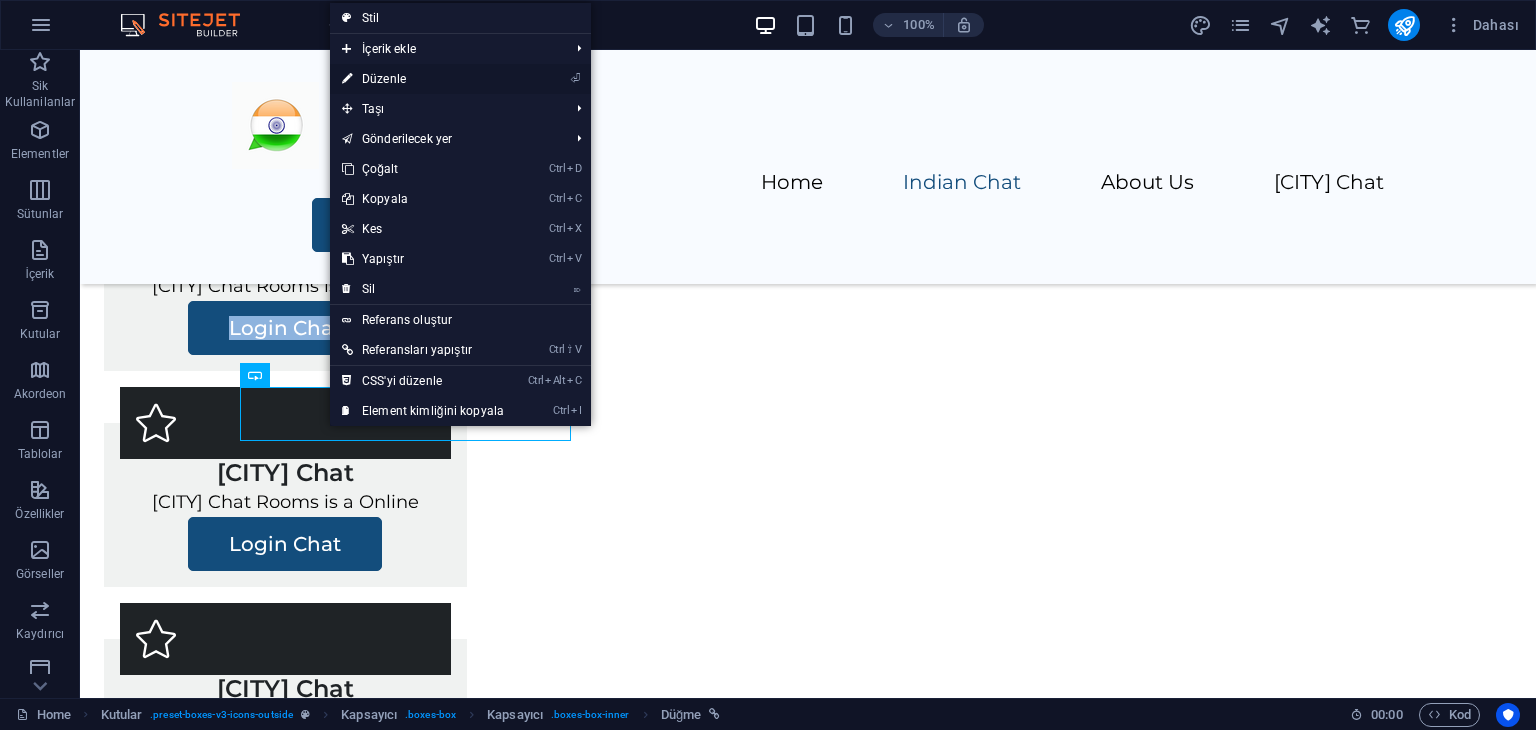 select 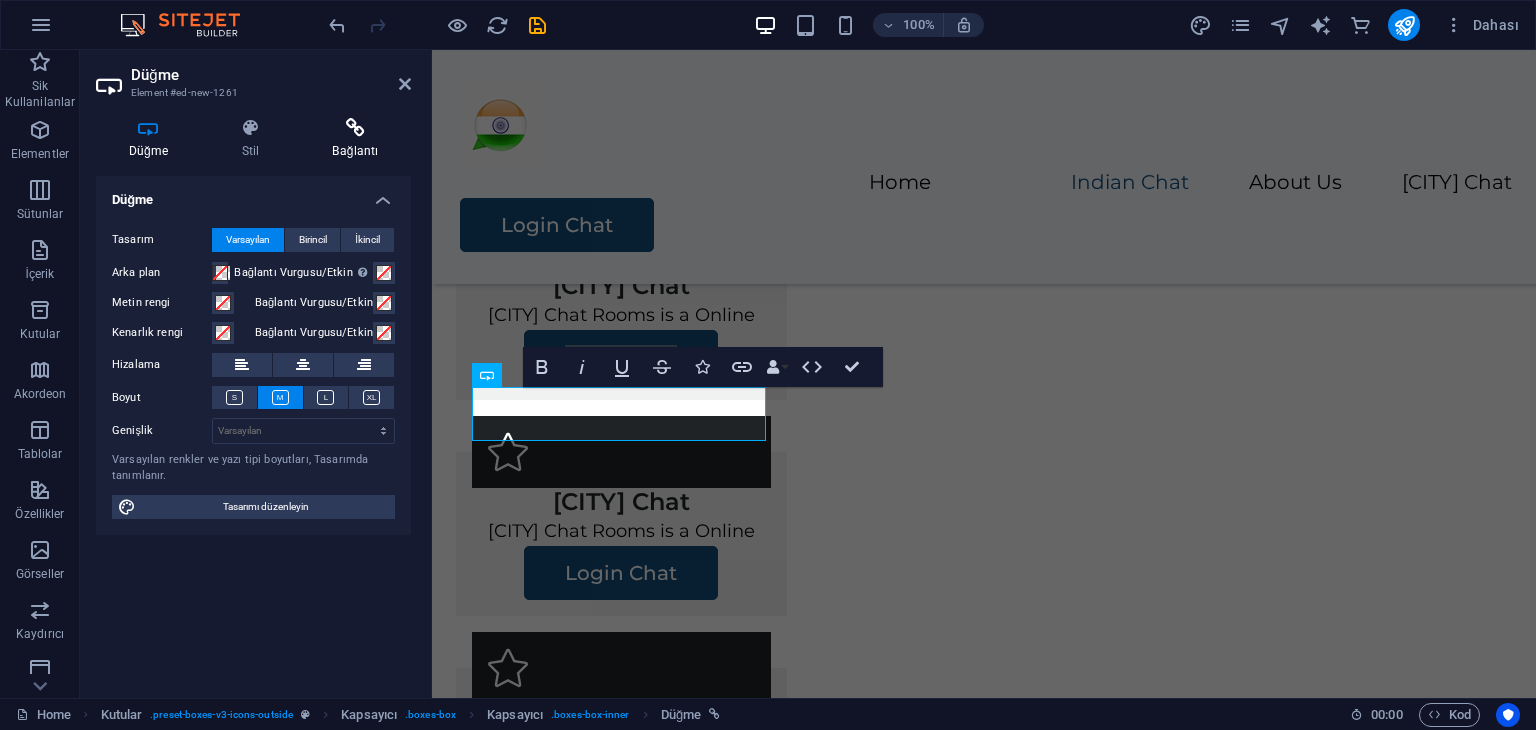 click at bounding box center [355, 128] 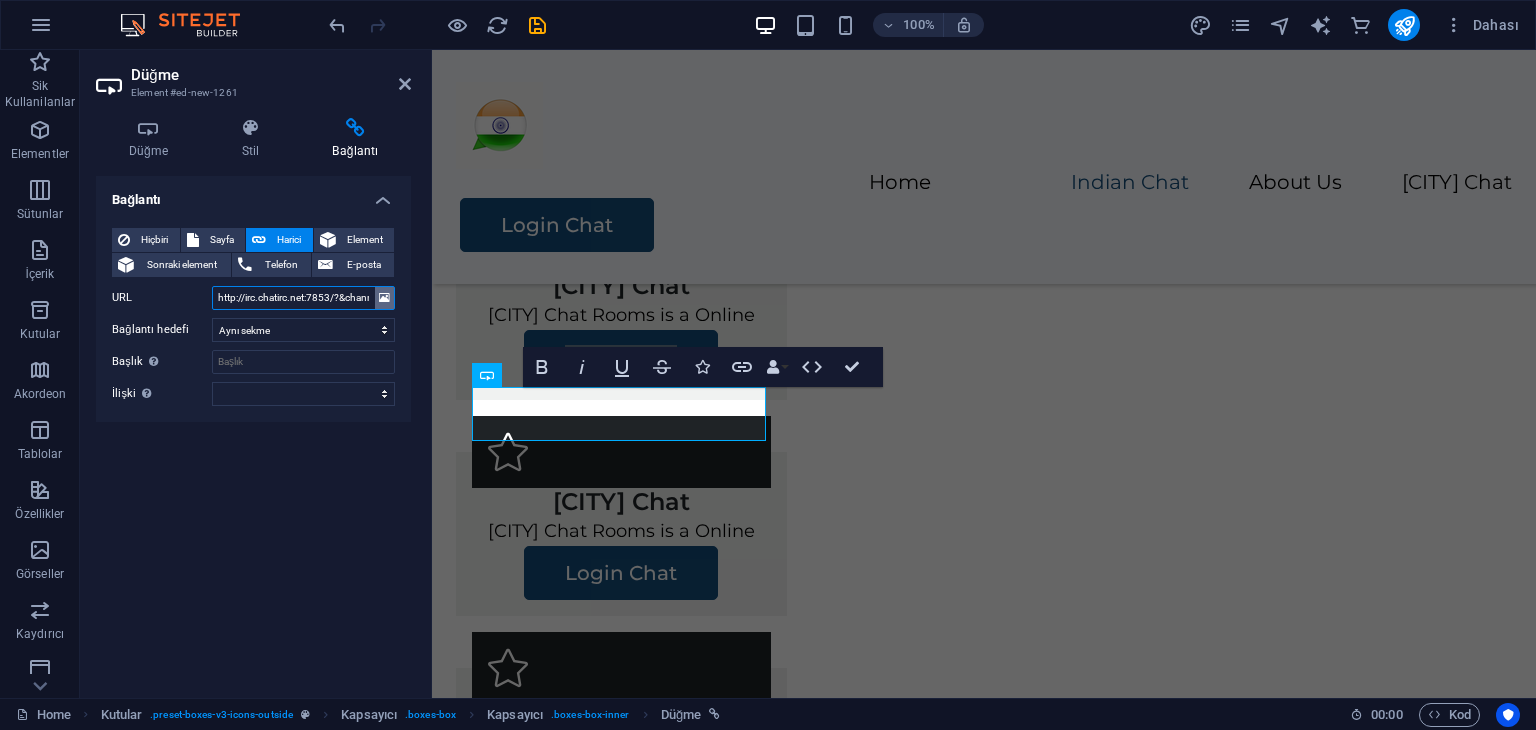 scroll, scrollTop: 0, scrollLeft: 96, axis: horizontal 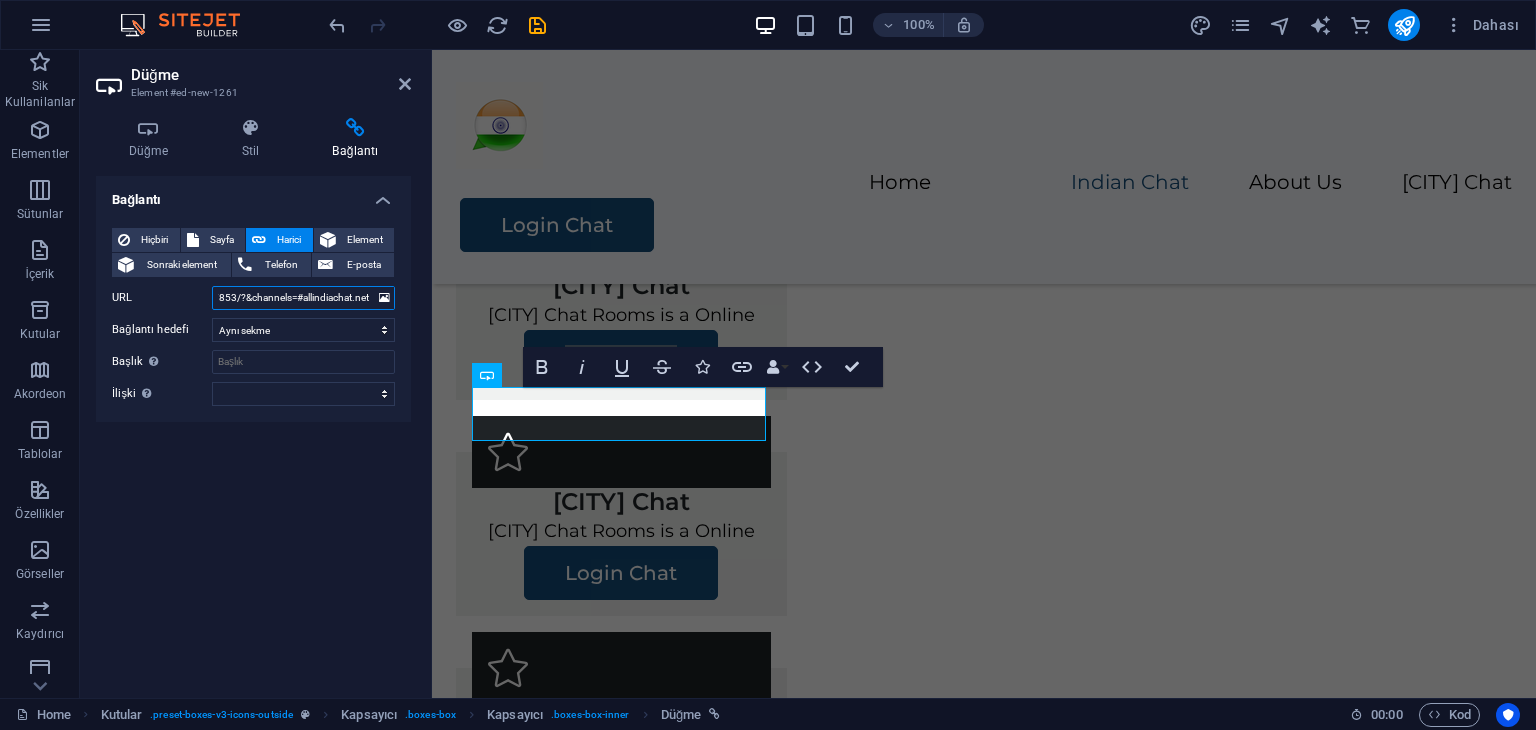 drag, startPoint x: 375, startPoint y: 306, endPoint x: 405, endPoint y: 305, distance: 30.016663 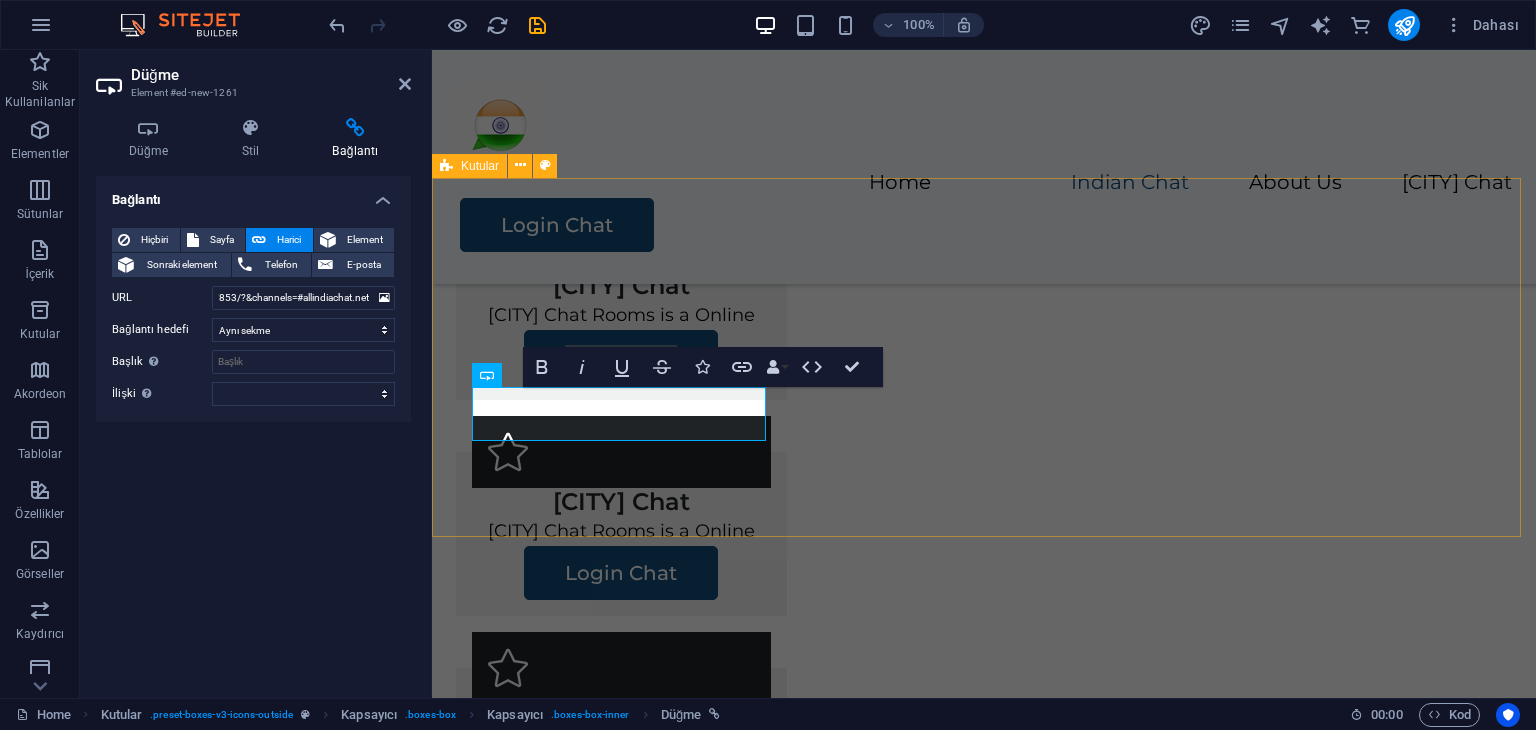 click on "Delhi Chat Delhi Chat Rooms is a Online Login Chat Mumbai Chat Mumbai Chat Rooms is a Online Login Chat Punjabi Chat Punjabi Chat Rooms is a Online Login Chat" at bounding box center (984, 515) 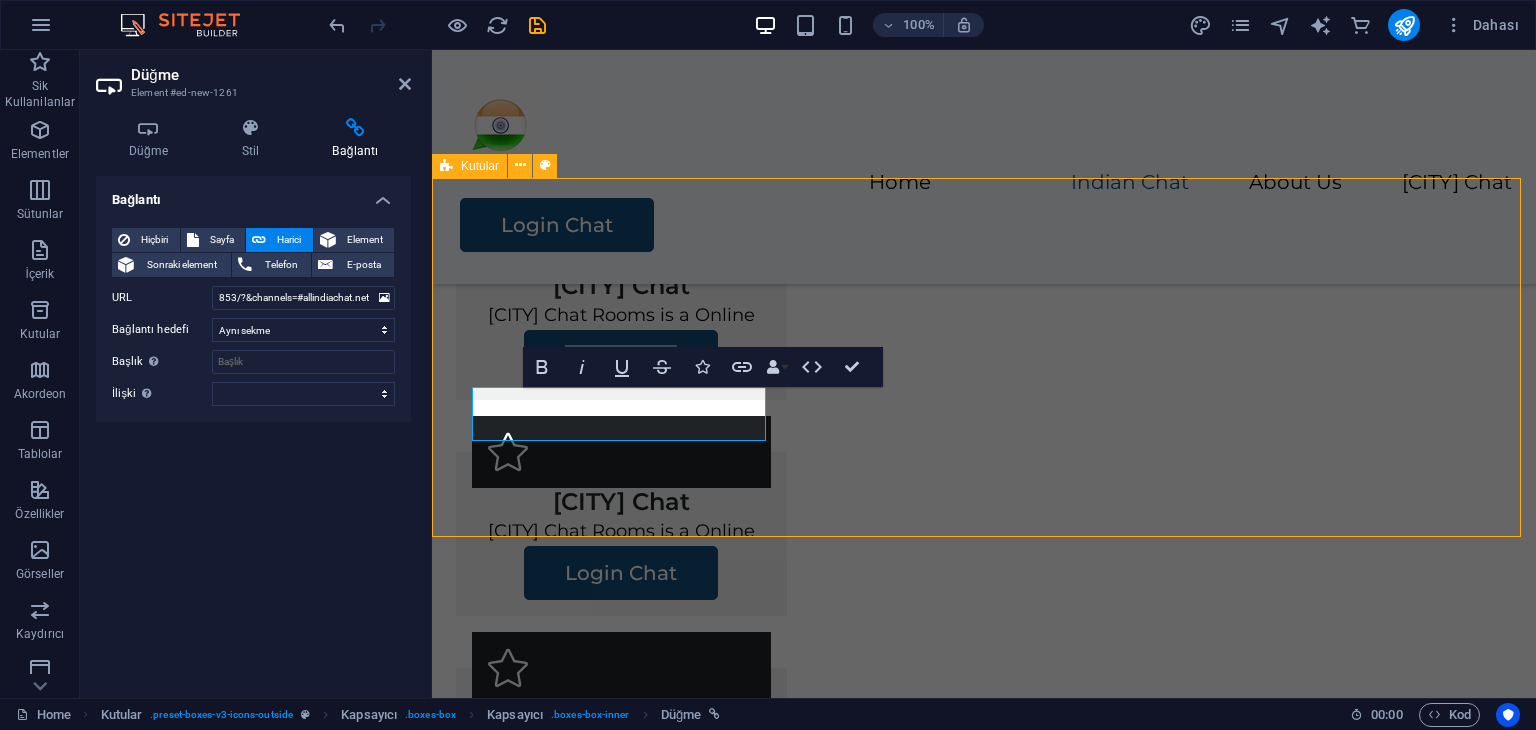 scroll, scrollTop: 0, scrollLeft: 0, axis: both 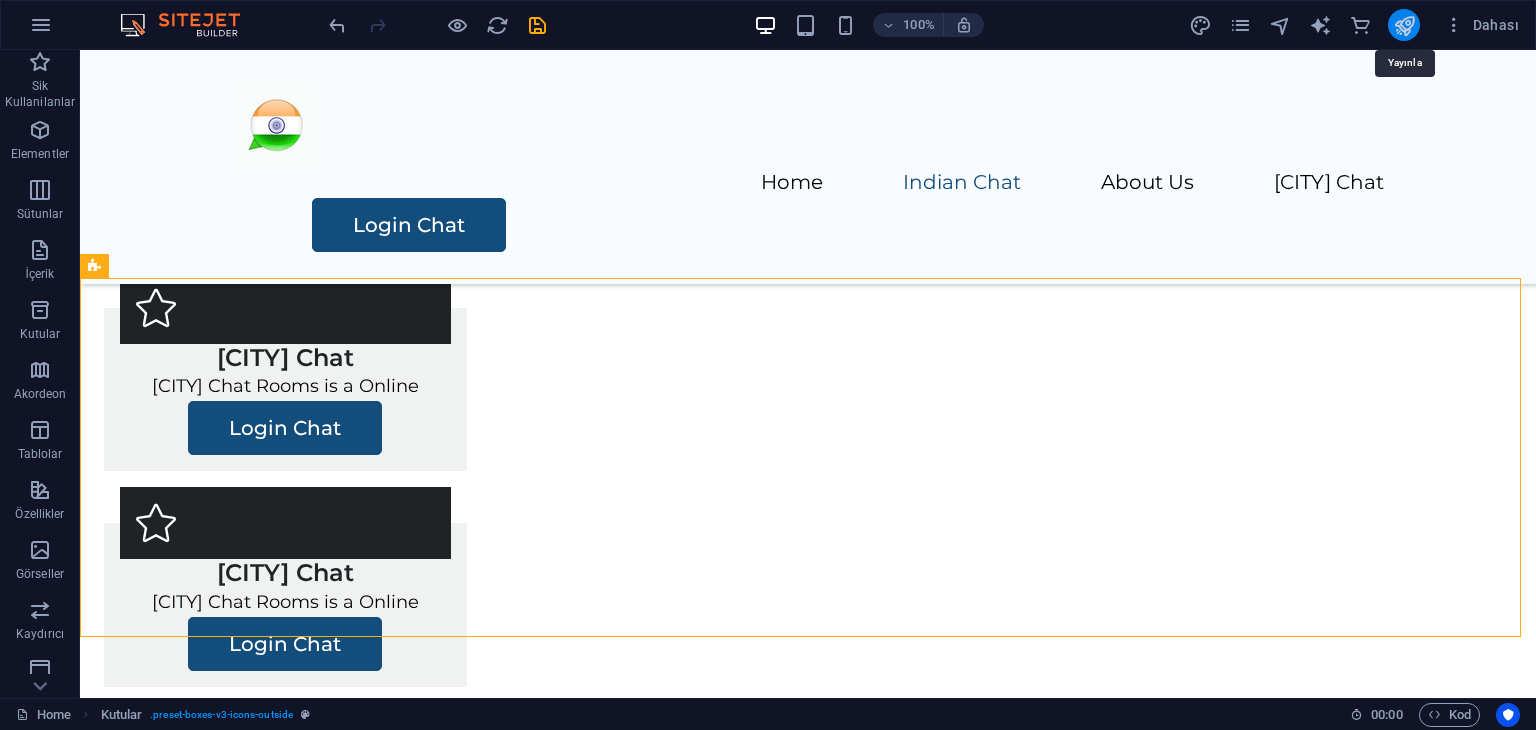 click at bounding box center [1404, 25] 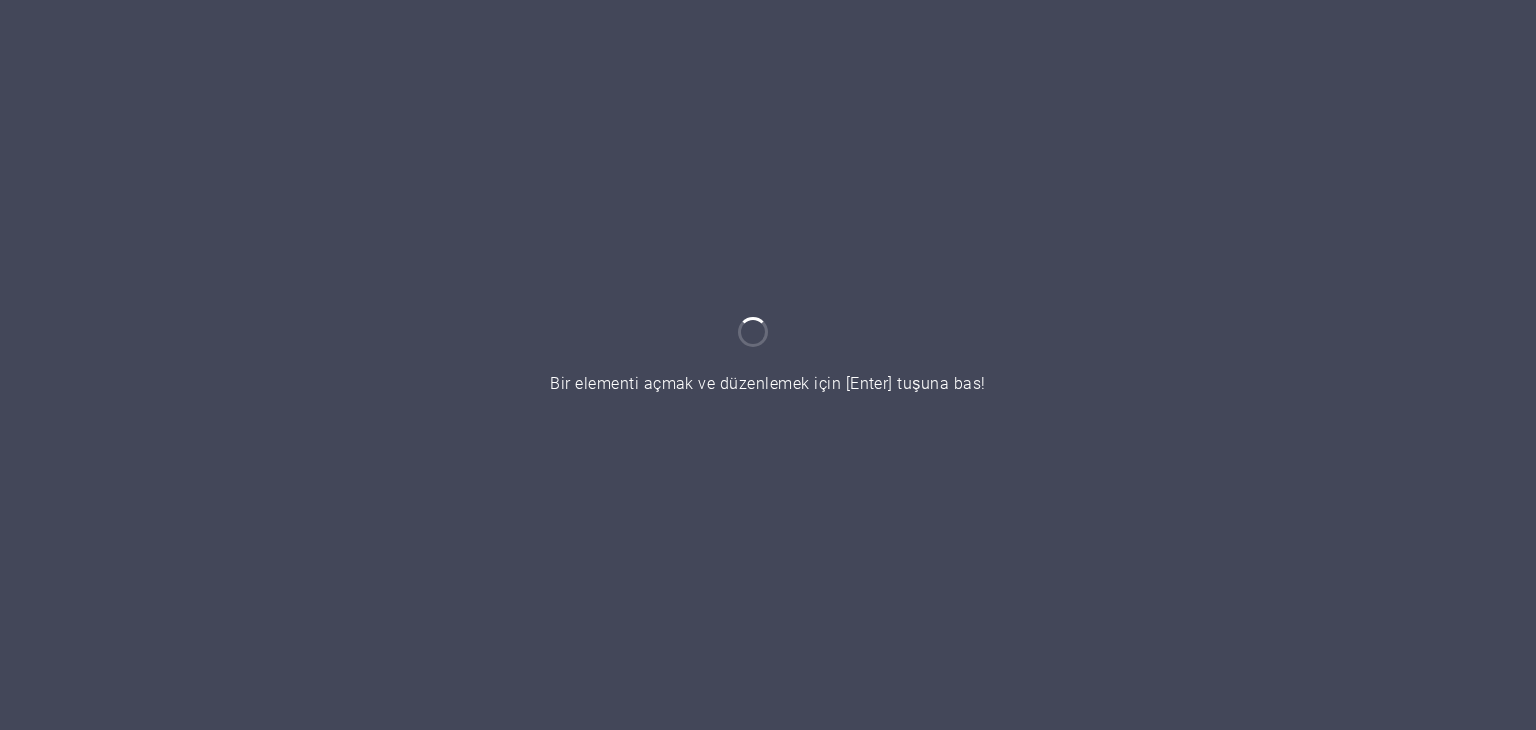 scroll, scrollTop: 0, scrollLeft: 0, axis: both 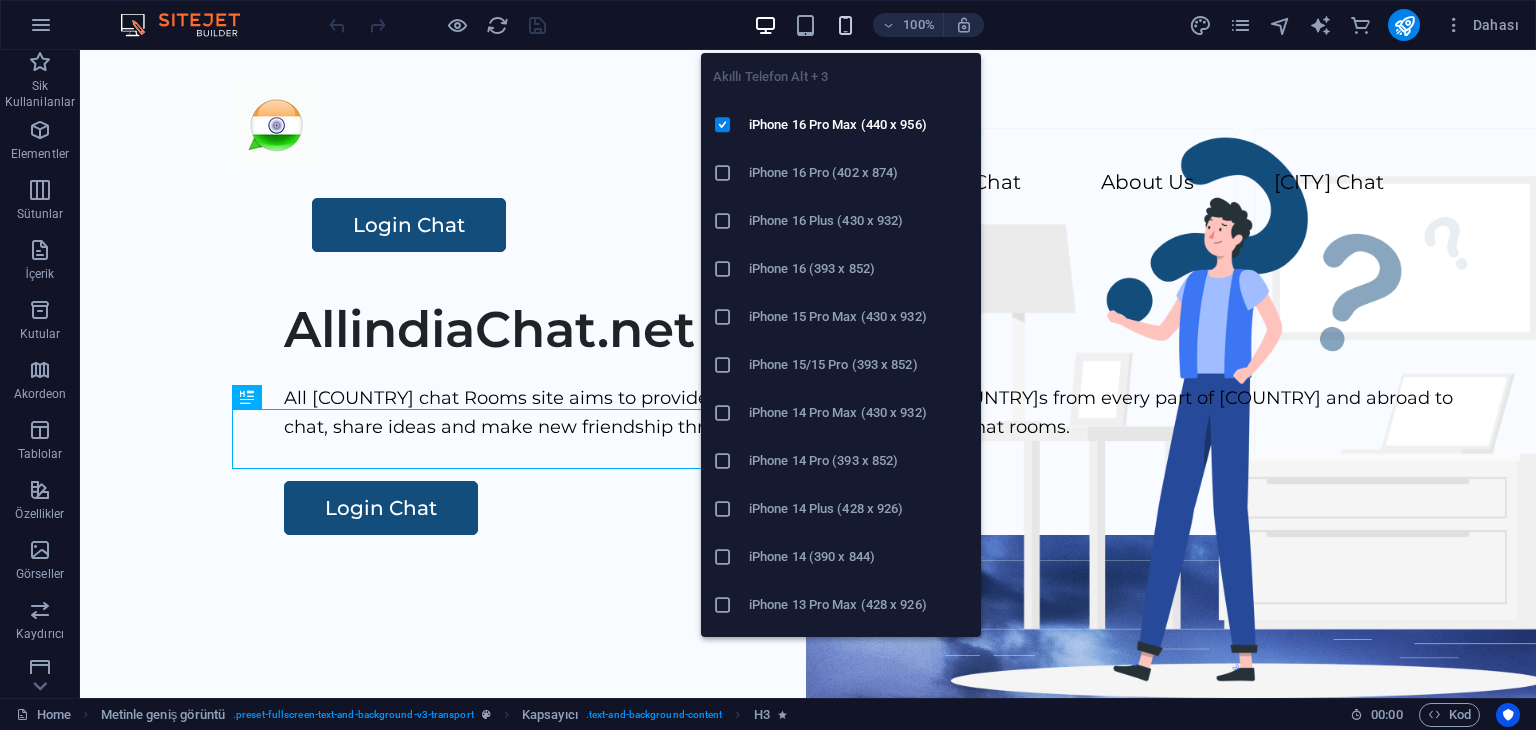 click at bounding box center (845, 25) 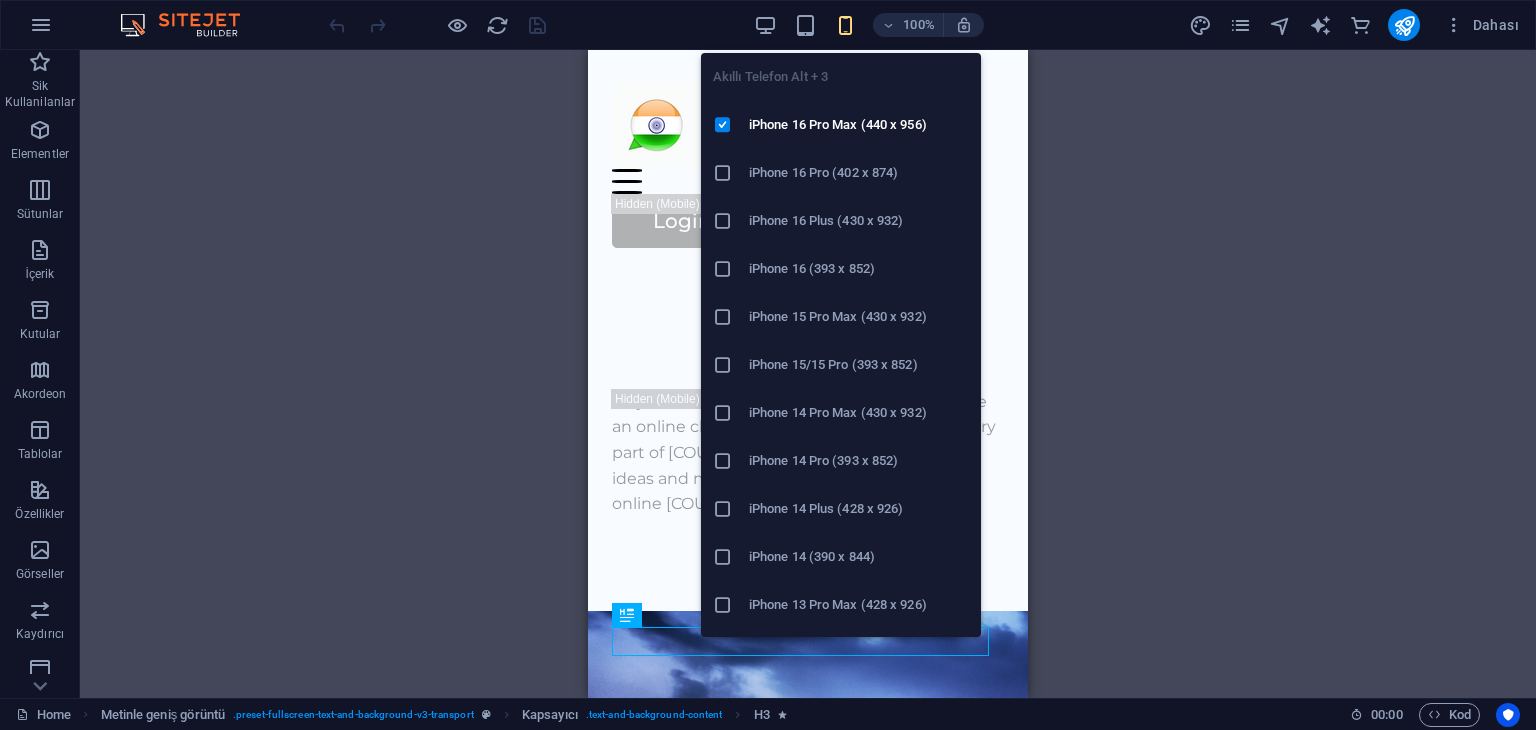 scroll, scrollTop: 300, scrollLeft: 0, axis: vertical 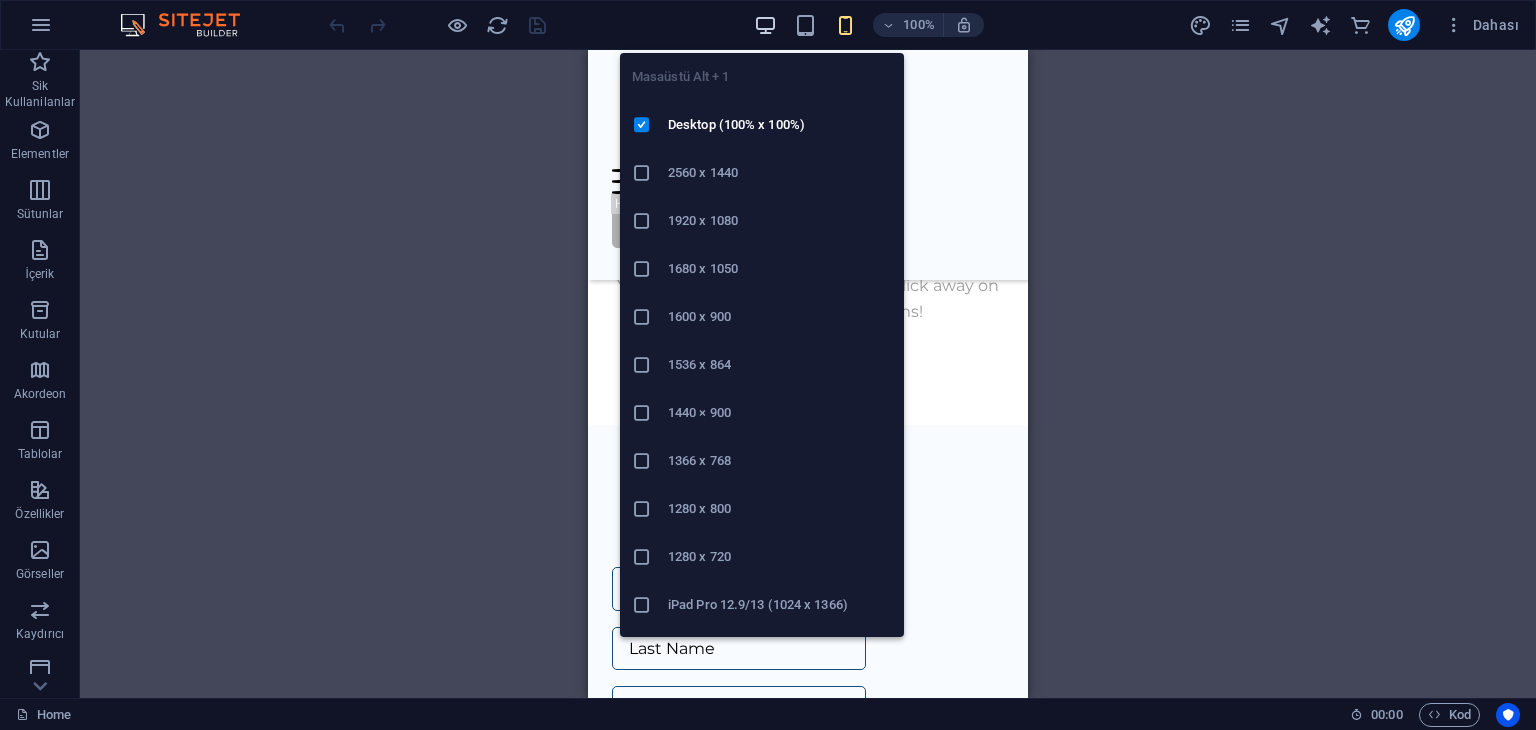 click at bounding box center [765, 25] 